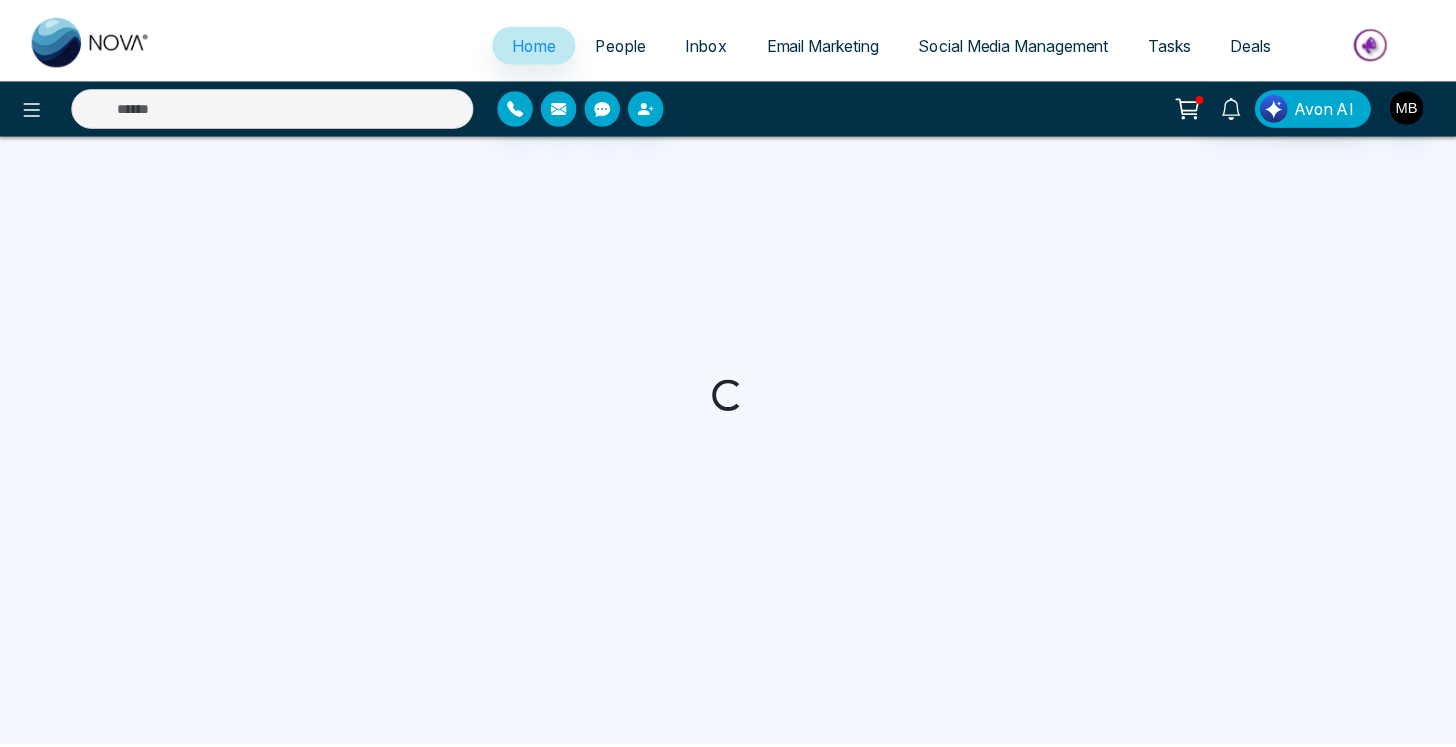 scroll, scrollTop: 0, scrollLeft: 0, axis: both 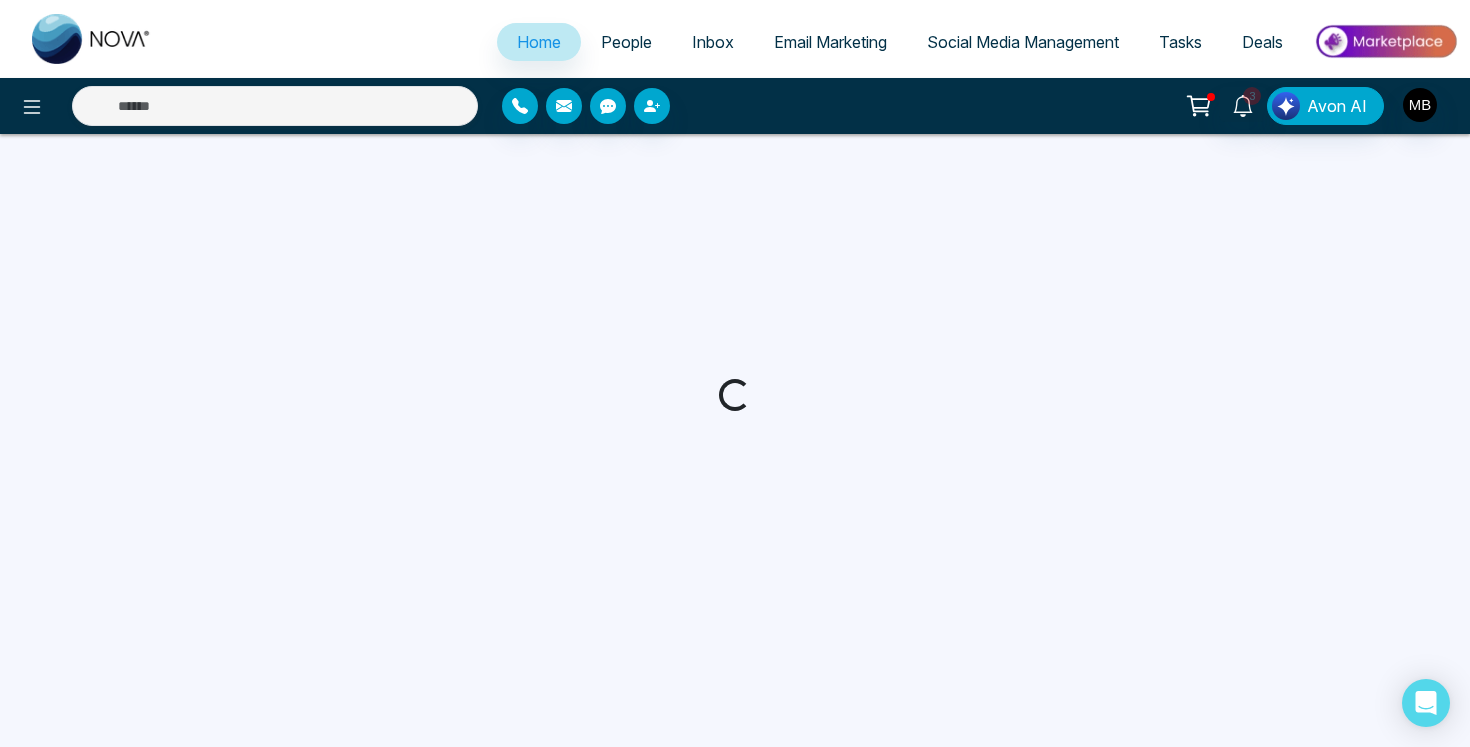 select on "*" 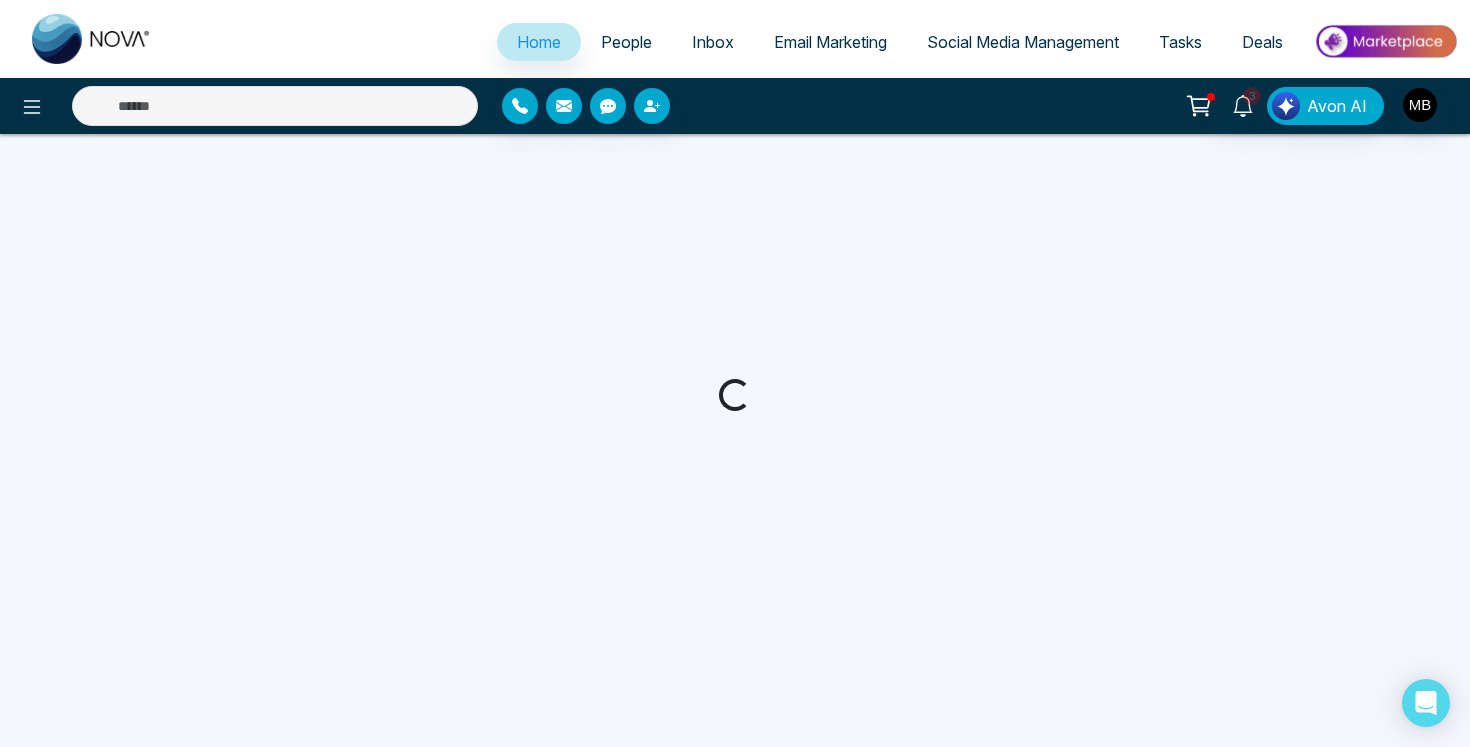 select on "*" 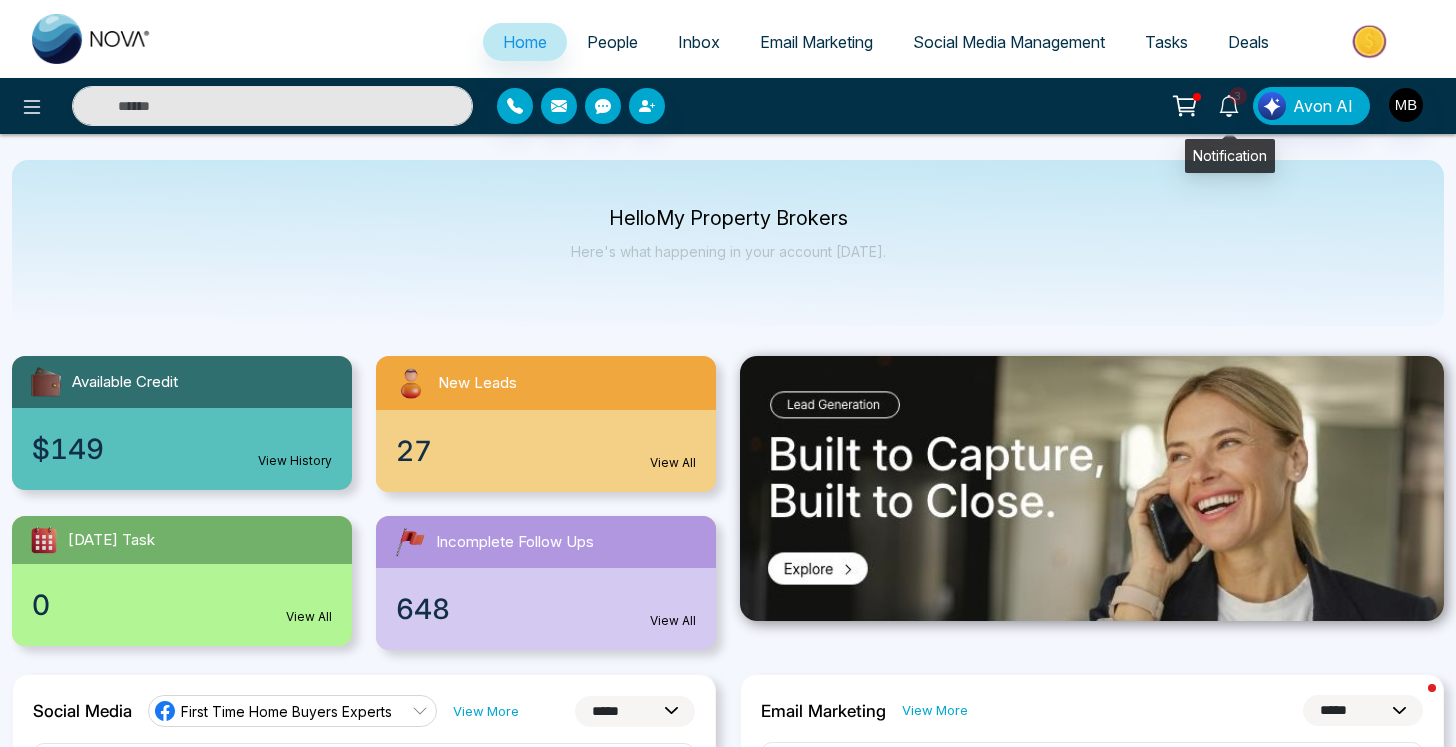 click 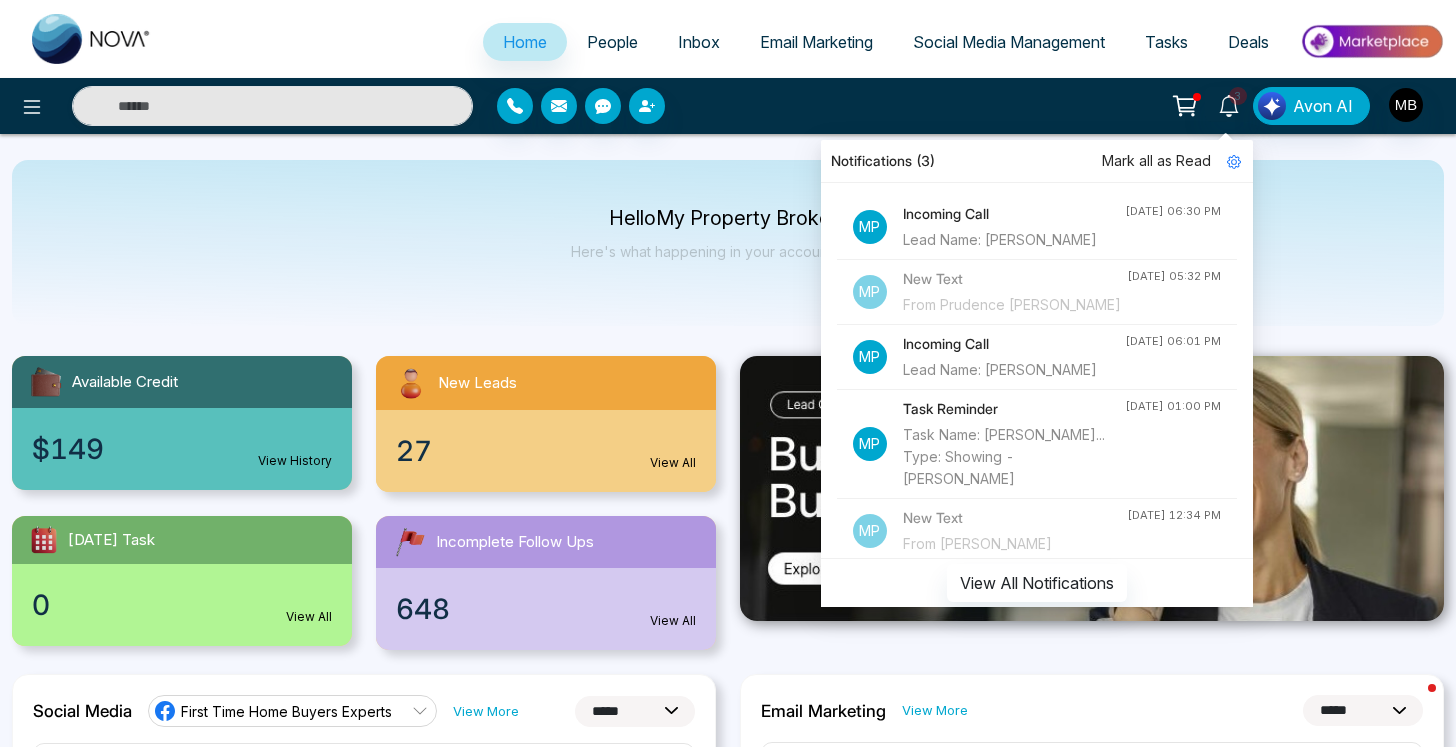 click on "Hello  My Property Brokers Here's what happening in your account [DATE]." at bounding box center (728, 243) 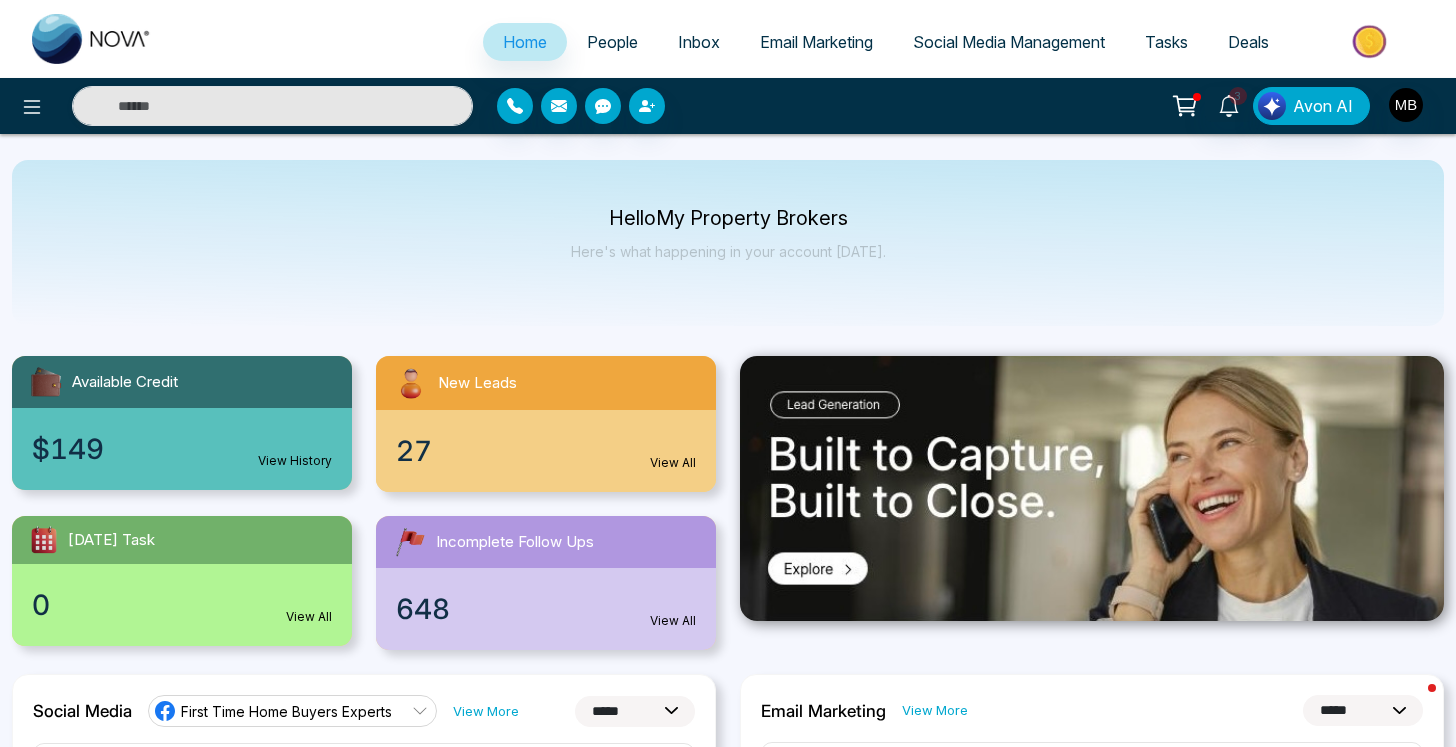 click on "People" at bounding box center [612, 42] 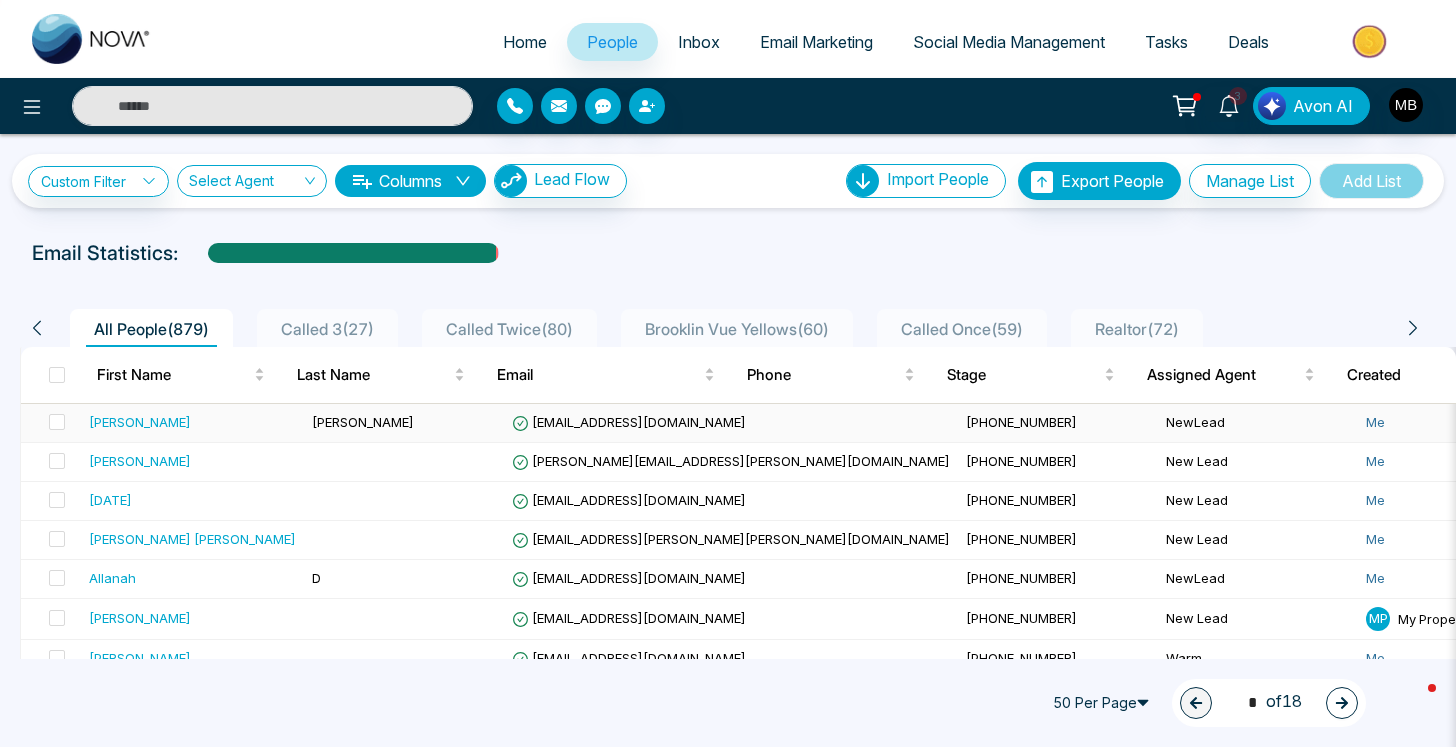 click on "[PERSON_NAME]" at bounding box center (140, 422) 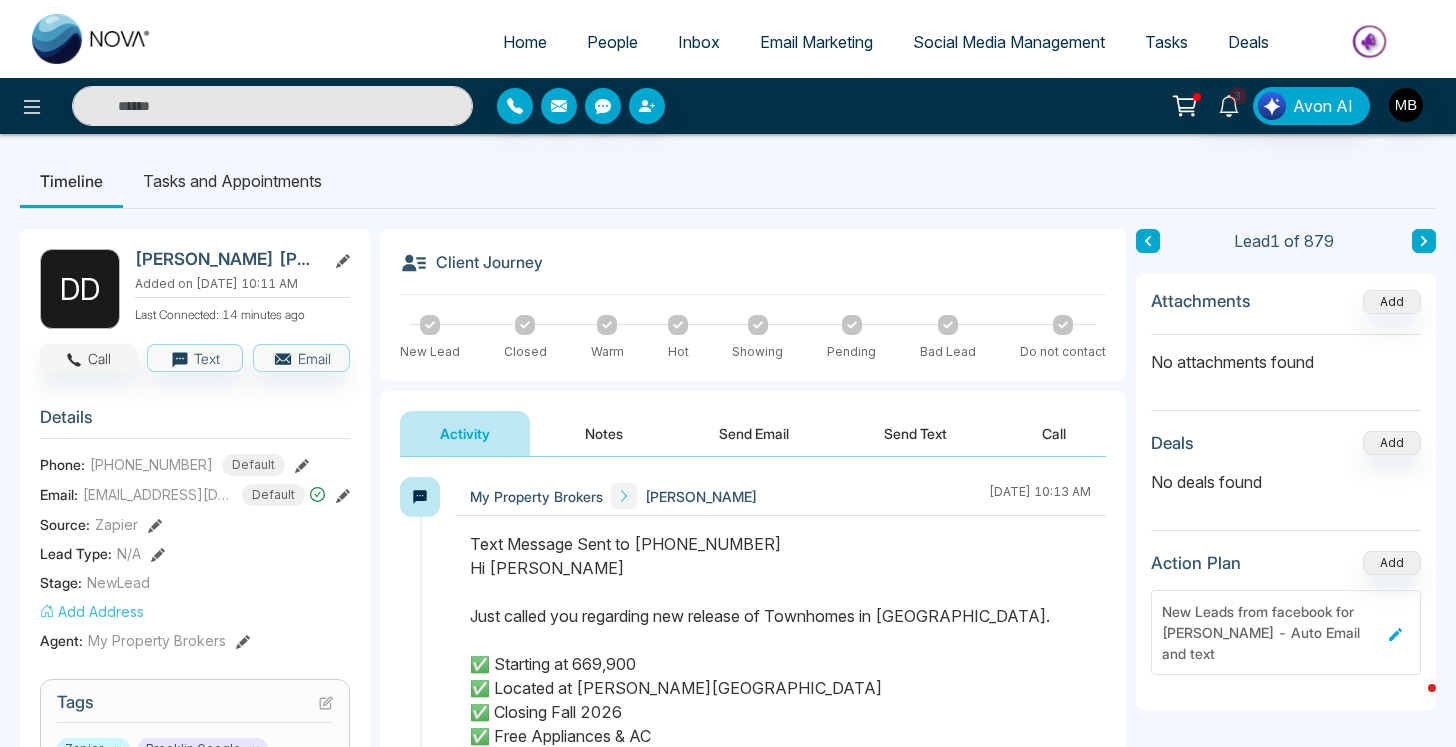 click on "Call" at bounding box center (88, 358) 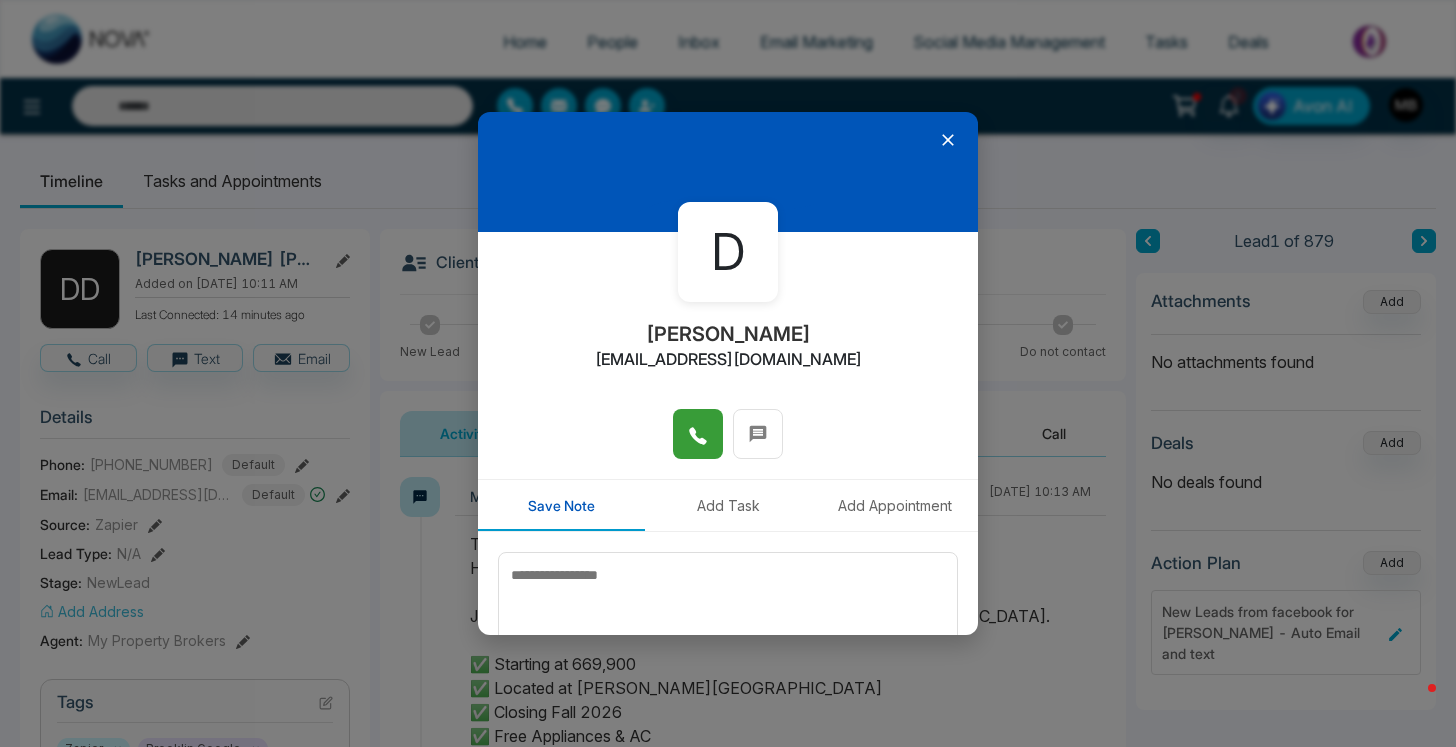 click 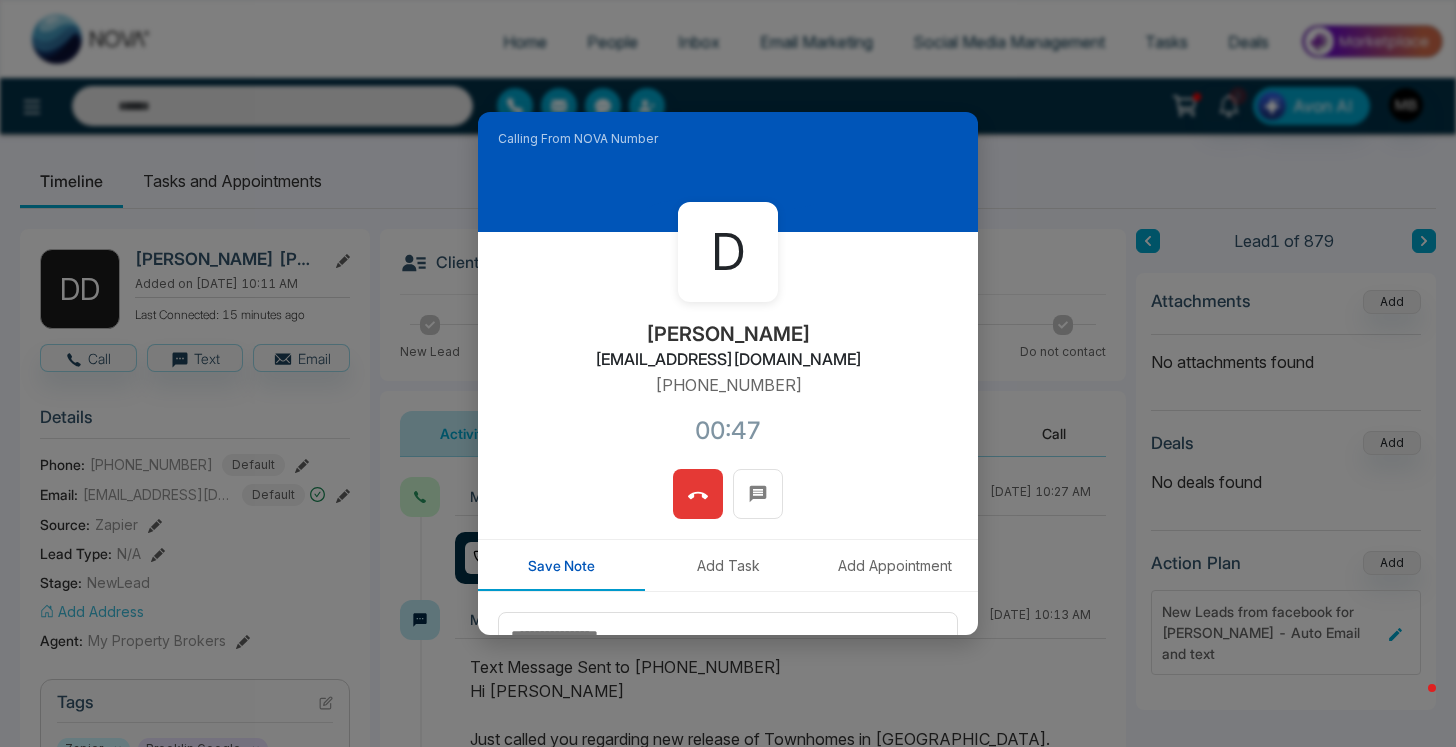click at bounding box center [698, 494] 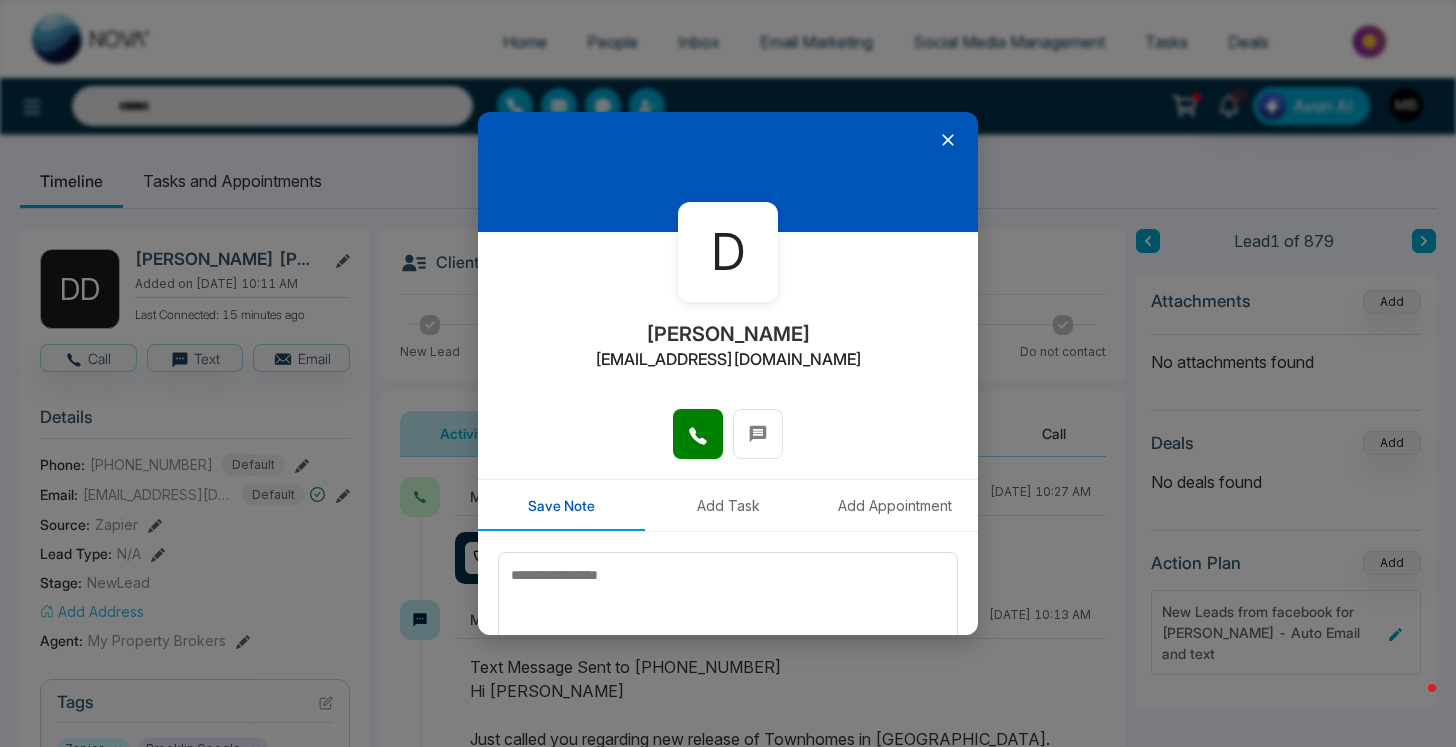 click 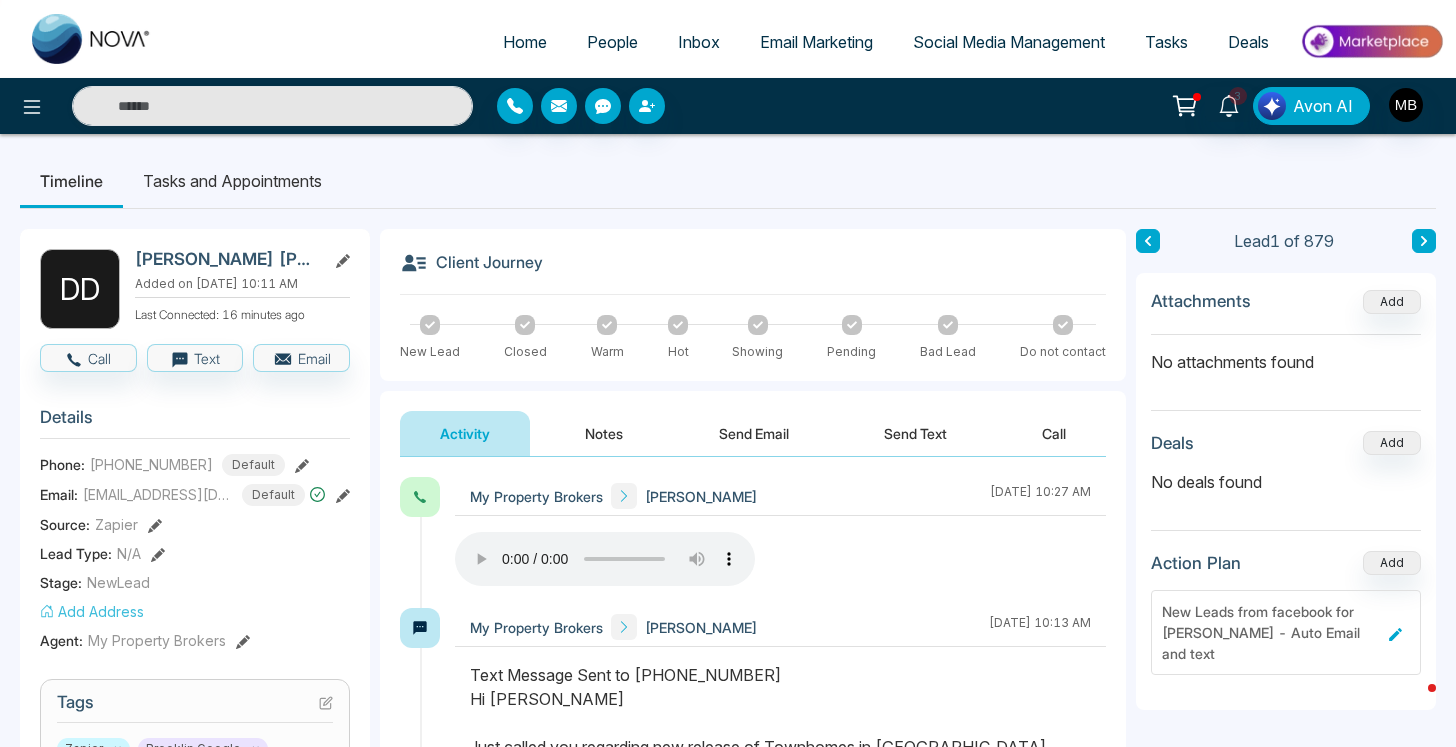 click 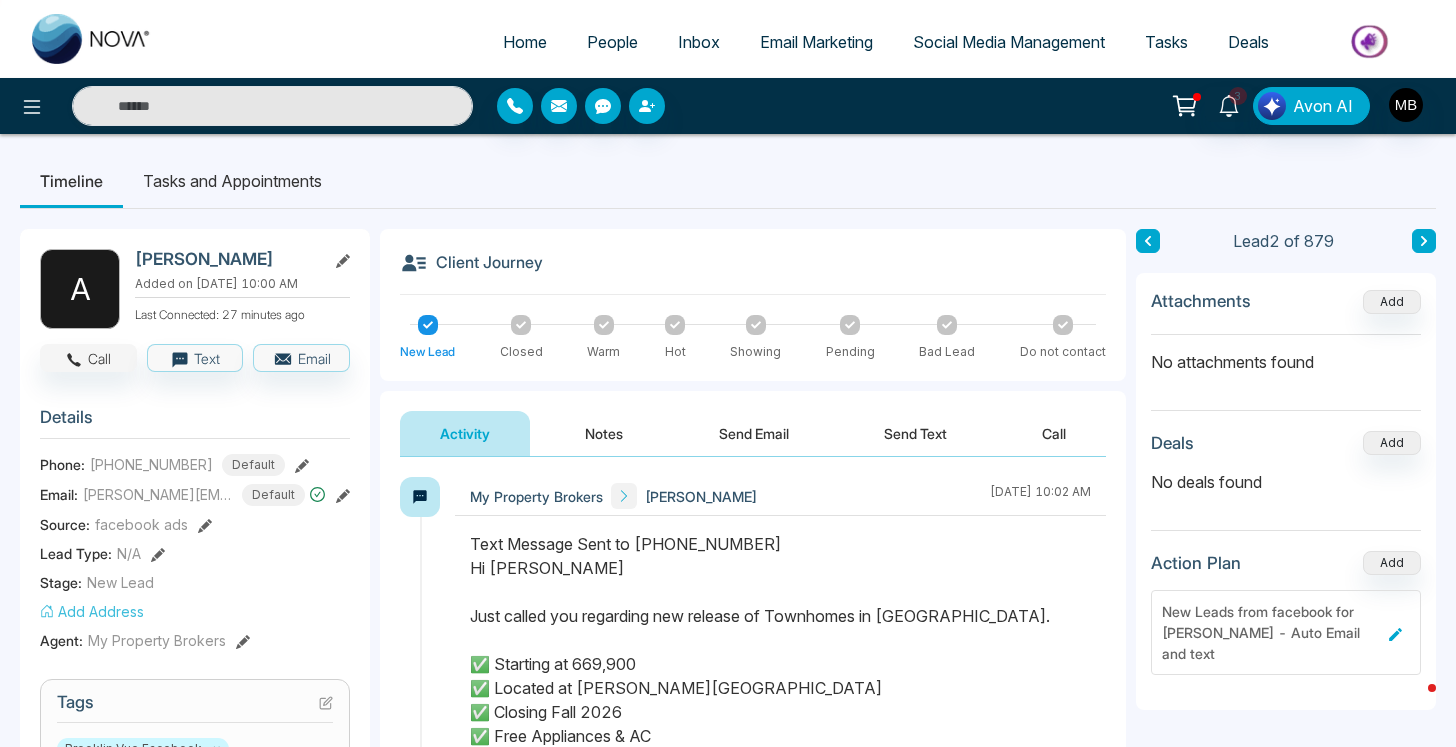 click on "Call" at bounding box center [88, 358] 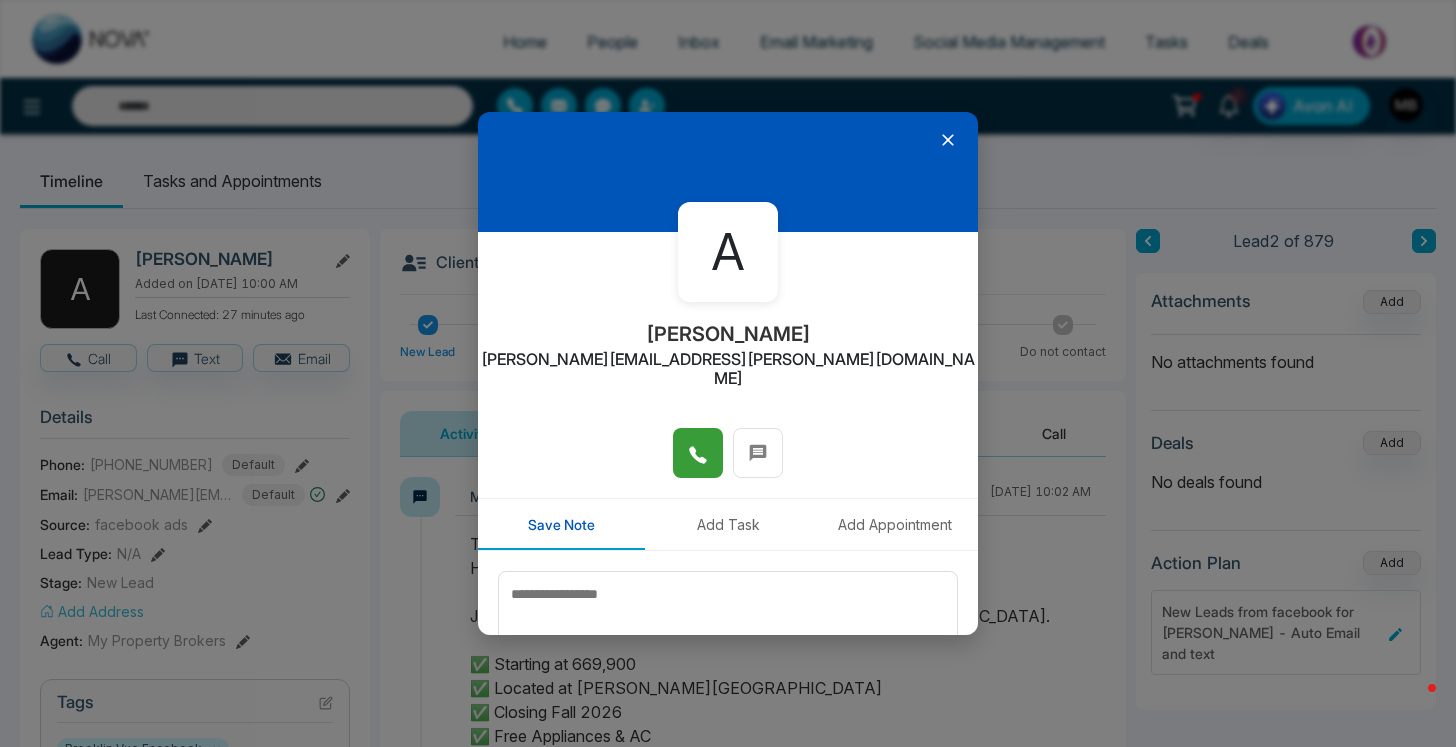 click 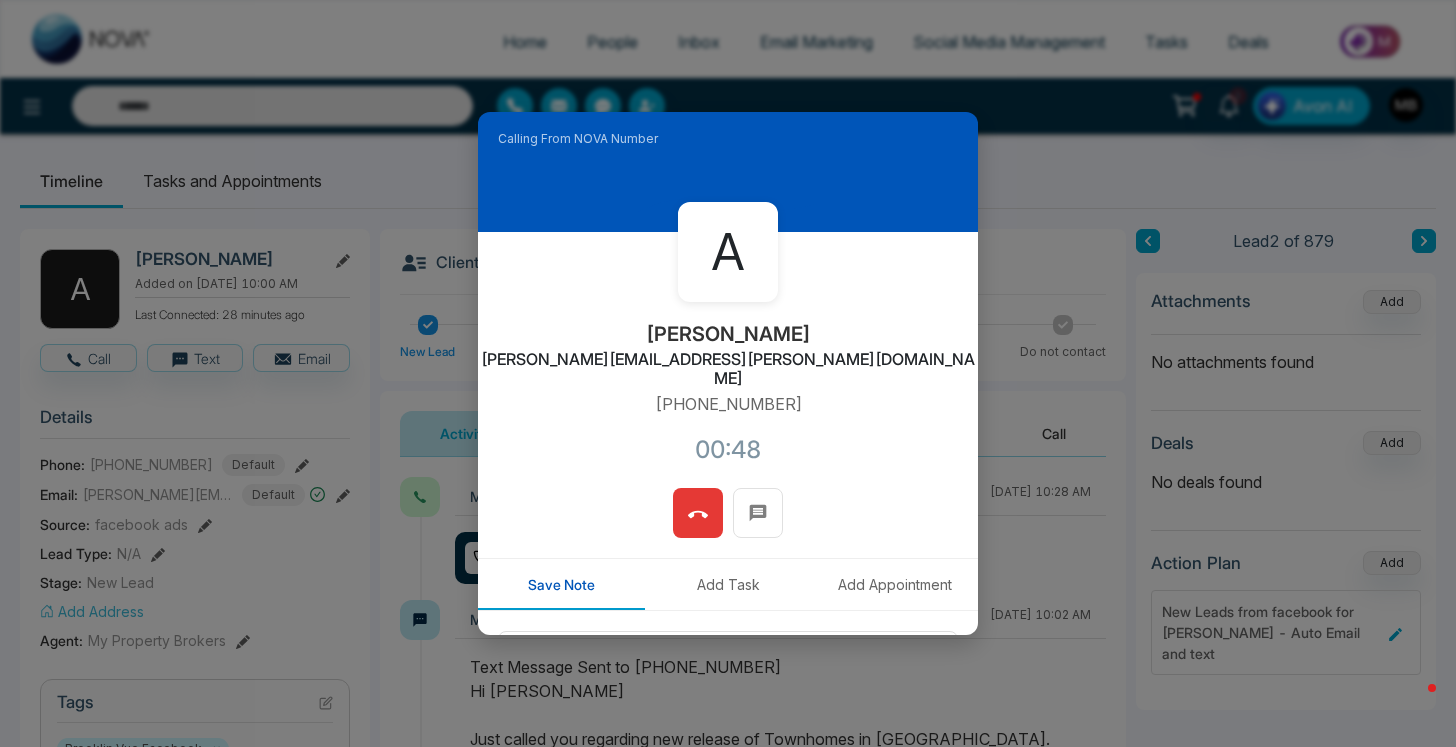 click at bounding box center [698, 513] 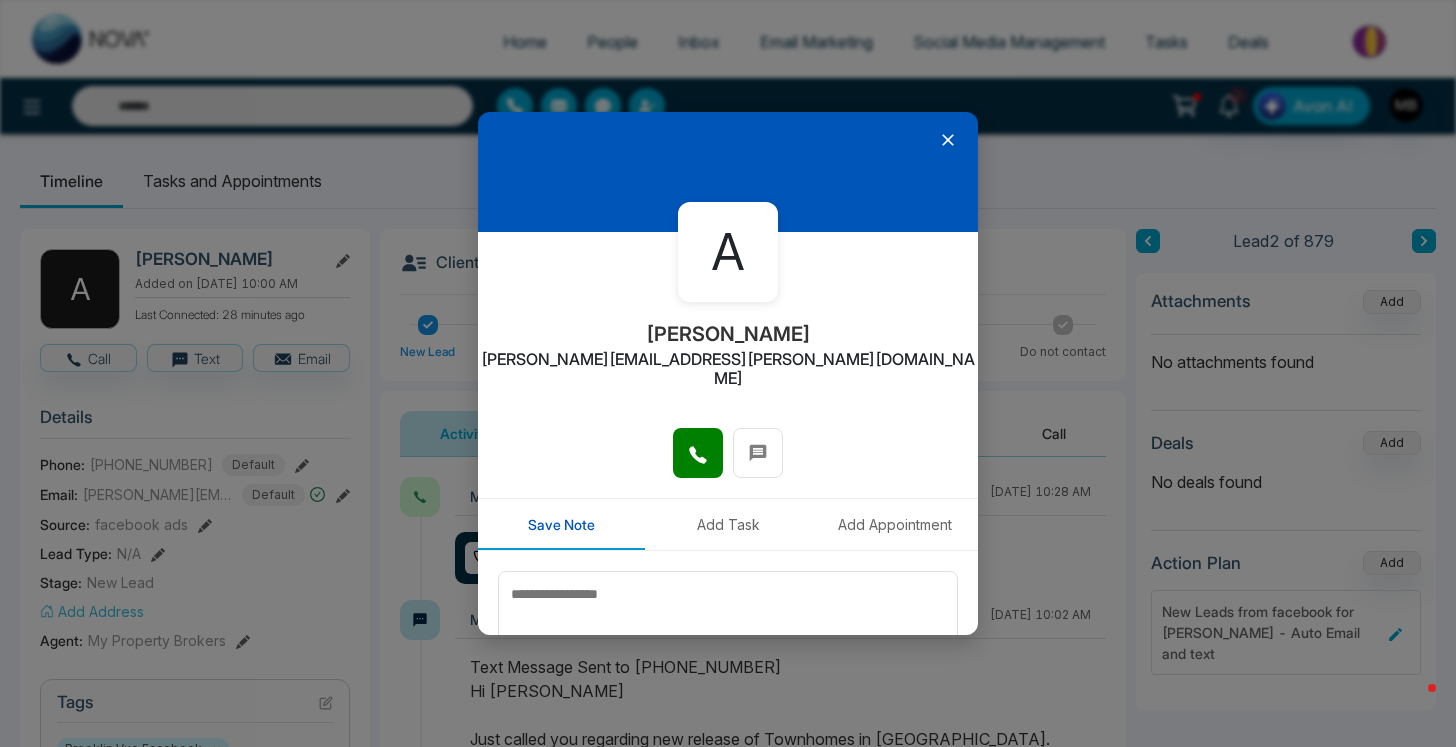 click 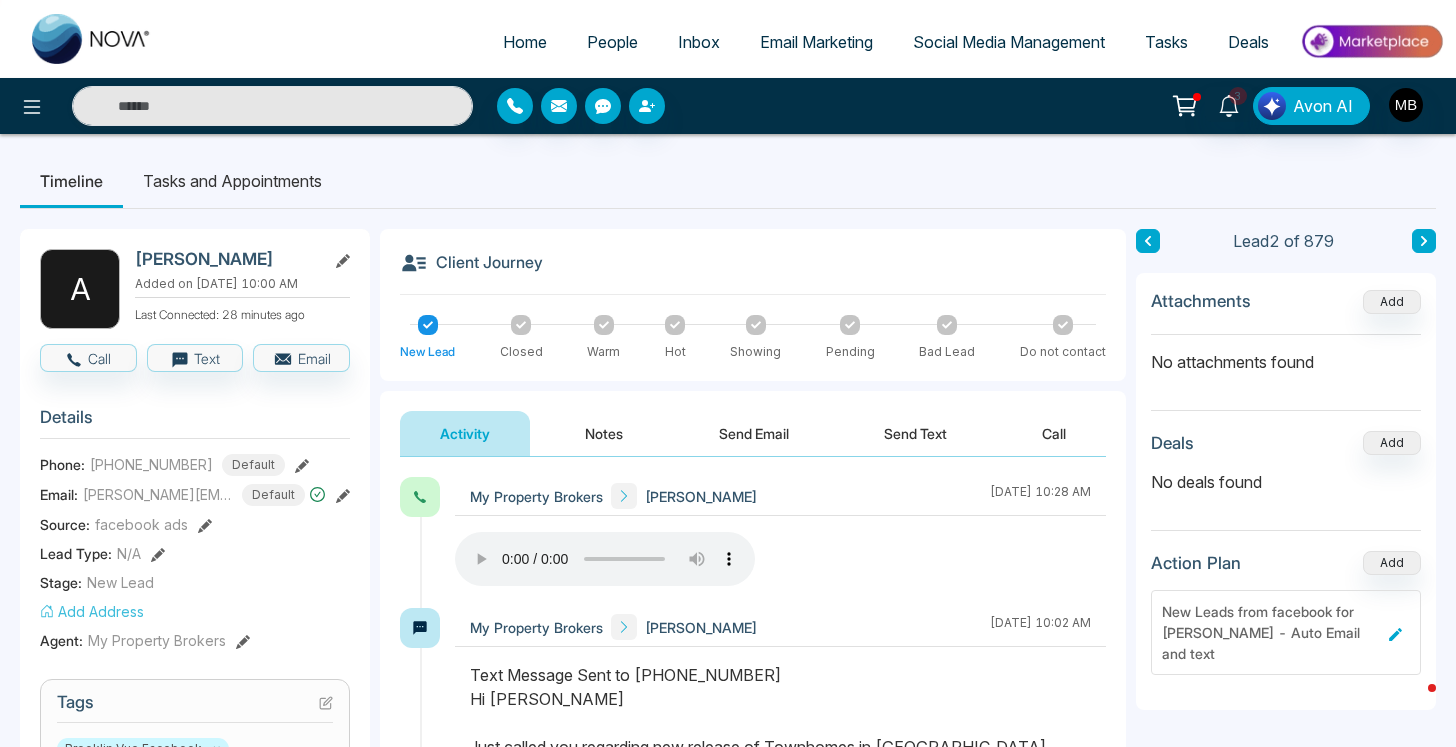 click 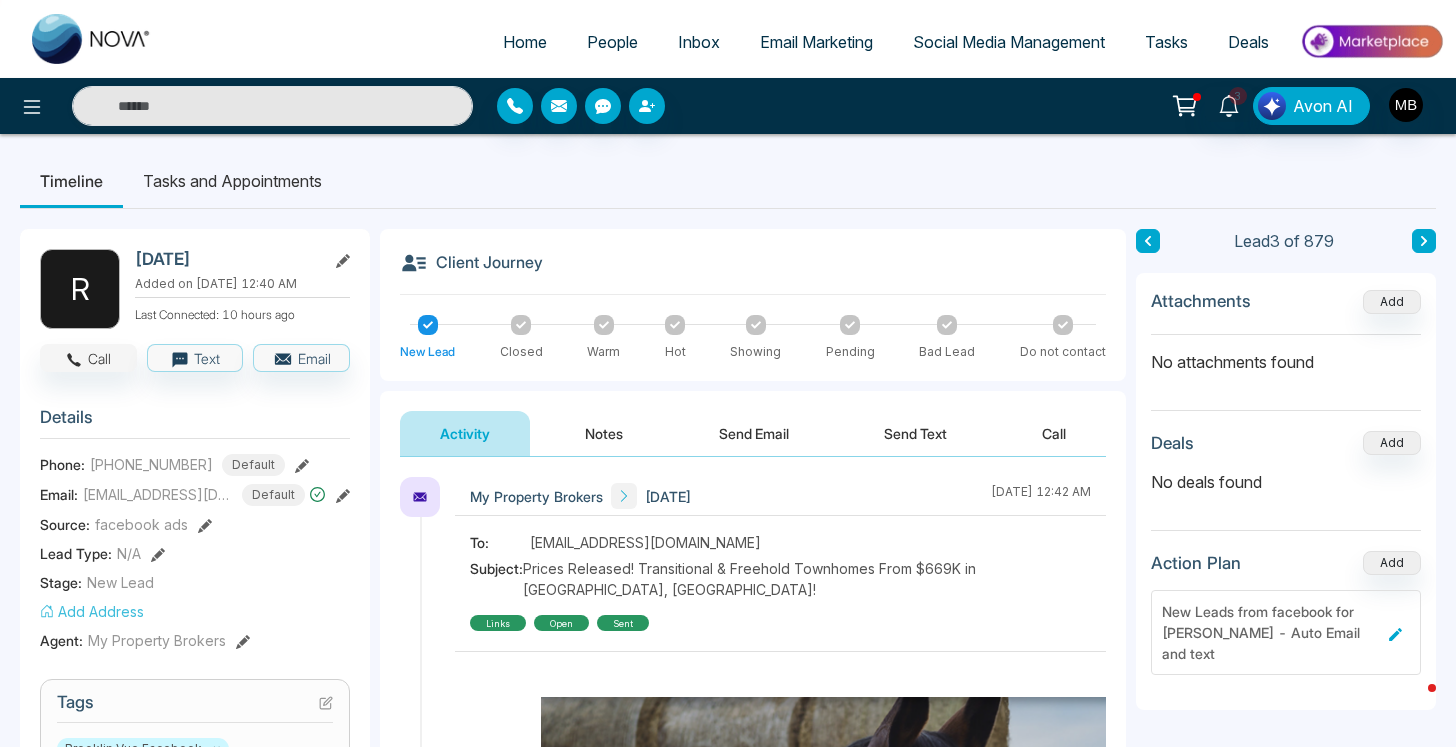 click on "Call" at bounding box center [88, 358] 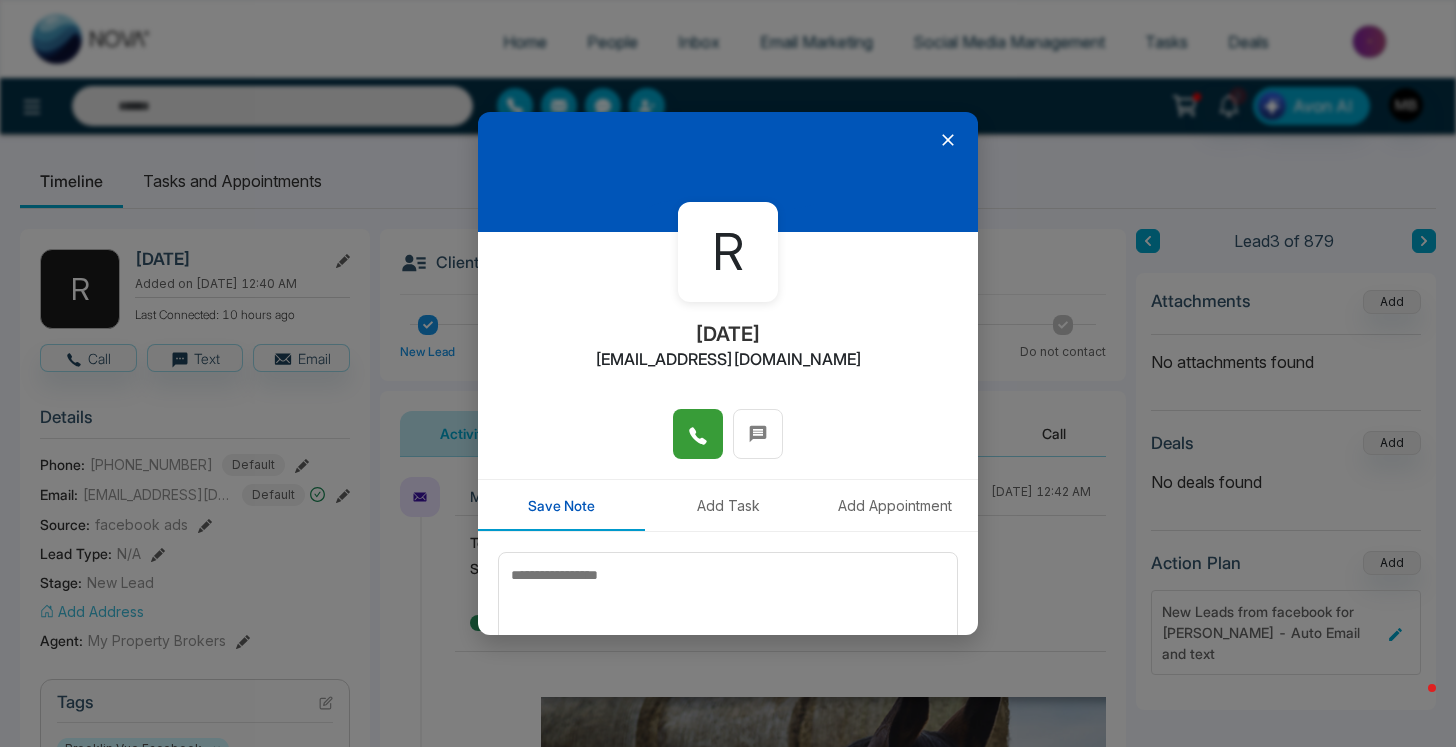 click at bounding box center [698, 434] 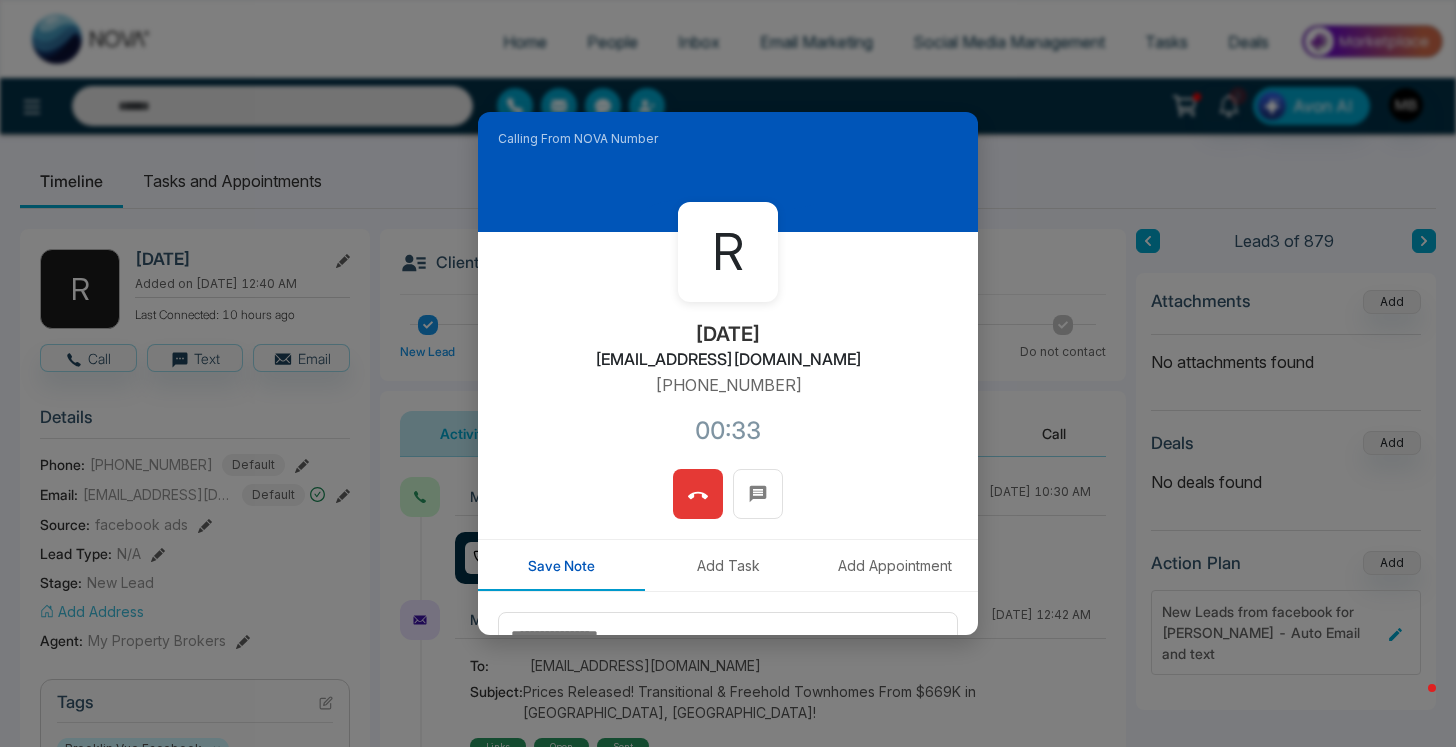 click at bounding box center [698, 494] 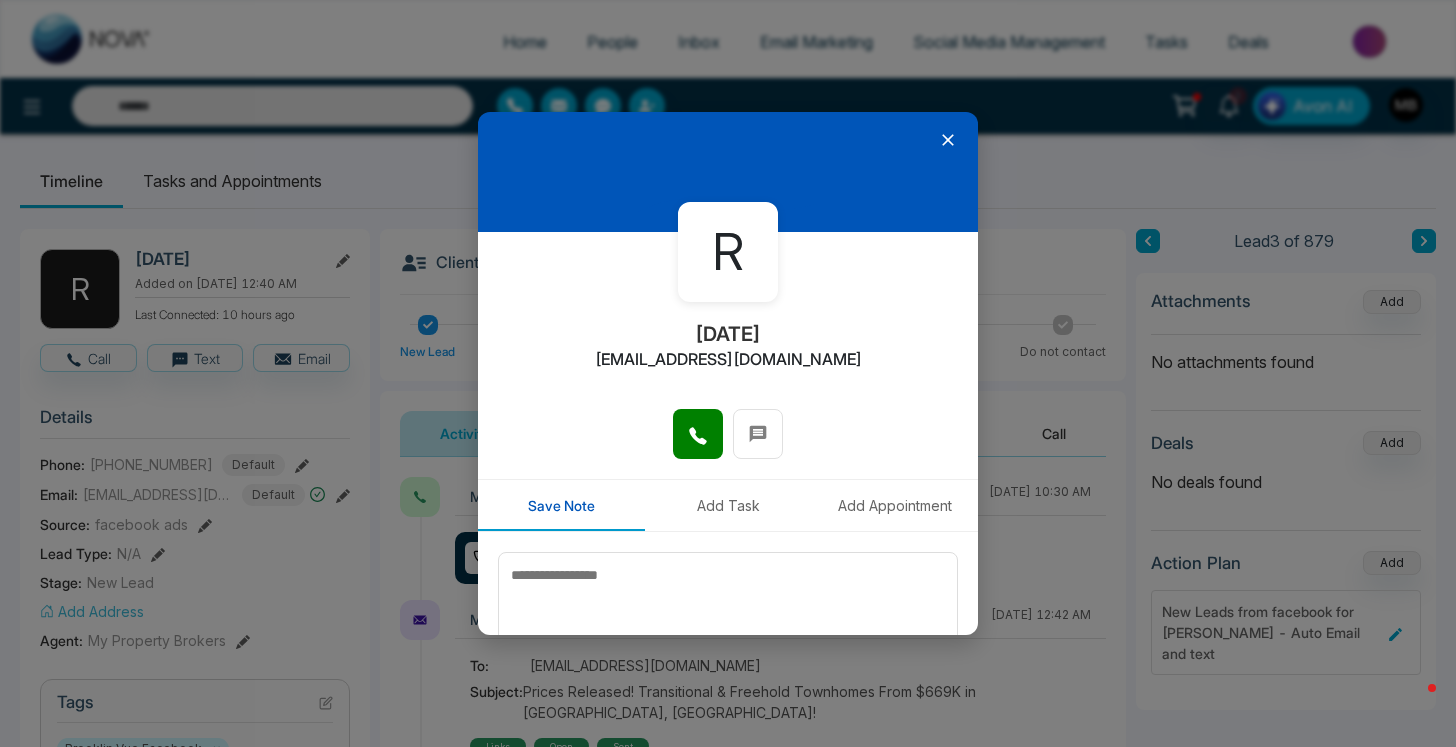 click 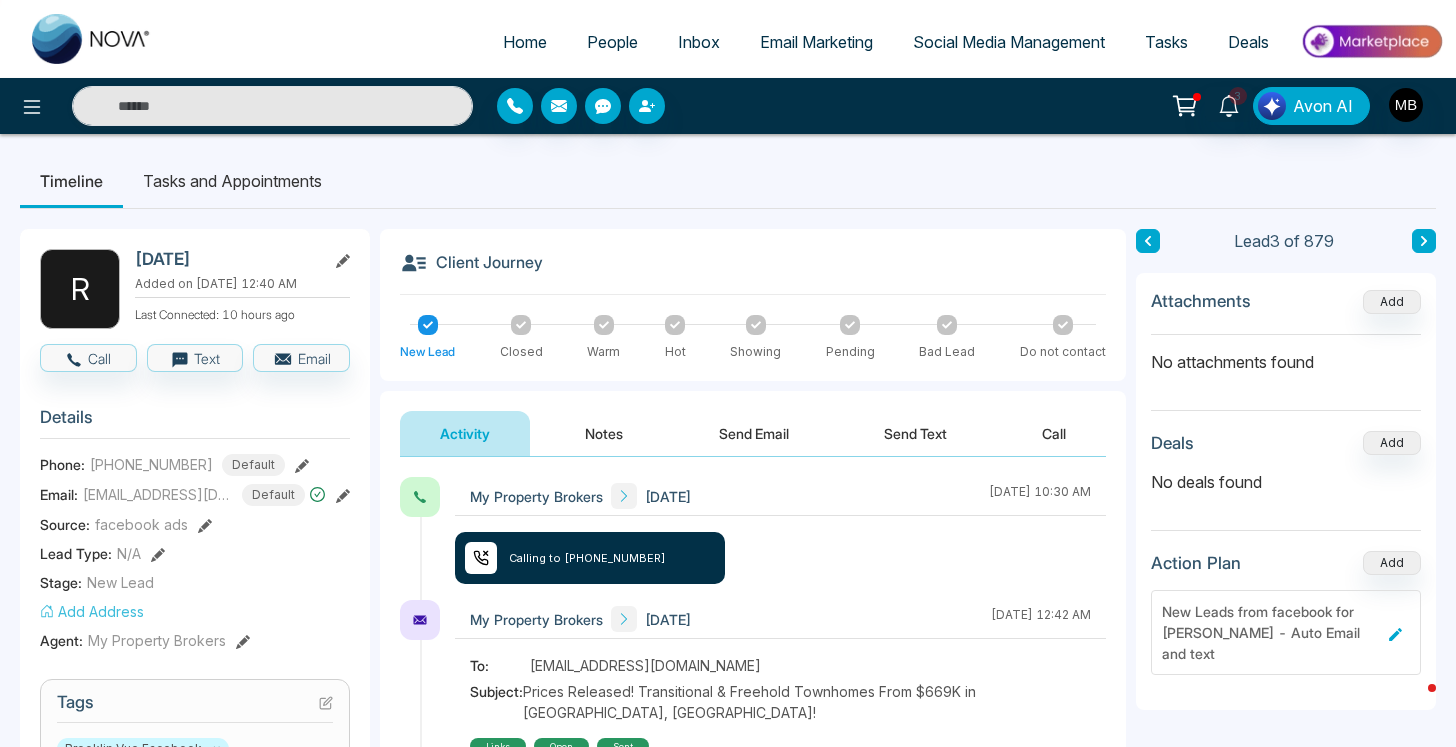 click 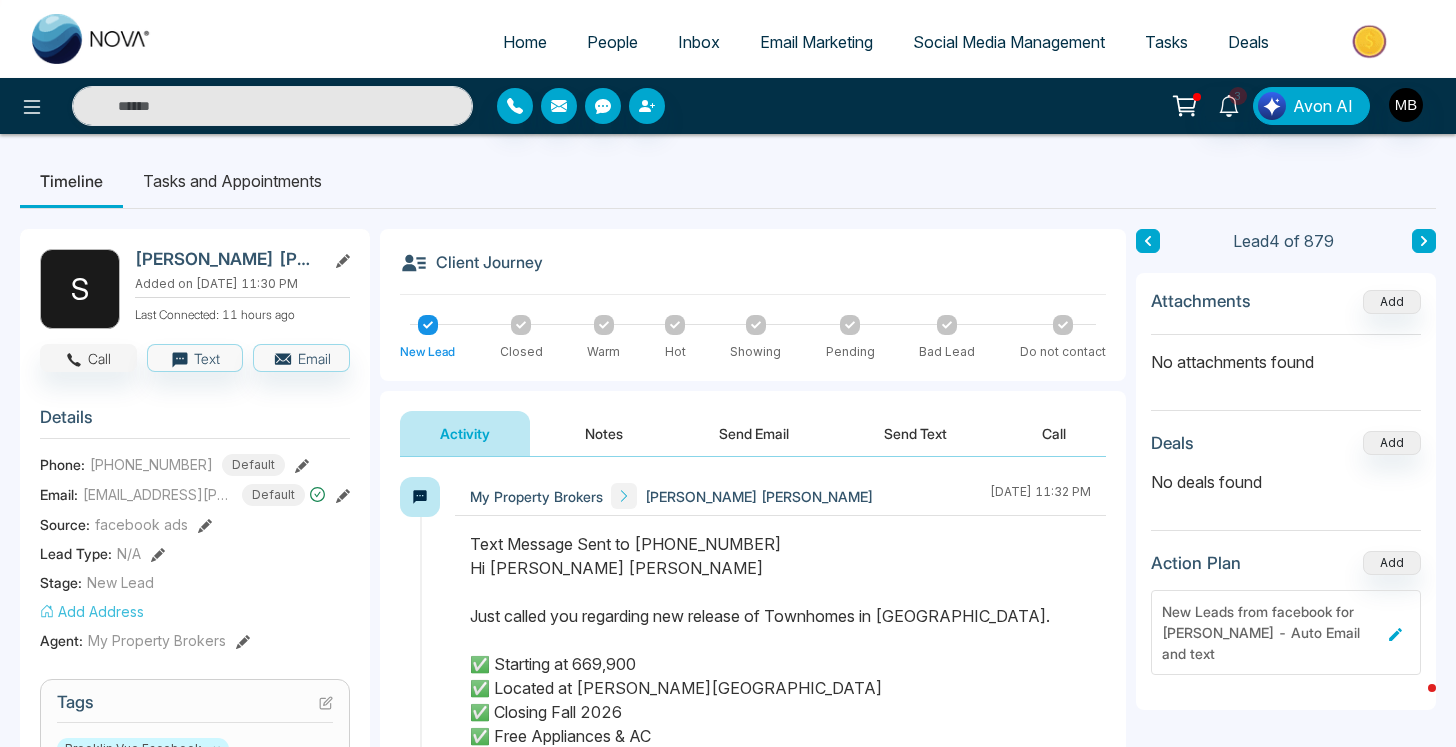 click on "Call" at bounding box center [88, 358] 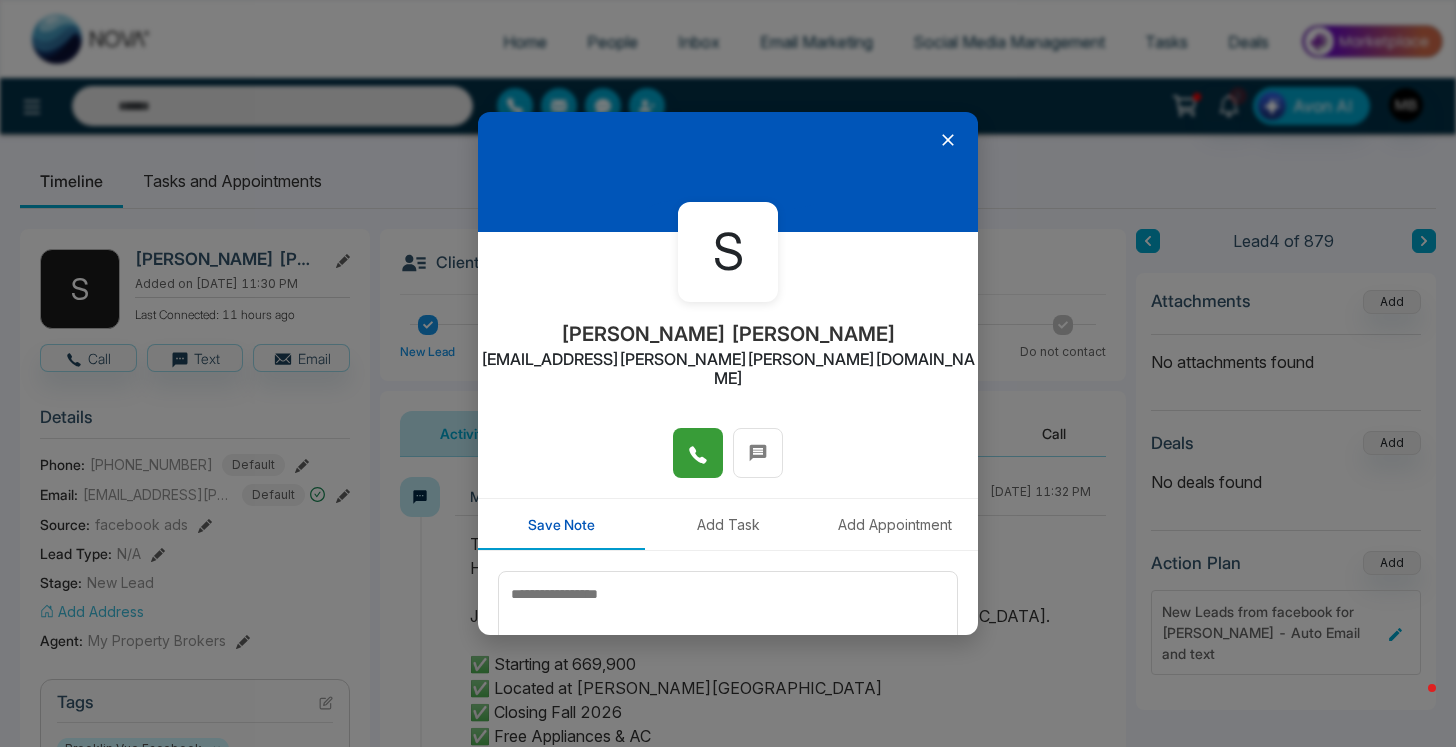 click at bounding box center (698, 453) 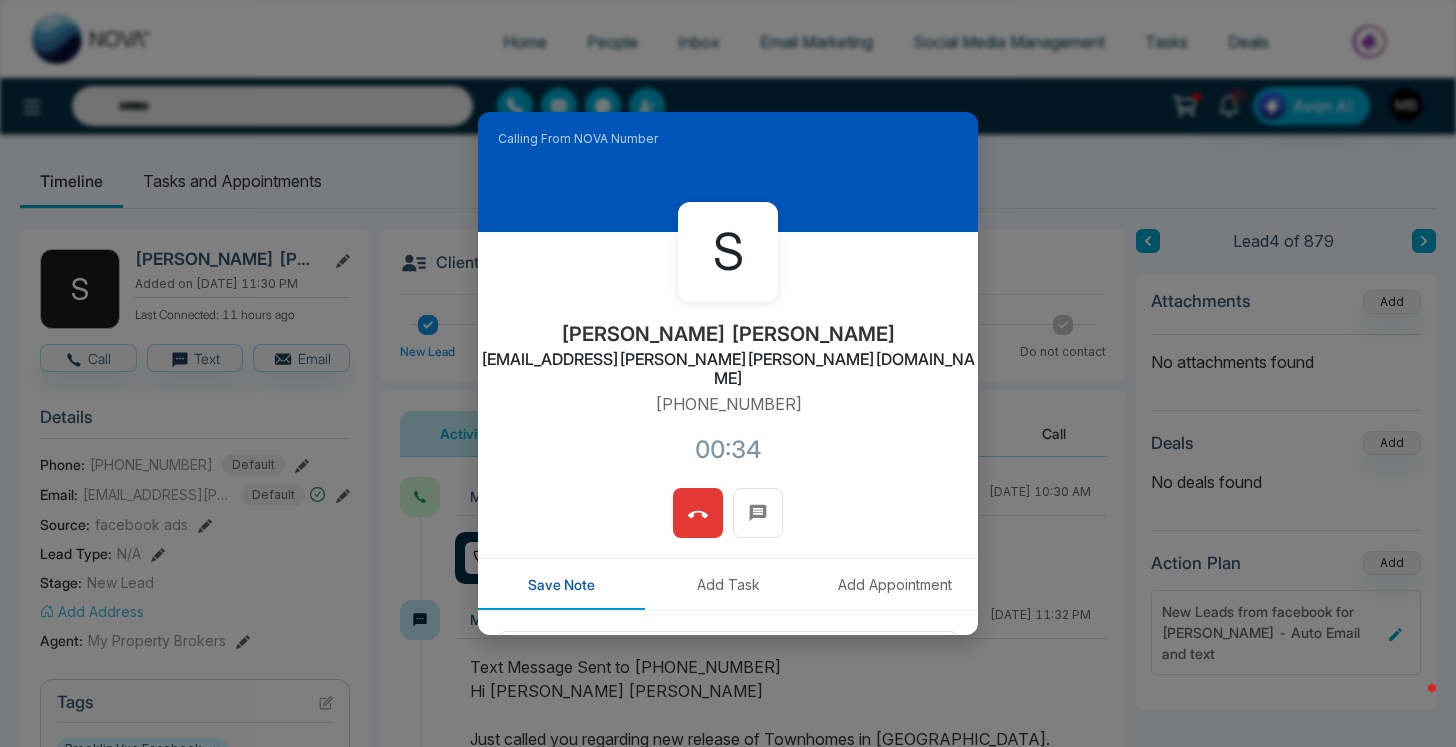 click 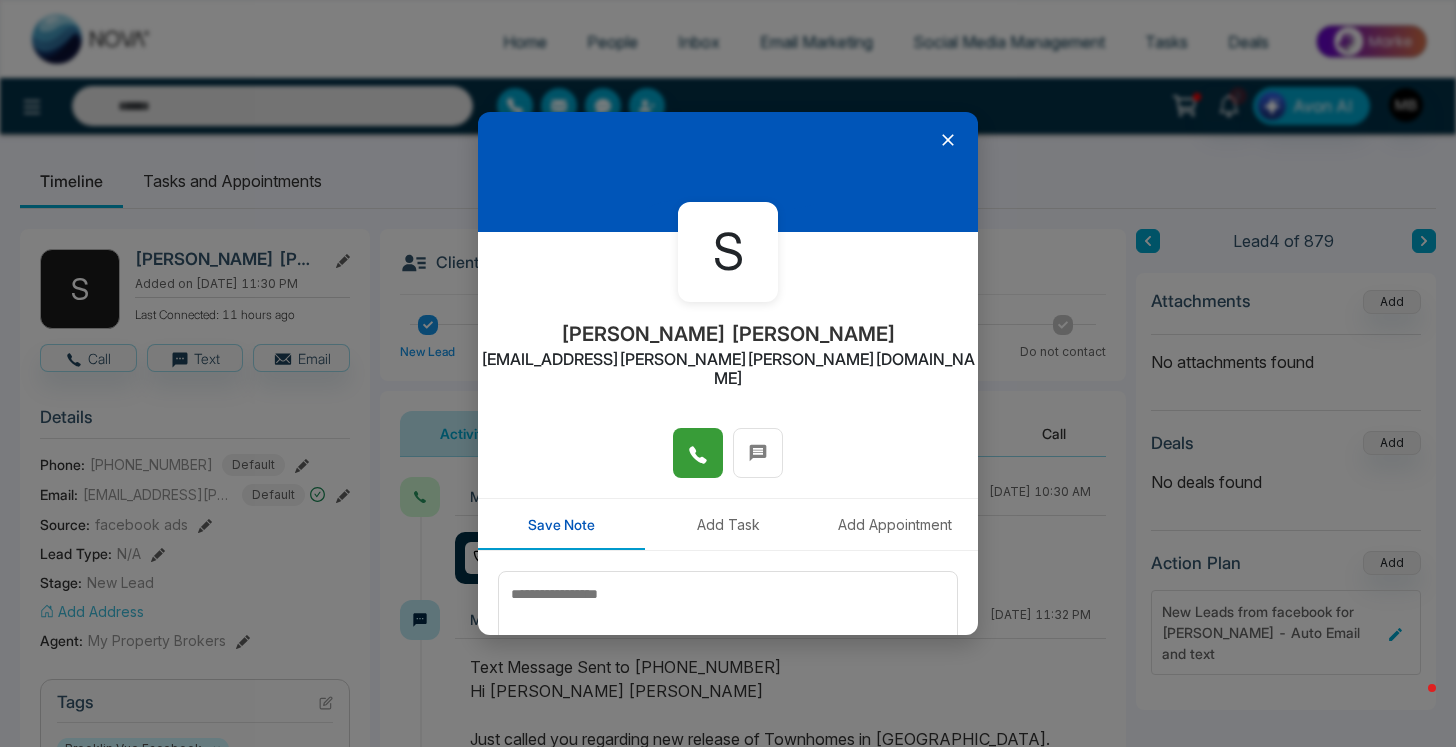 click at bounding box center (698, 453) 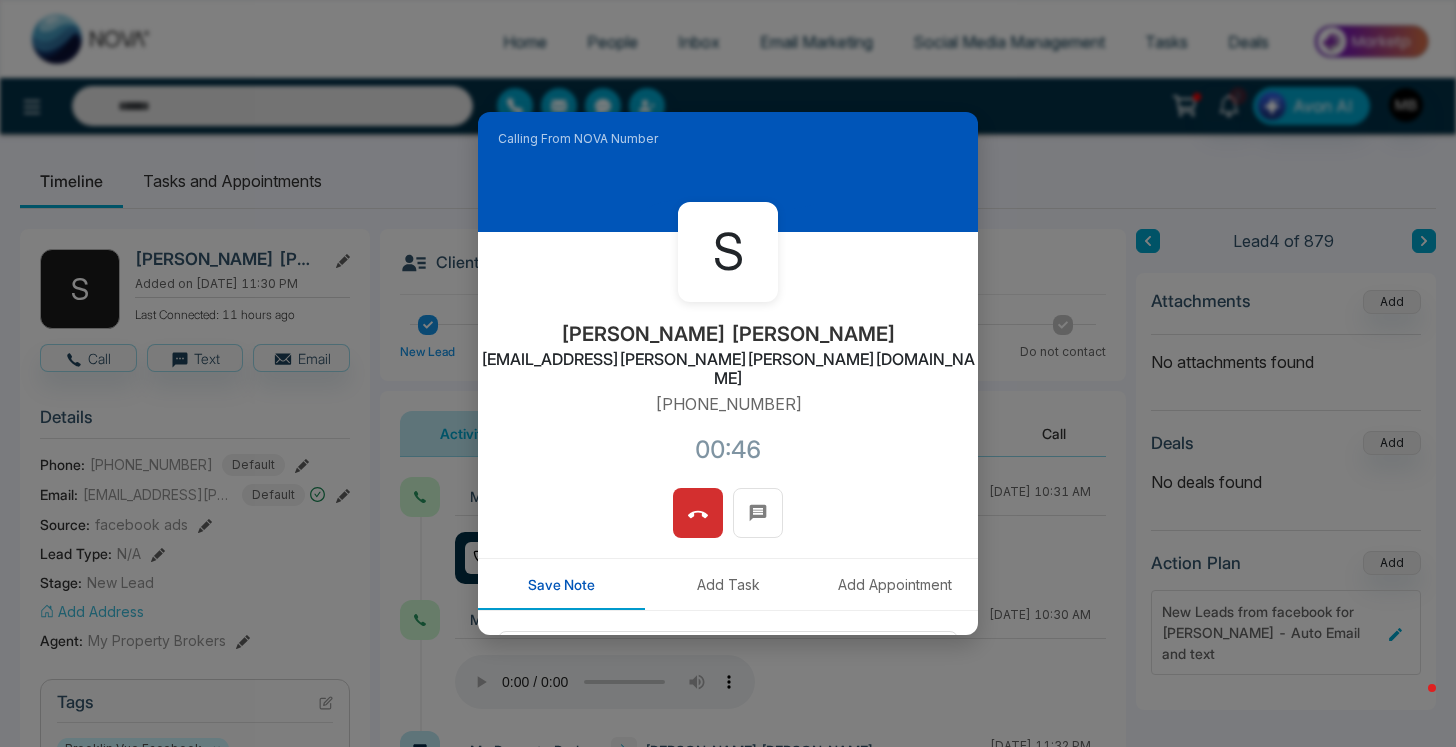 click 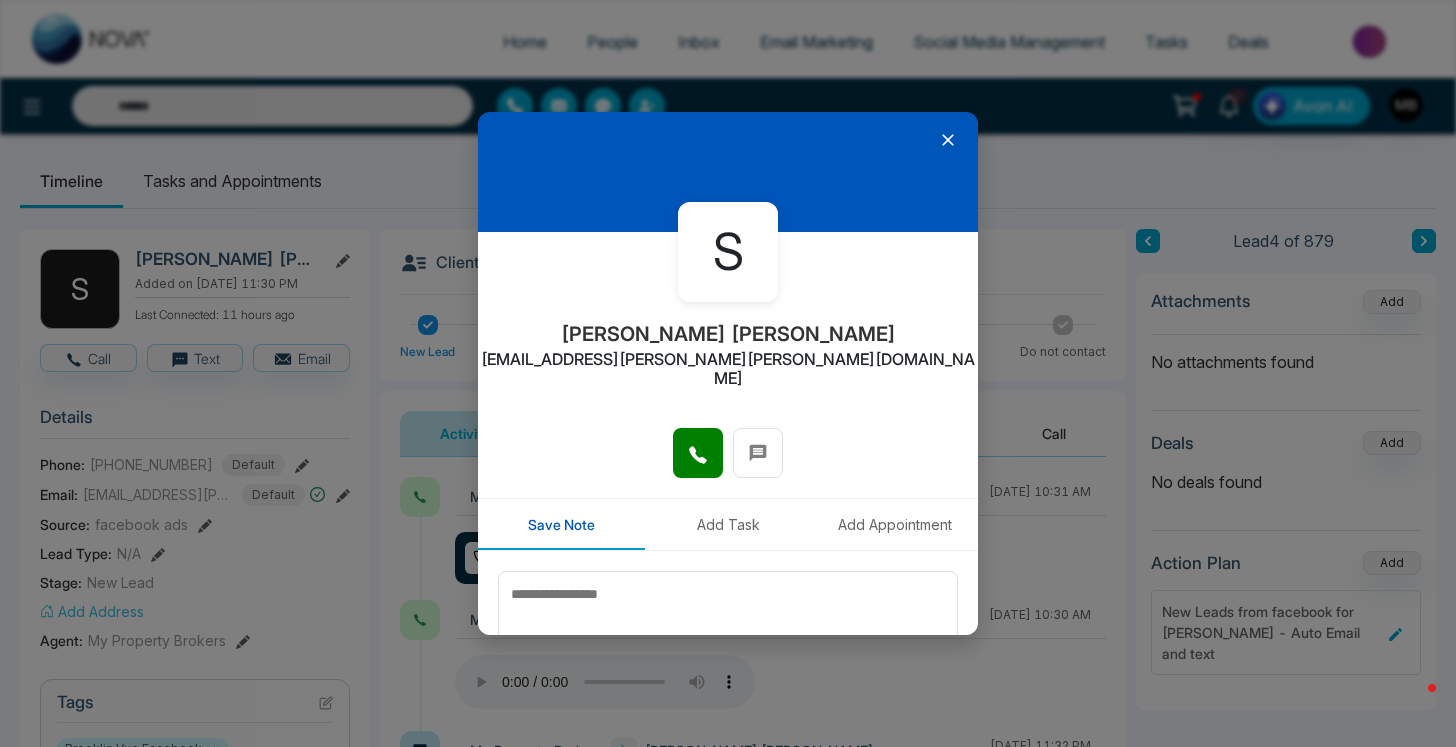 click 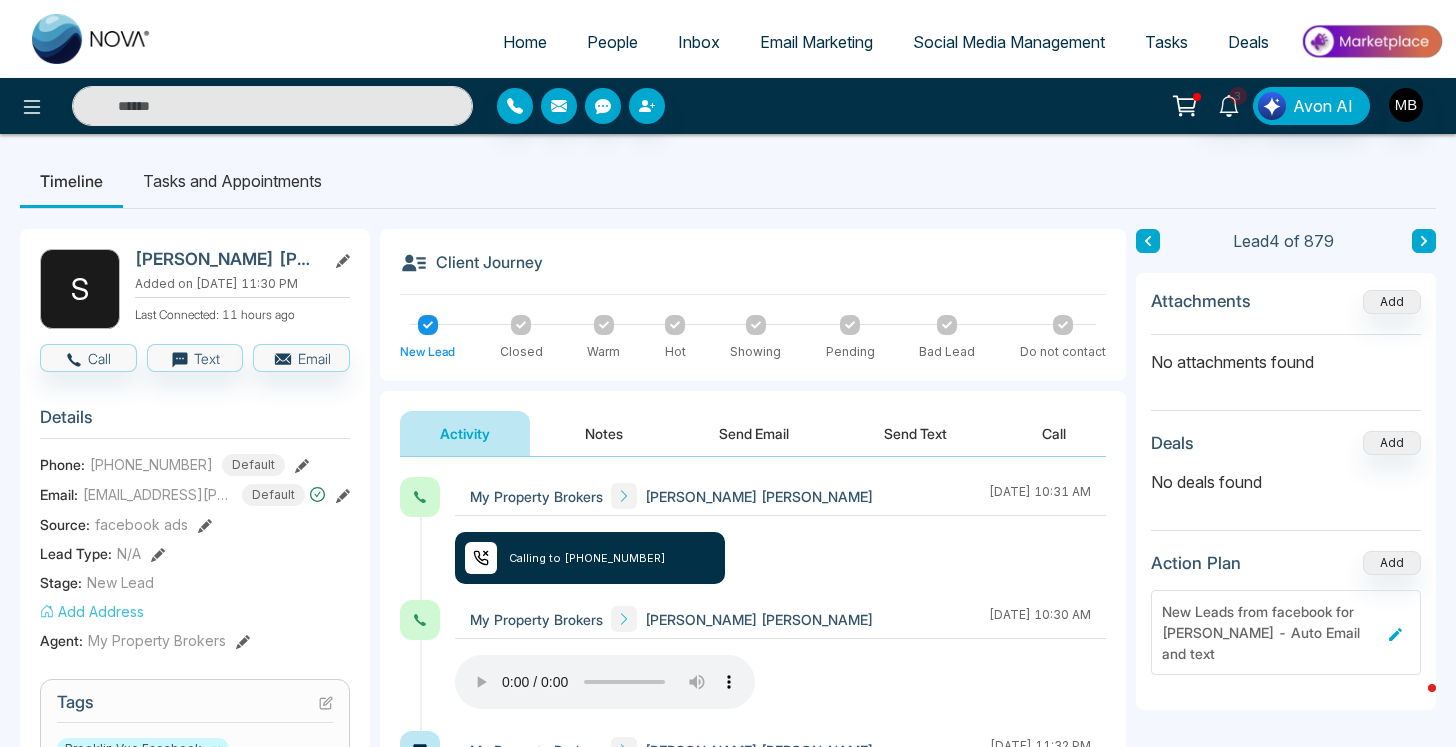 click at bounding box center (1424, 241) 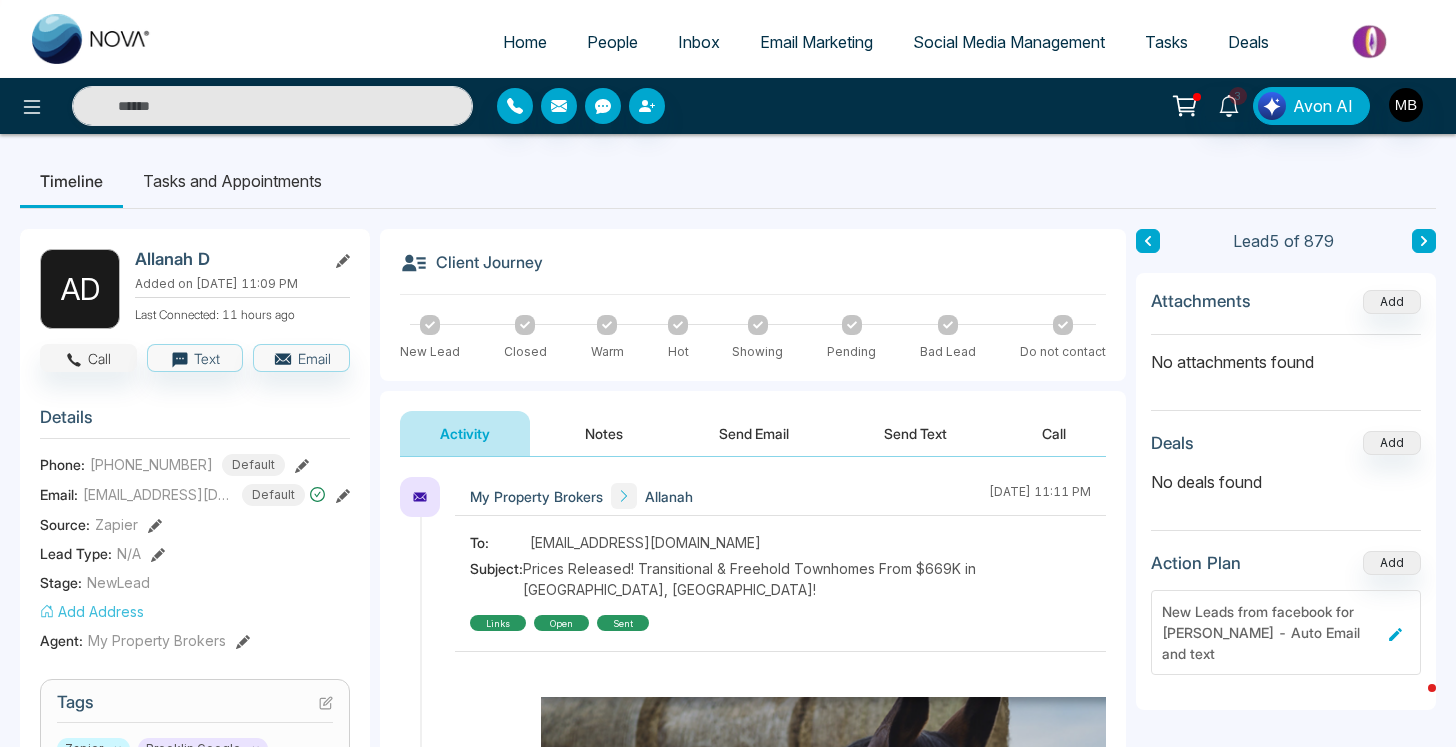 click on "Call" at bounding box center [88, 358] 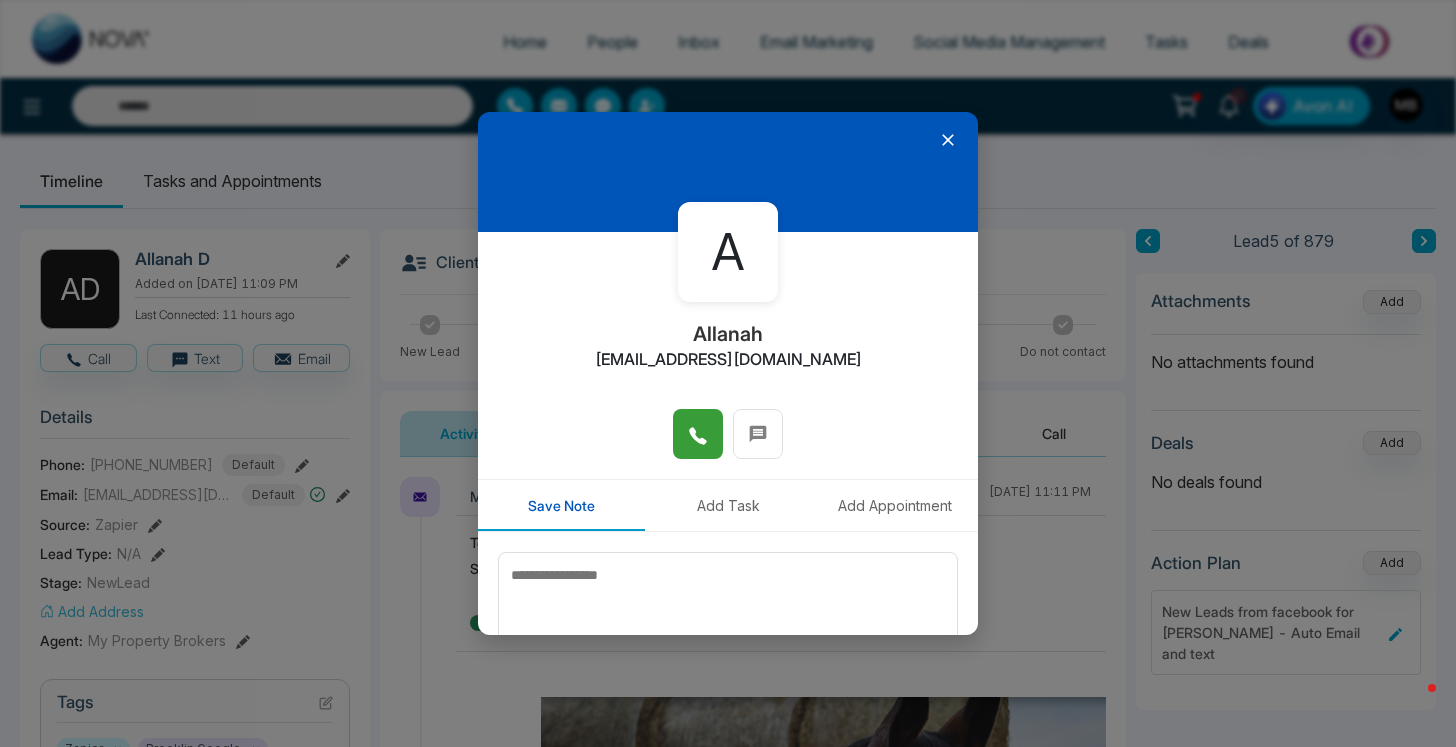 click at bounding box center [698, 434] 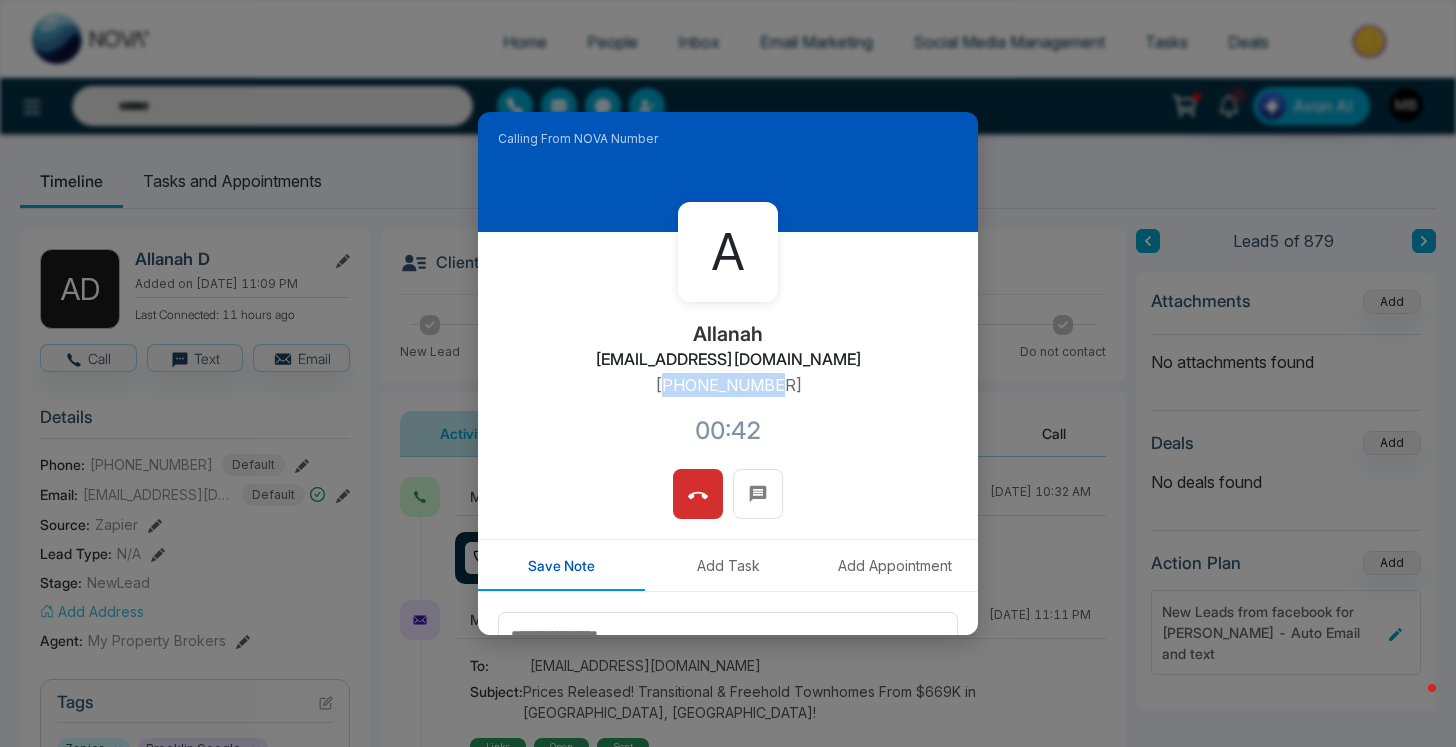 drag, startPoint x: 664, startPoint y: 386, endPoint x: 782, endPoint y: 388, distance: 118.016945 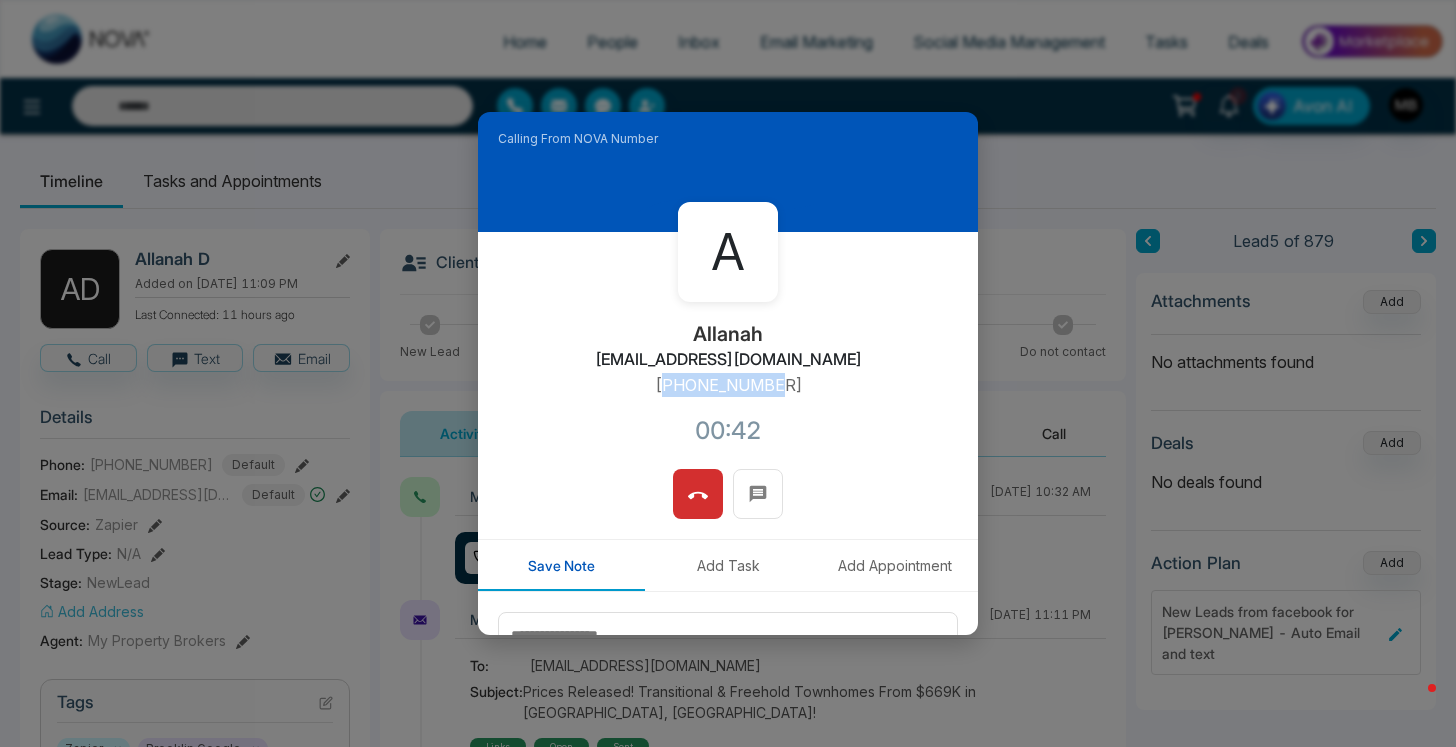 click on "[PHONE_NUMBER]" at bounding box center (728, 385) 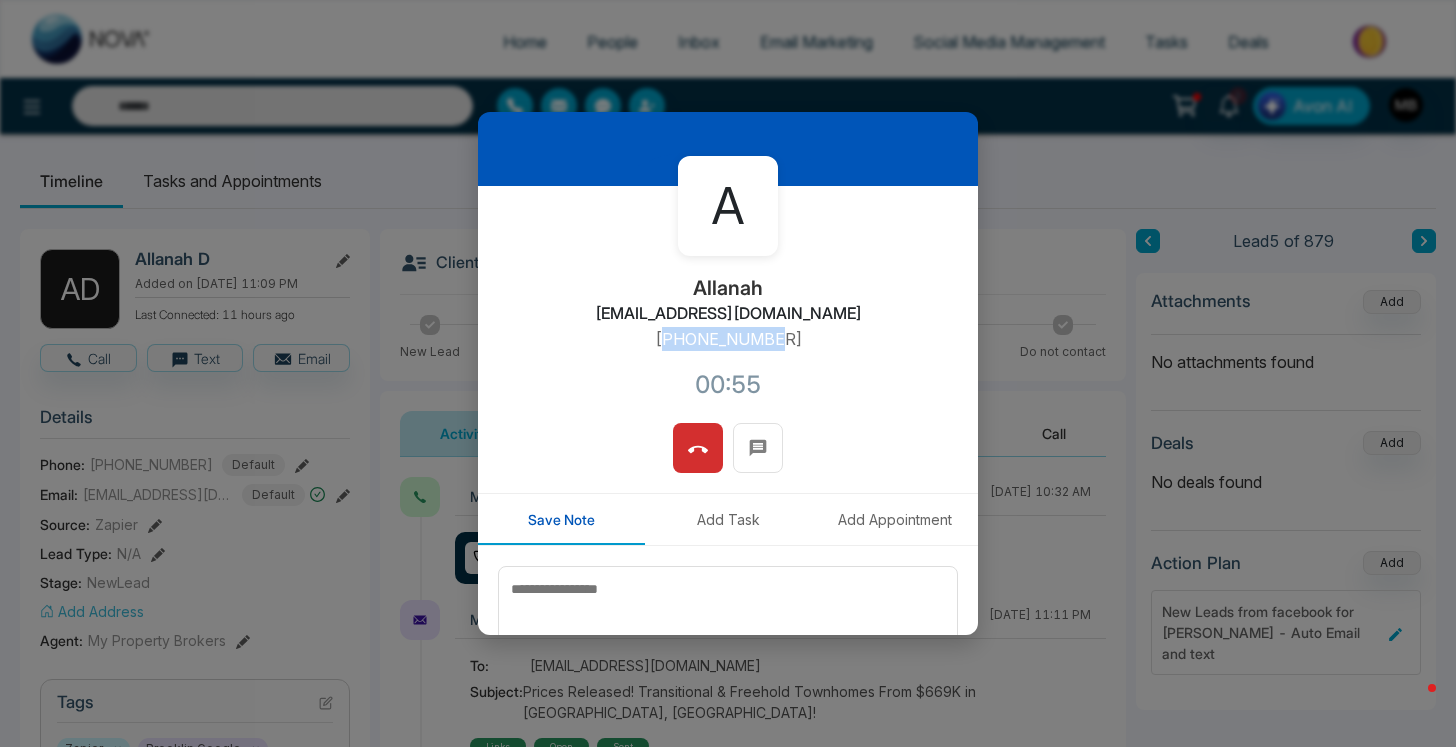 scroll, scrollTop: 0, scrollLeft: 0, axis: both 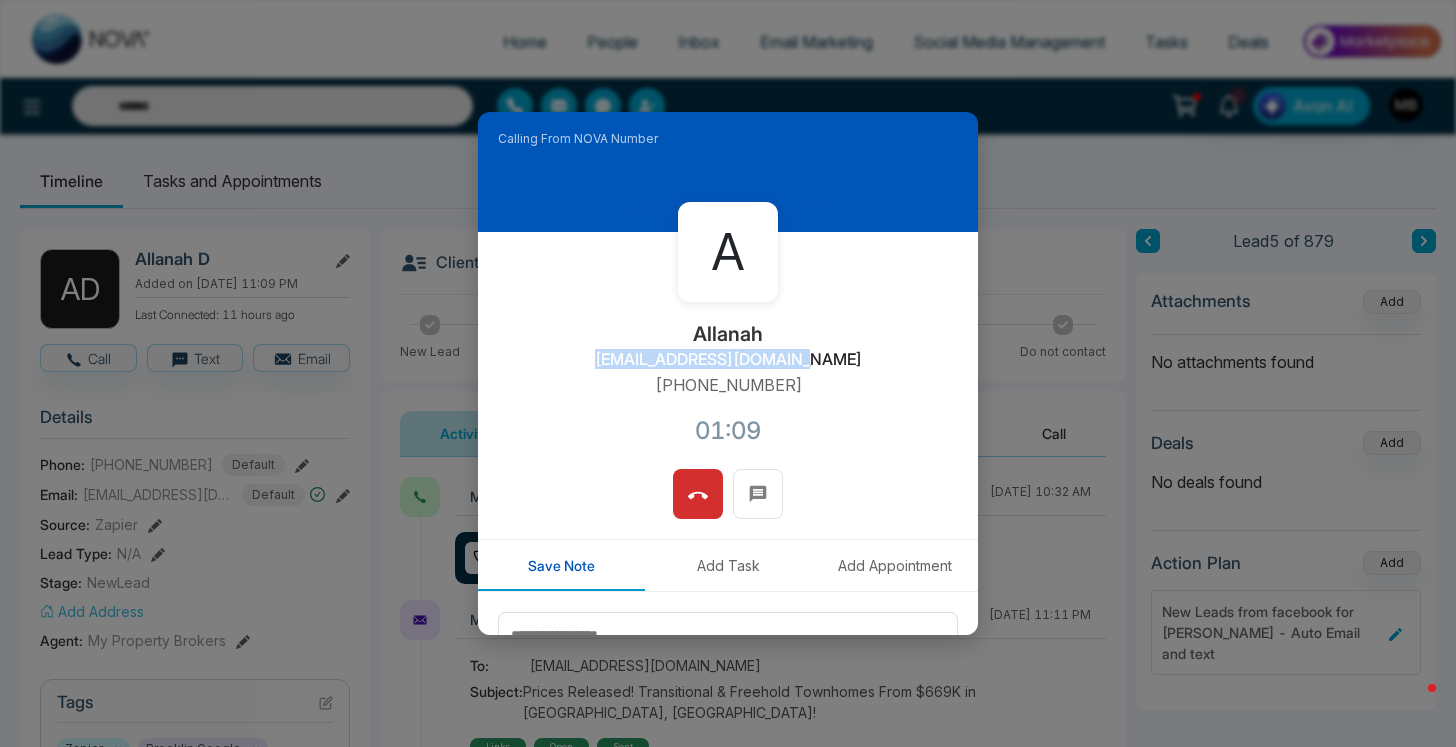 drag, startPoint x: 623, startPoint y: 356, endPoint x: 821, endPoint y: 353, distance: 198.02272 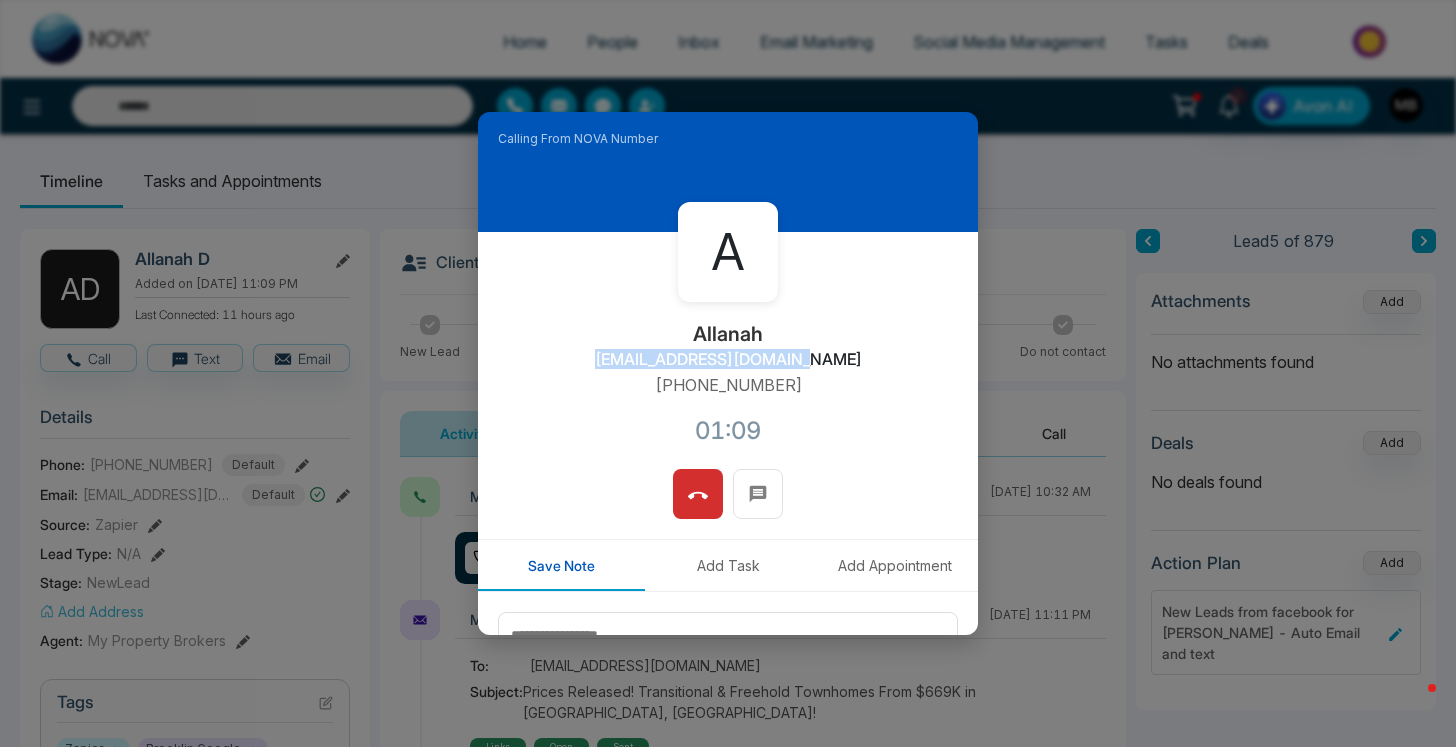 click on "A Allanah [EMAIL_ADDRESS][DOMAIN_NAME] [PHONE_NUMBER]:09" at bounding box center (728, 350) 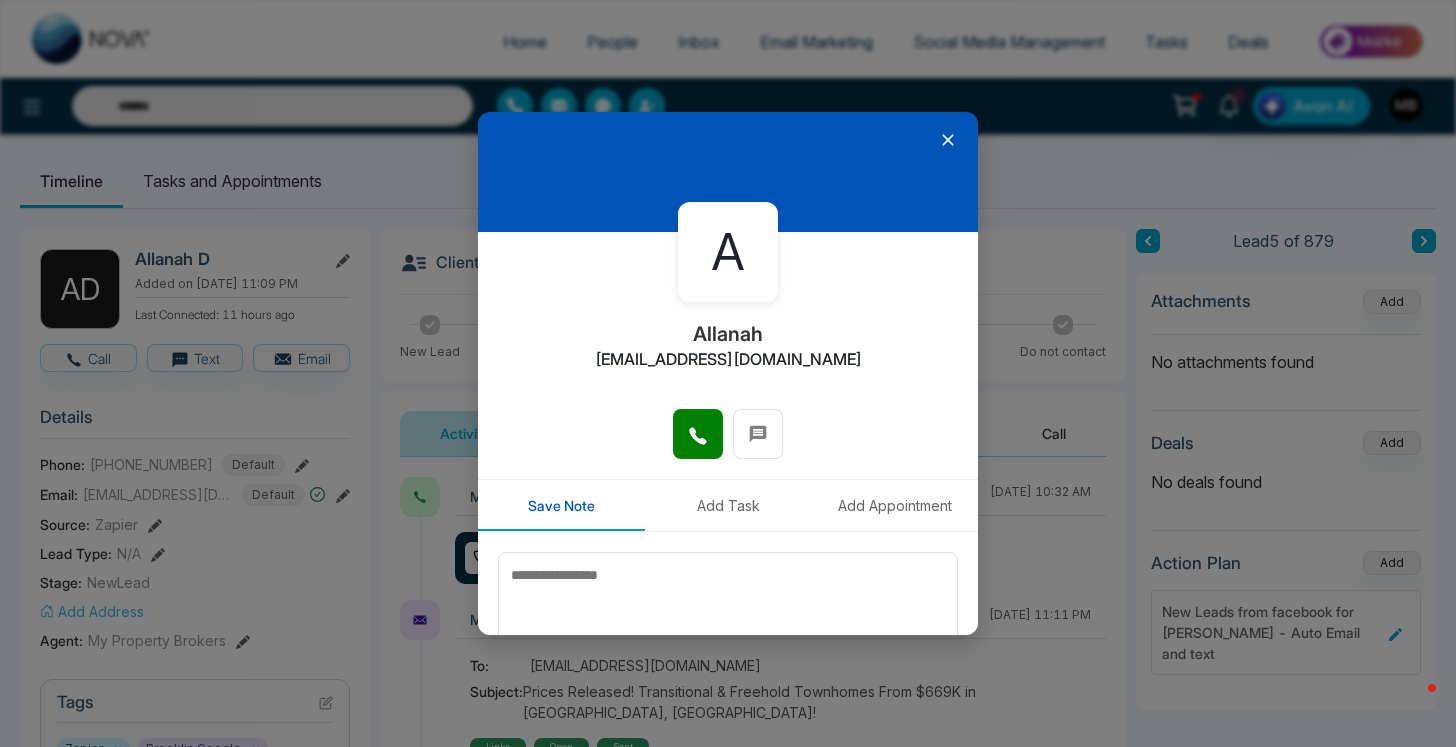 click 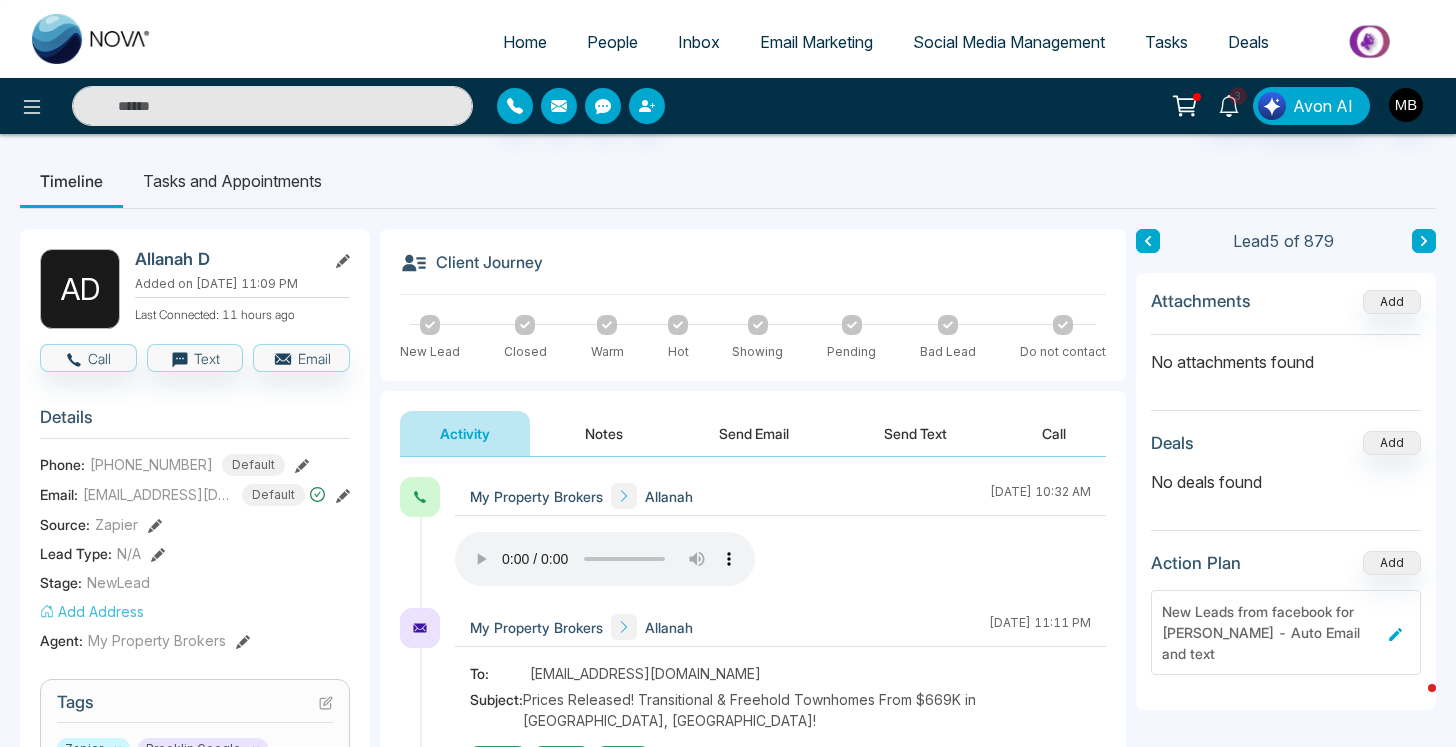 click on "Notes" at bounding box center [604, 433] 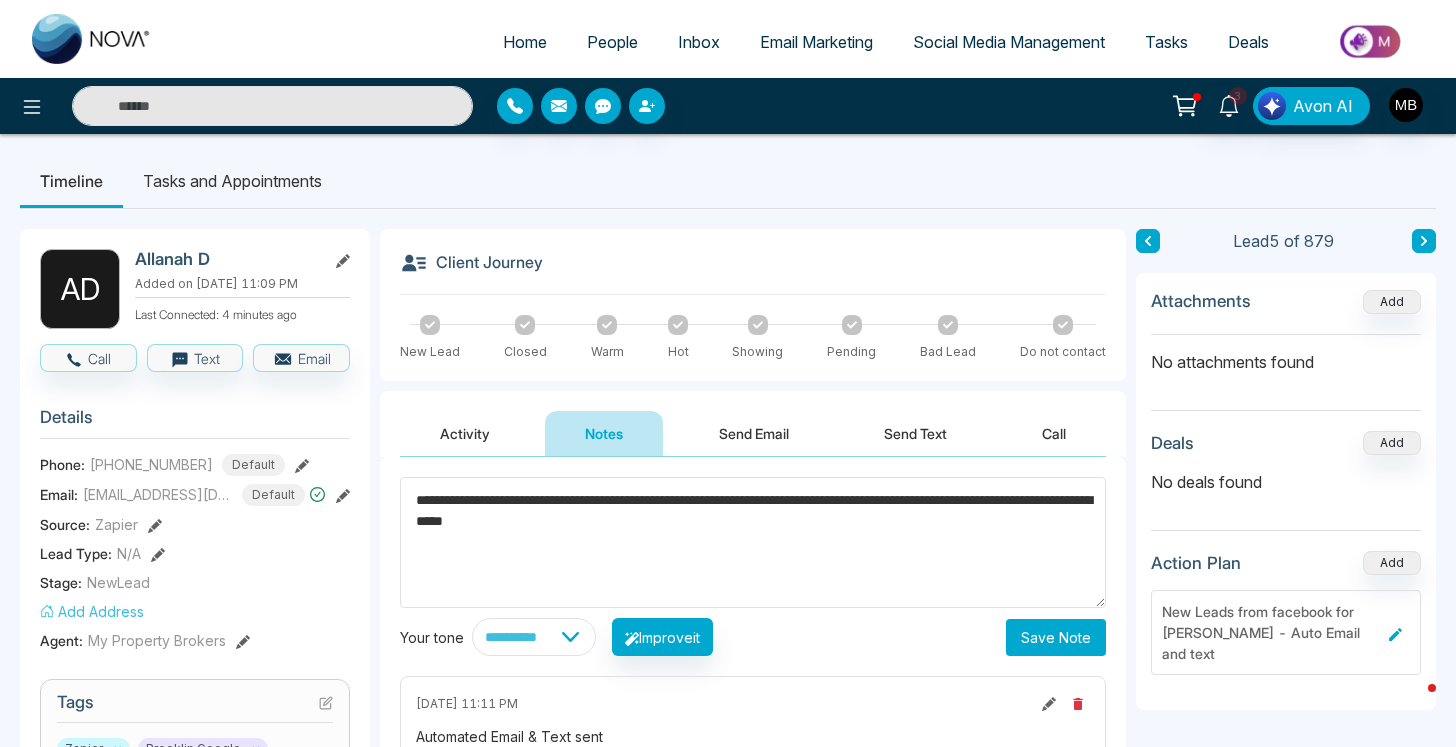 type on "**********" 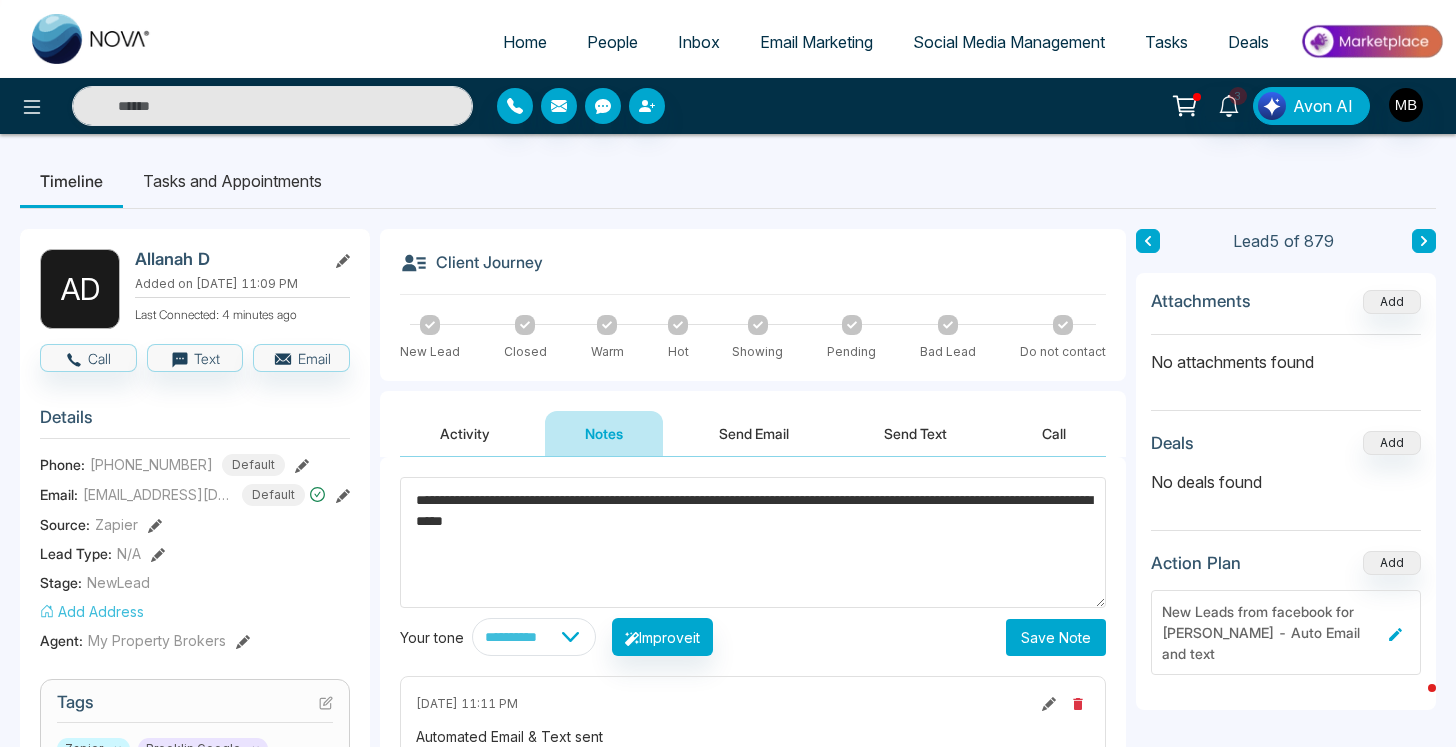 click on "Save Note" at bounding box center (1056, 637) 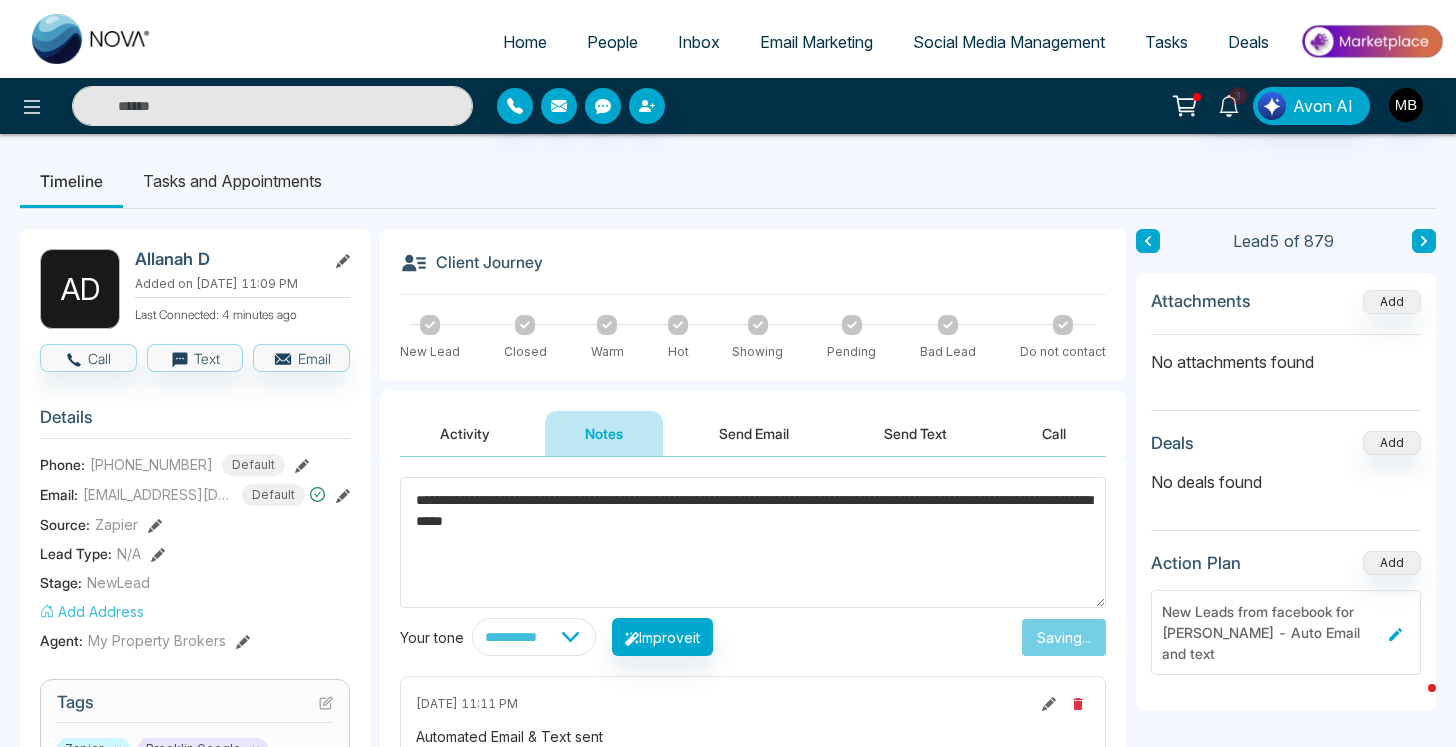 type 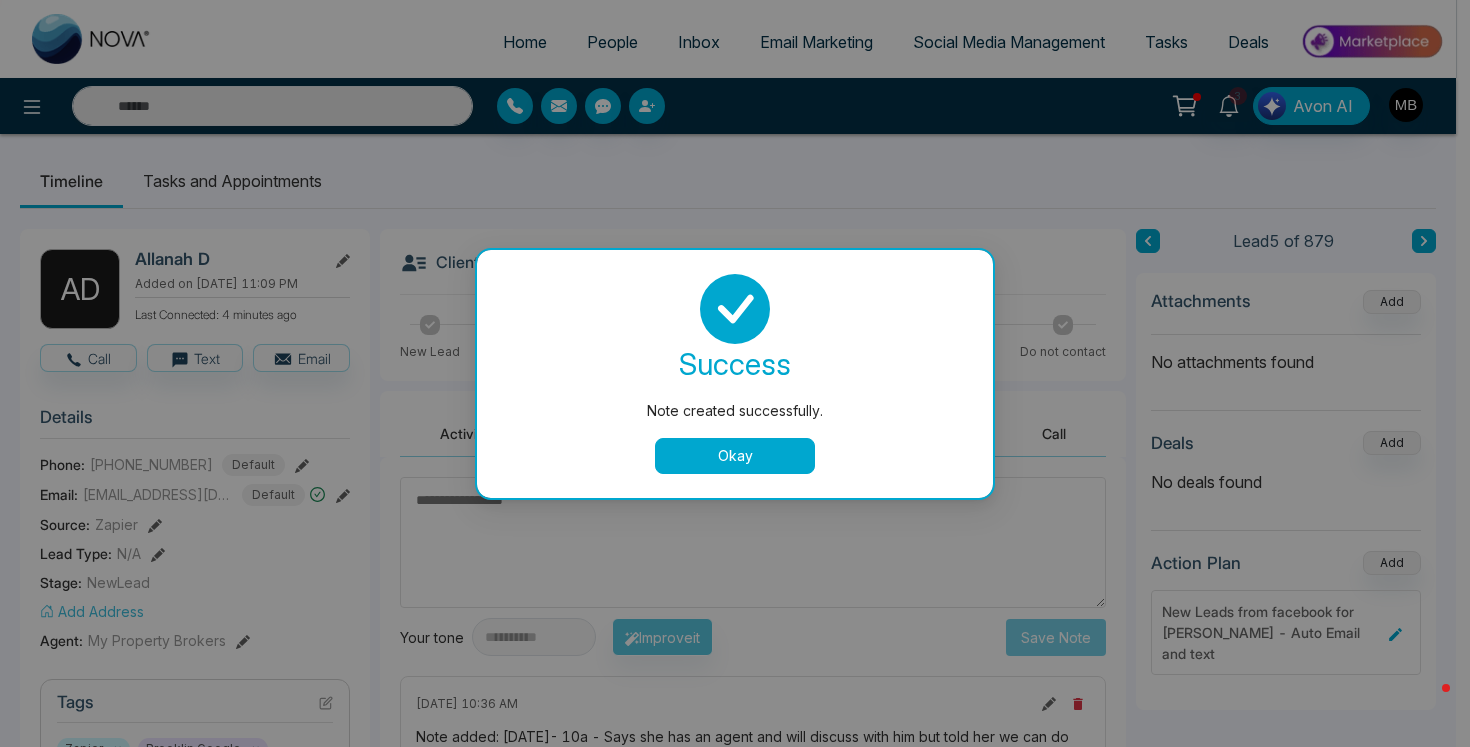 click on "Okay" at bounding box center [735, 456] 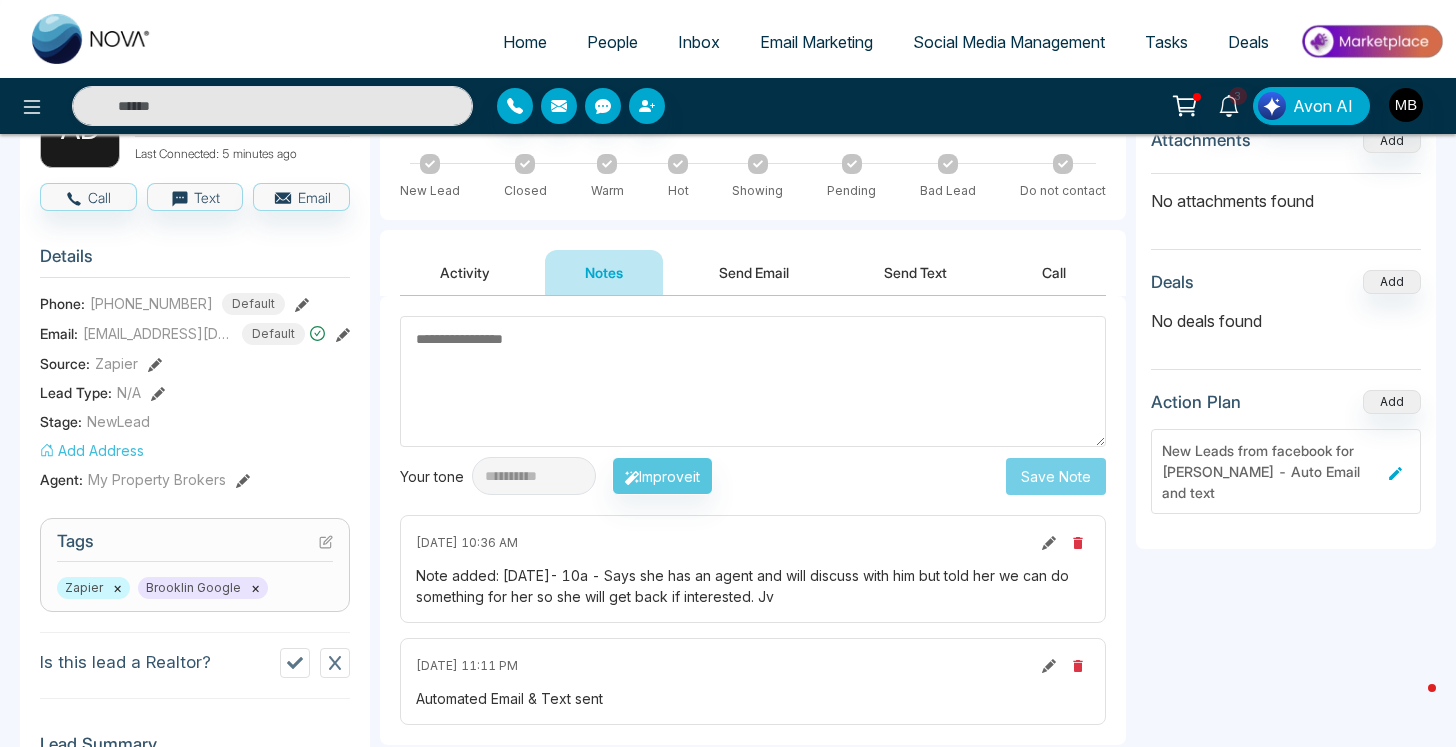 scroll, scrollTop: 252, scrollLeft: 0, axis: vertical 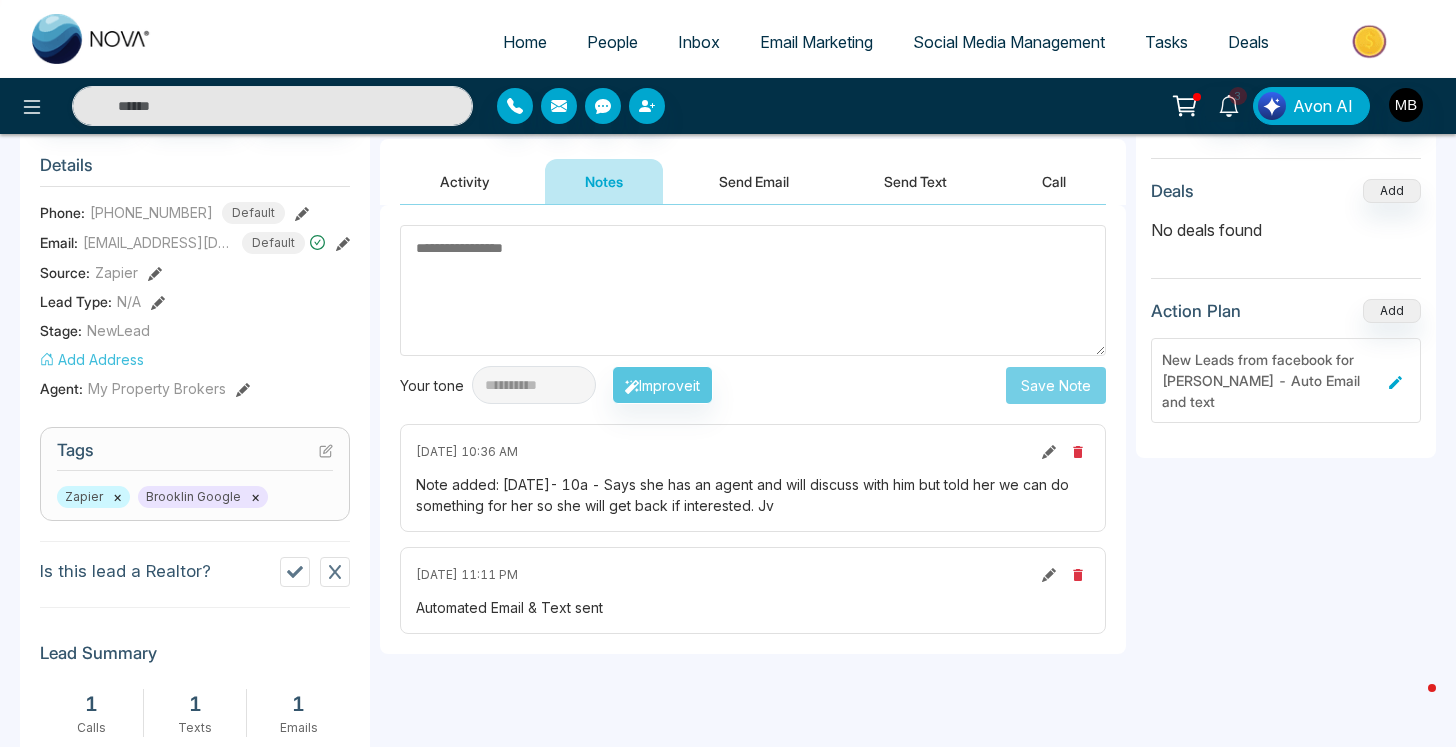 click on "People" at bounding box center (612, 42) 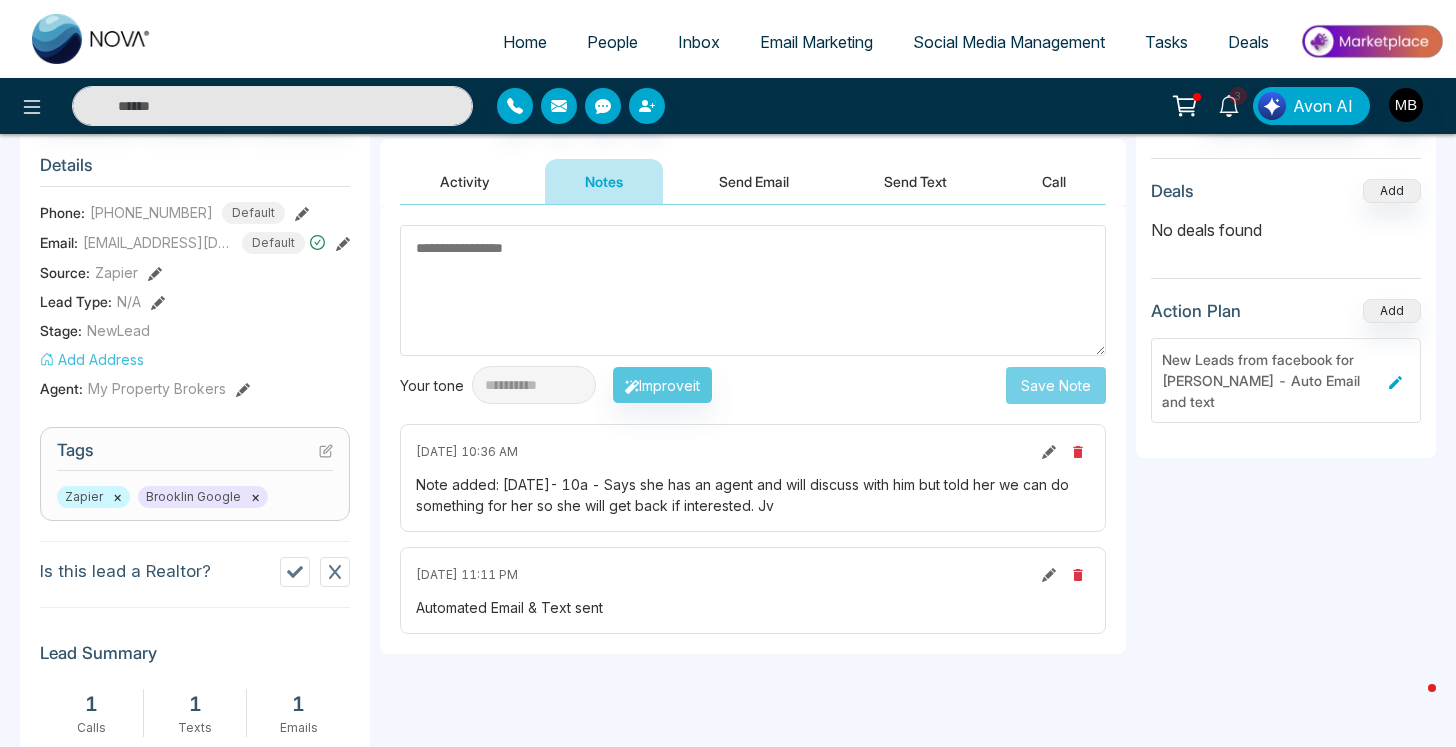 scroll, scrollTop: 0, scrollLeft: 0, axis: both 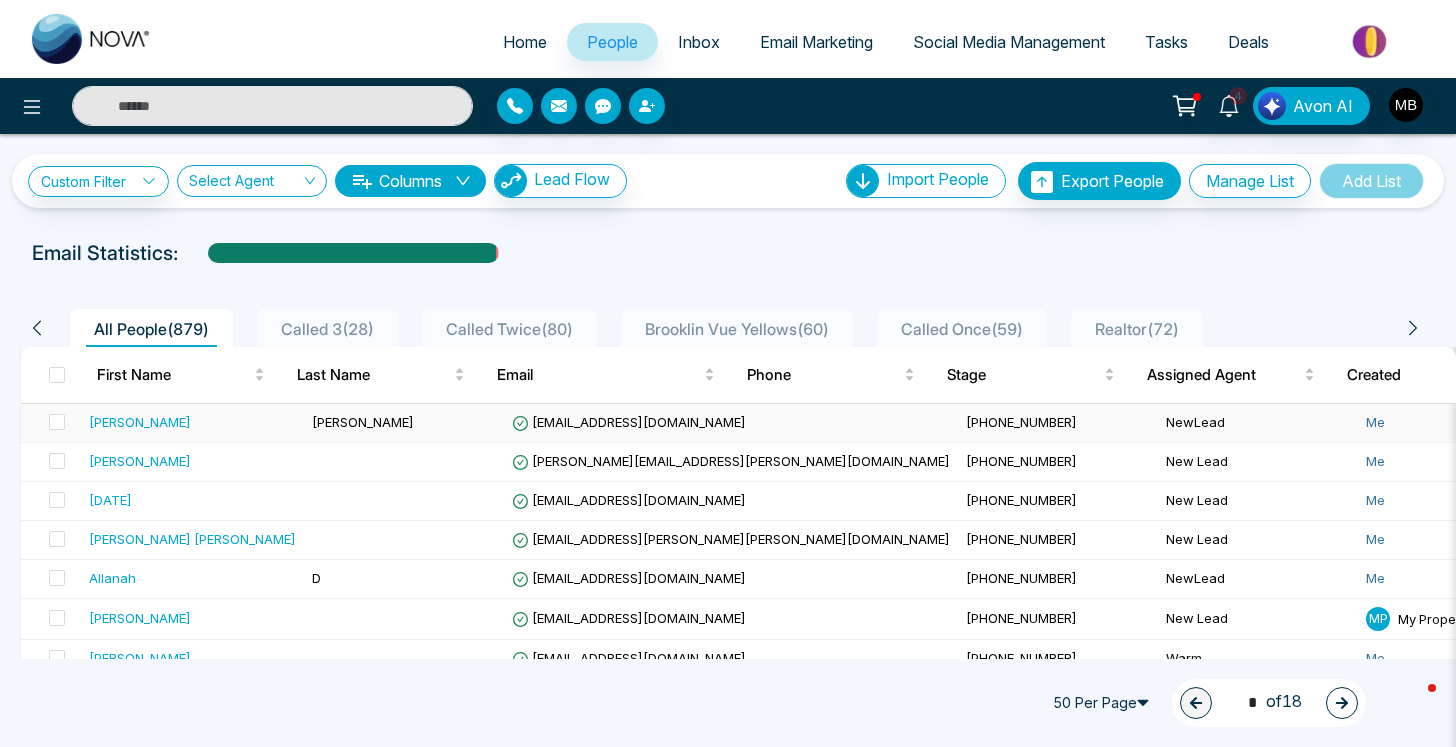 click on "[PERSON_NAME]" at bounding box center (140, 422) 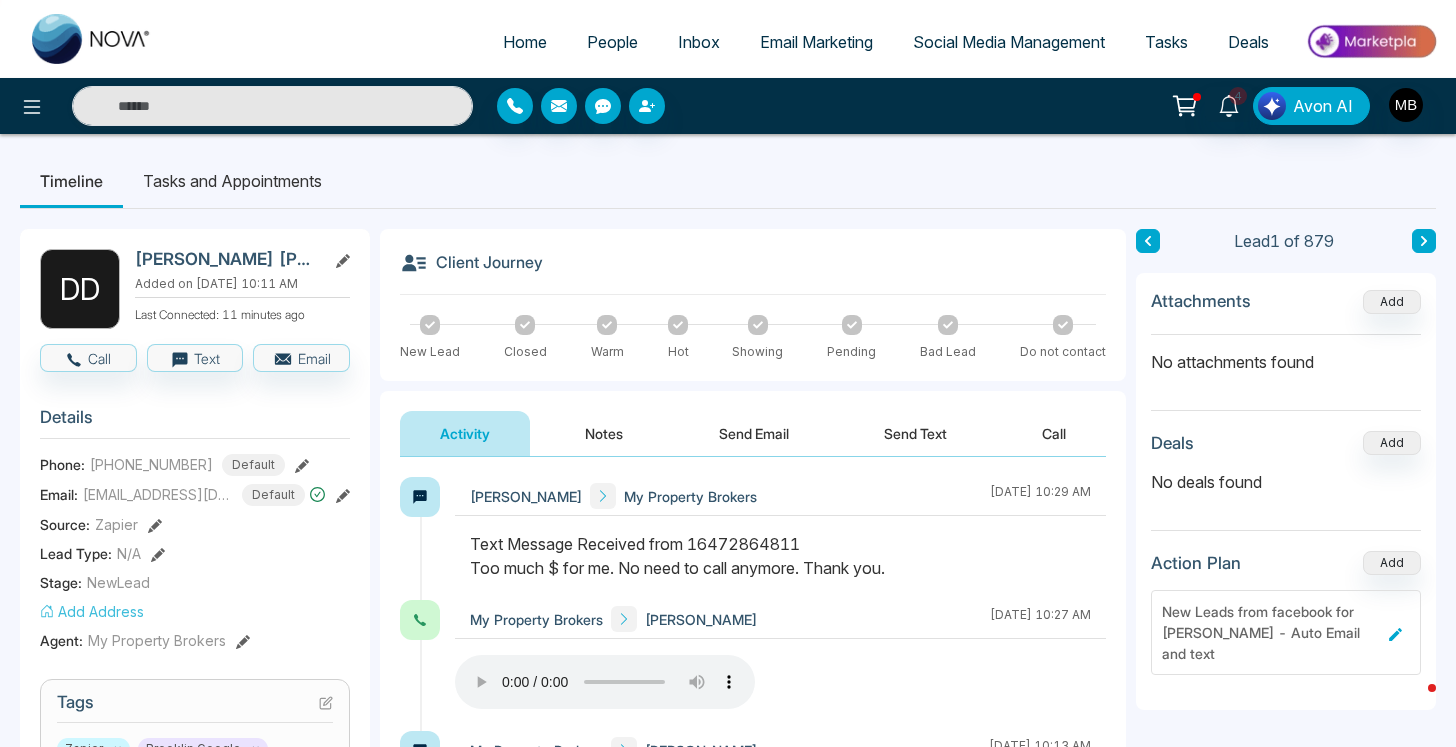 click 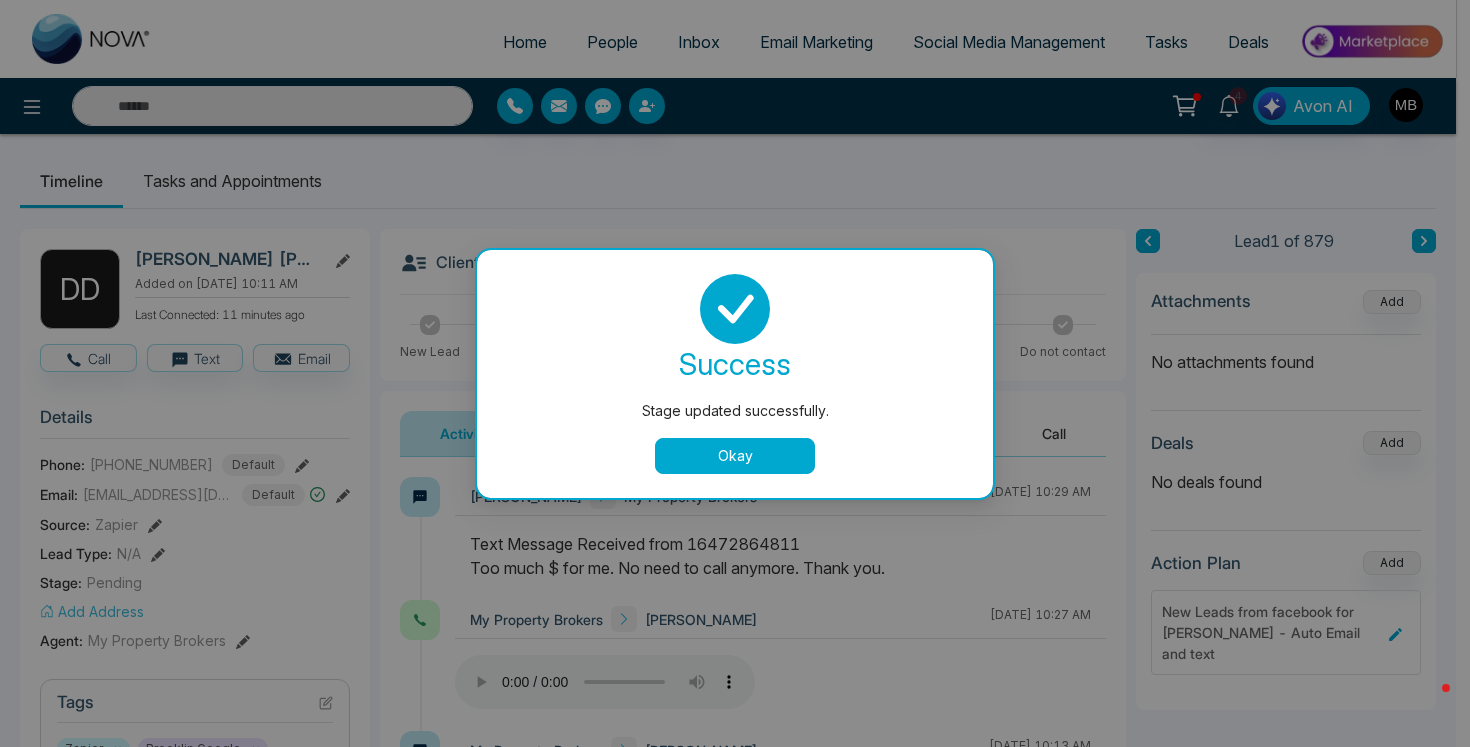 click on "Okay" at bounding box center (735, 456) 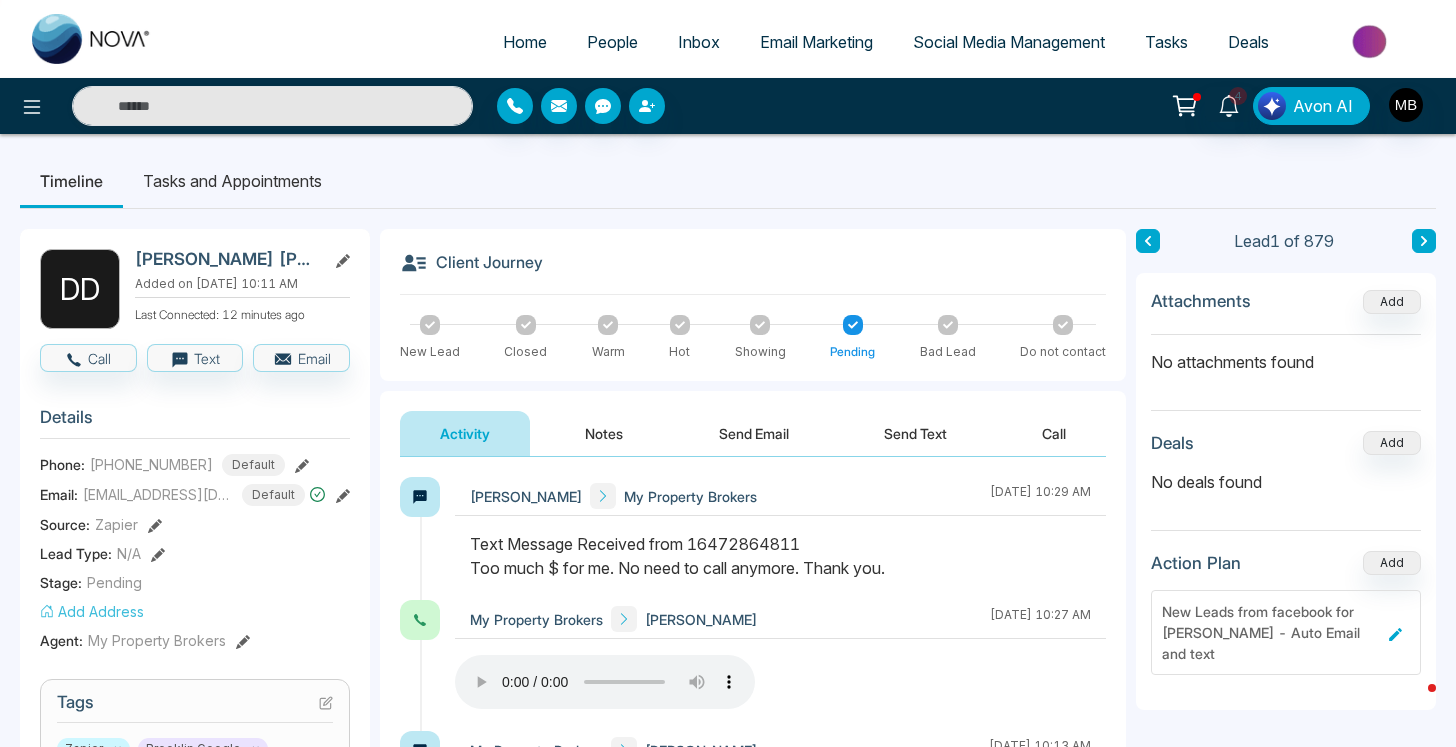 click on "Notes" at bounding box center (604, 433) 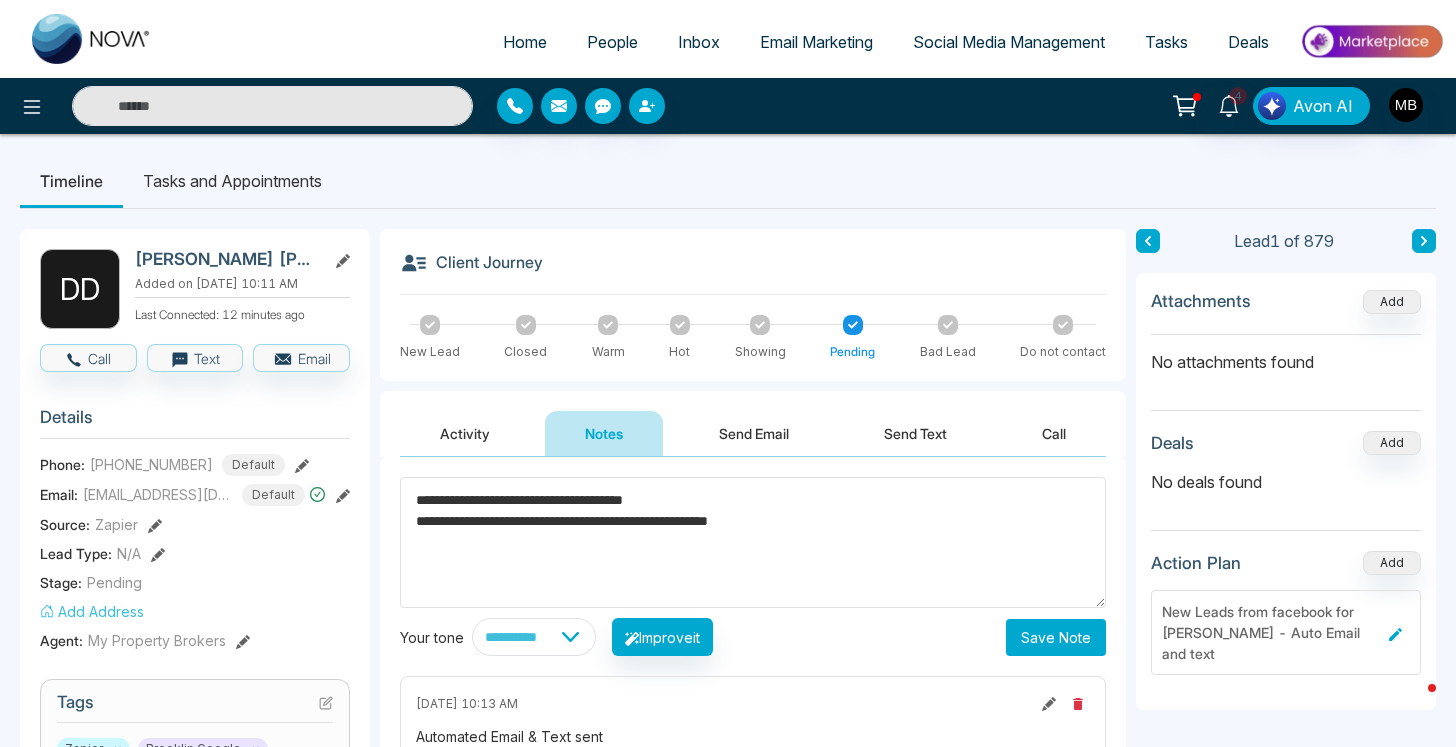 type on "**********" 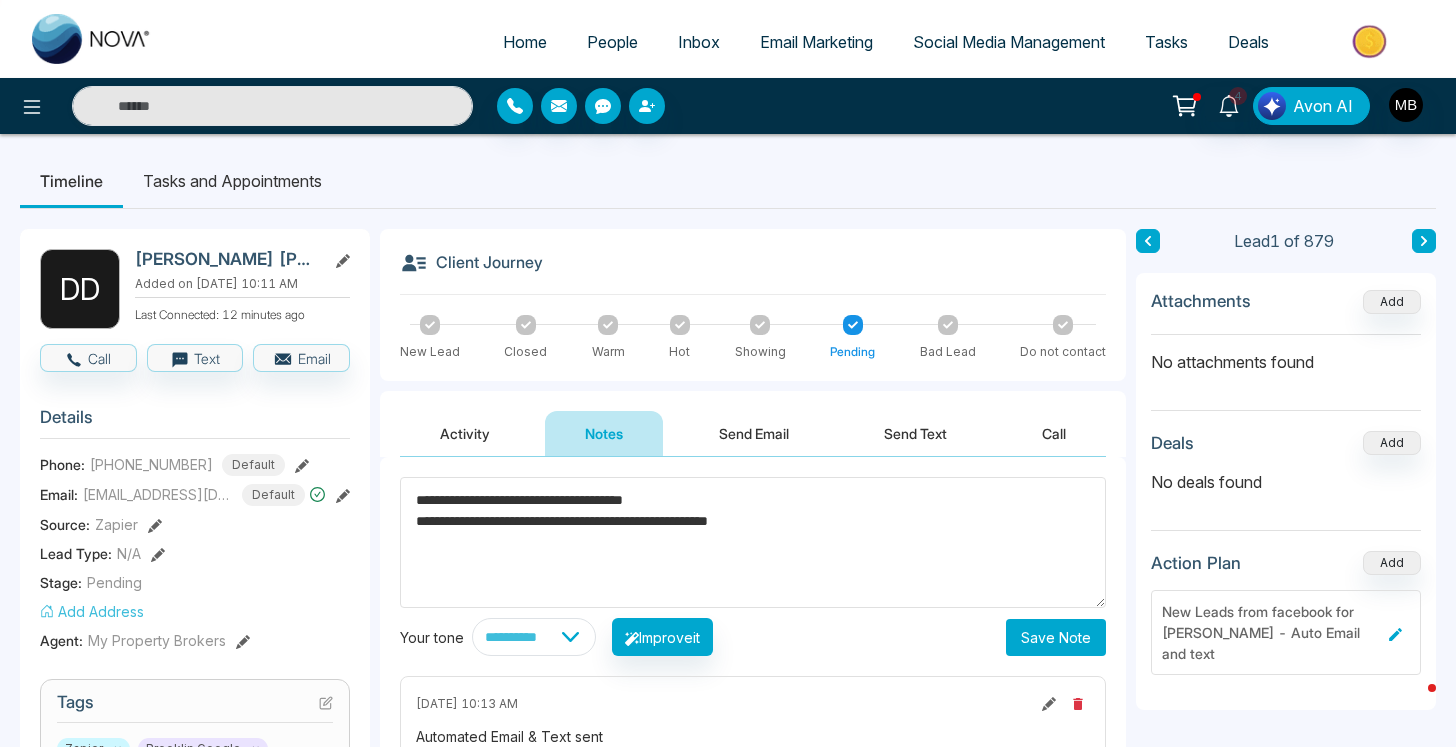 click on "Save Note" at bounding box center (1056, 637) 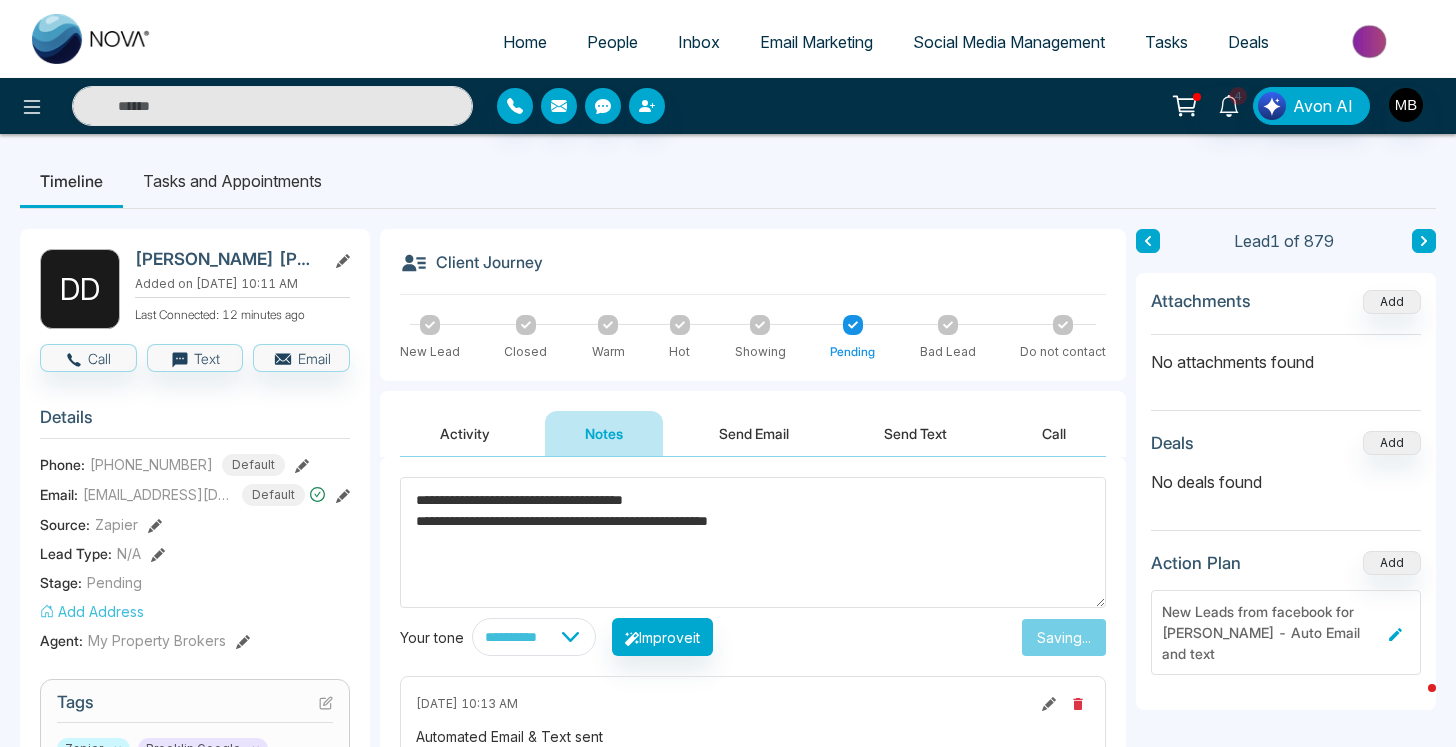 type 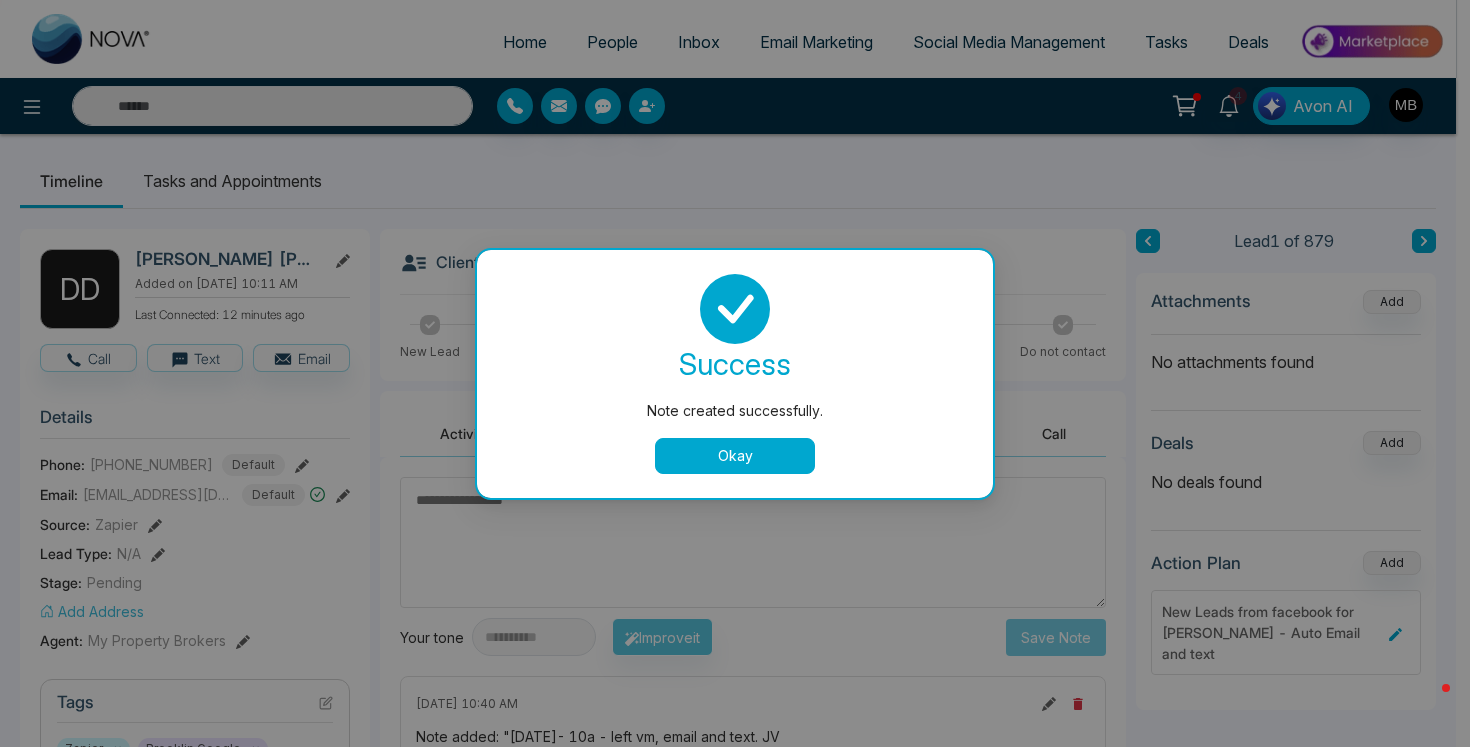click on "Okay" at bounding box center [735, 456] 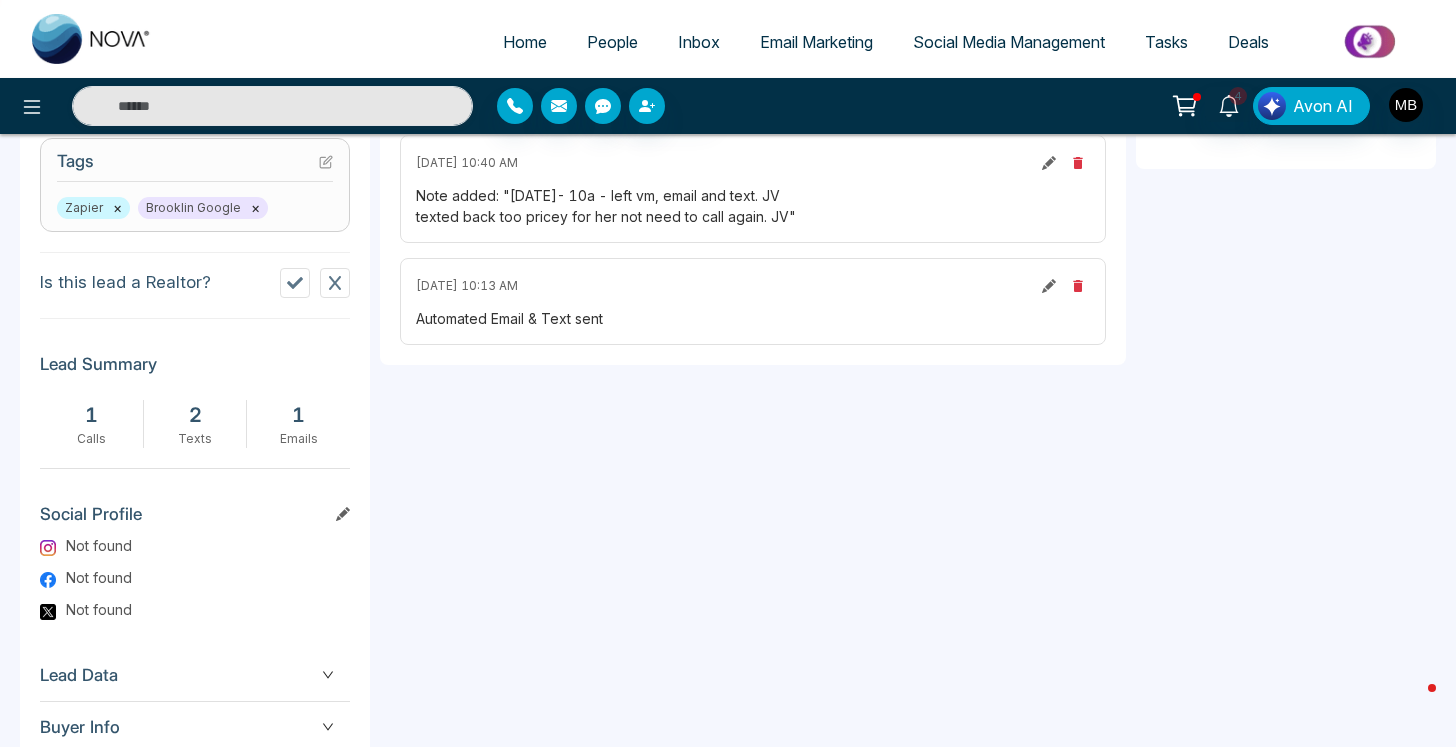 scroll, scrollTop: 0, scrollLeft: 0, axis: both 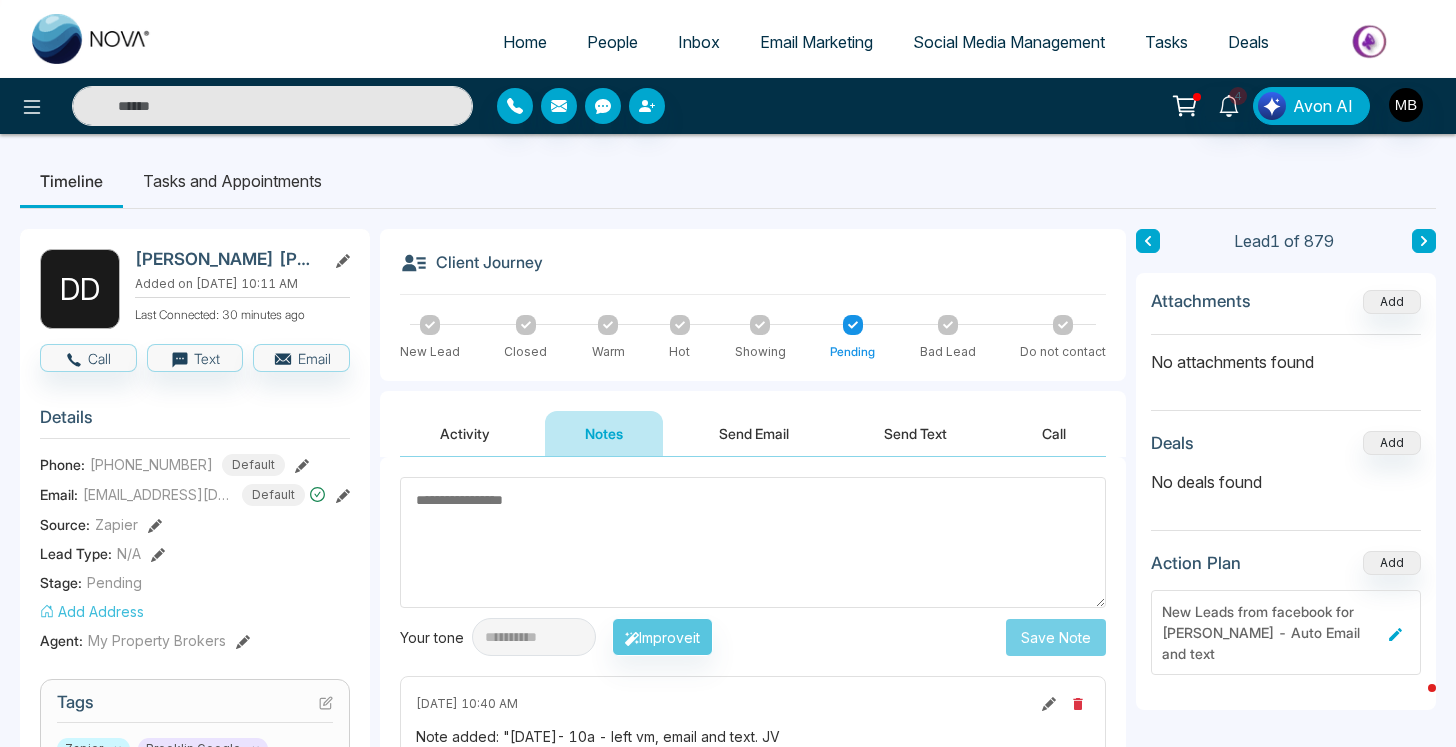 click at bounding box center [272, 106] 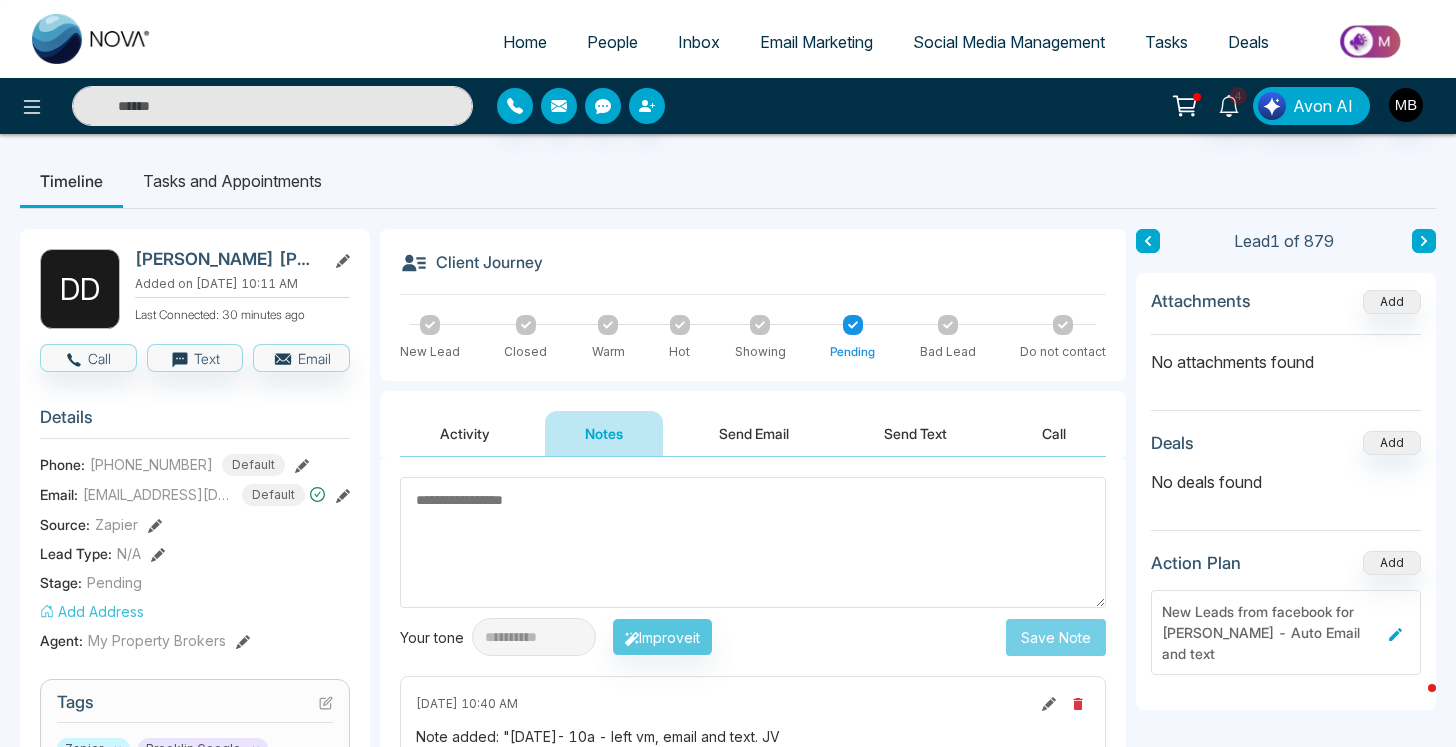paste on "**********" 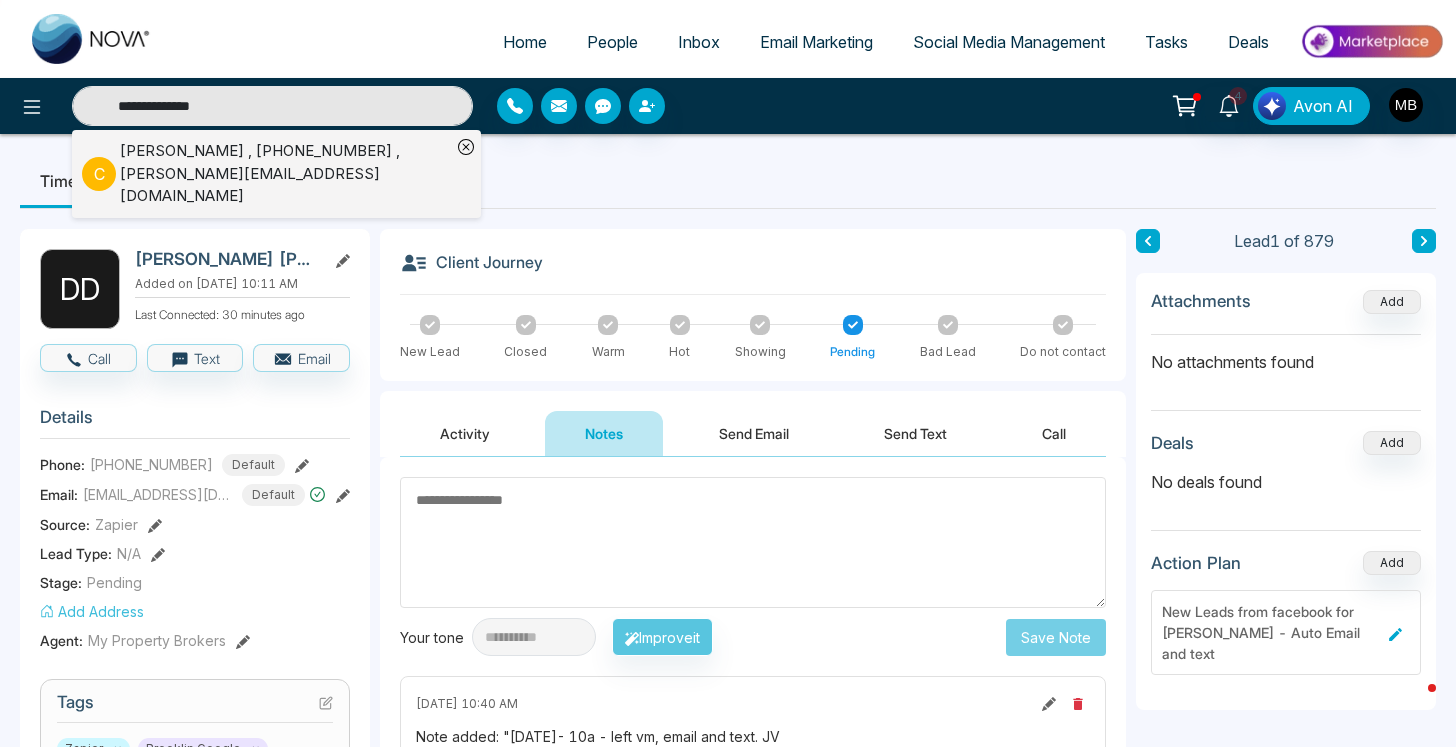 type on "**********" 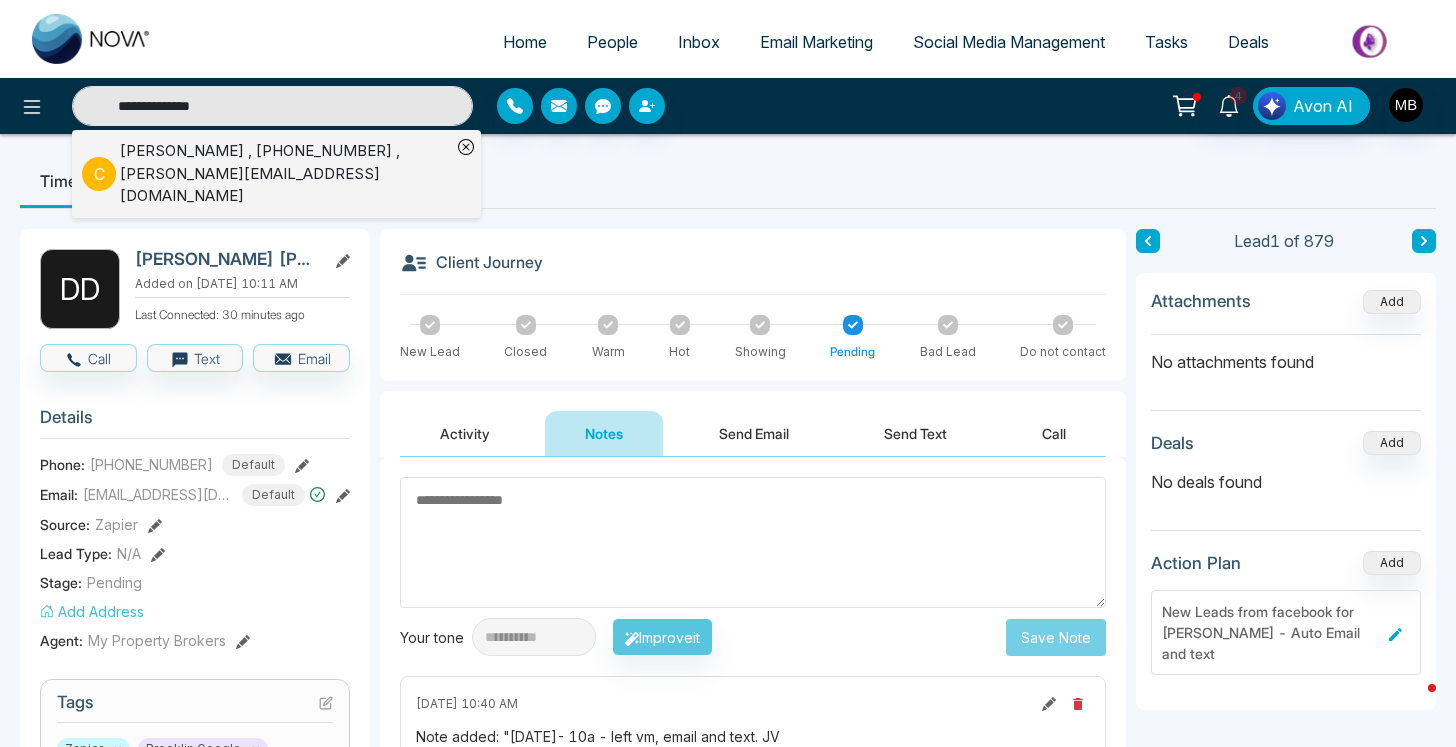click on "[PERSON_NAME]     , [PHONE_NUMBER]   , [PERSON_NAME][EMAIL_ADDRESS][DOMAIN_NAME]" at bounding box center [285, 174] 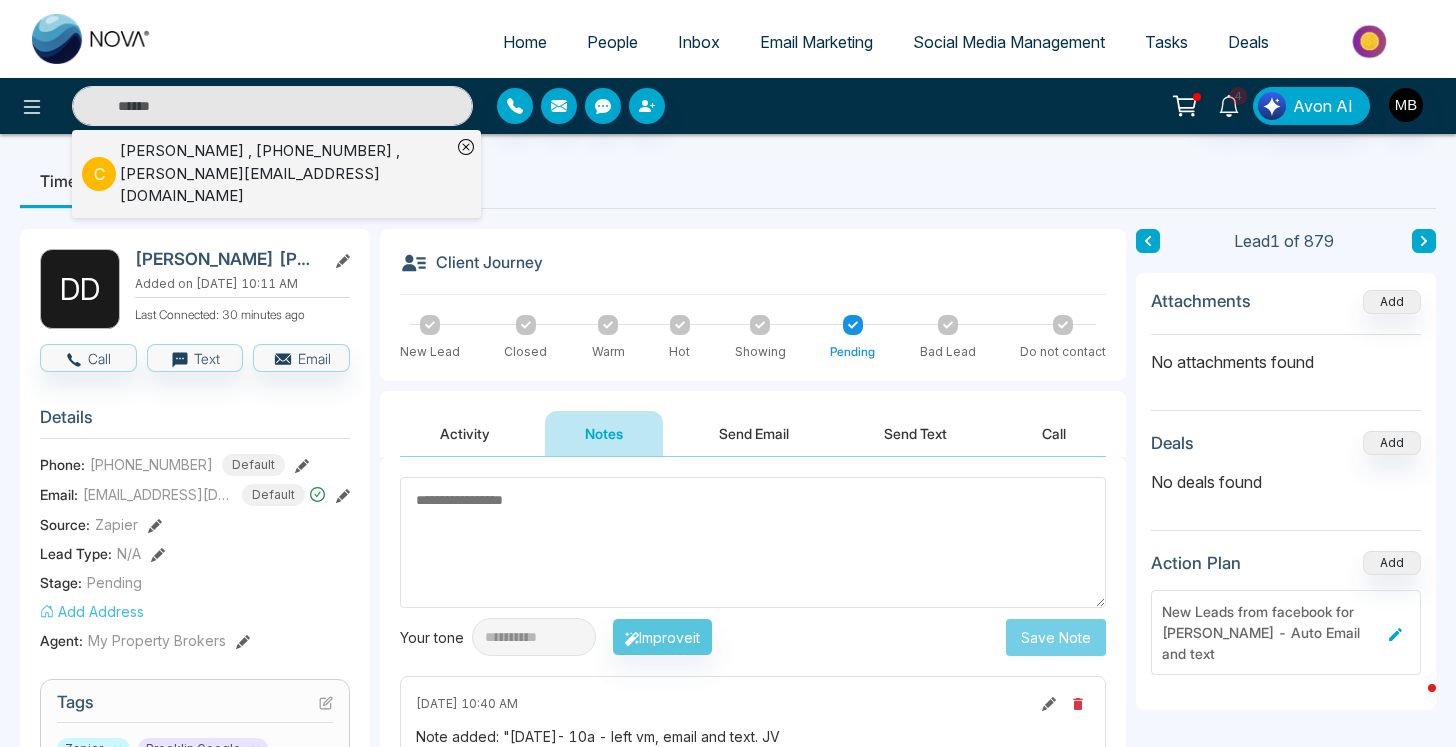 type on "**********" 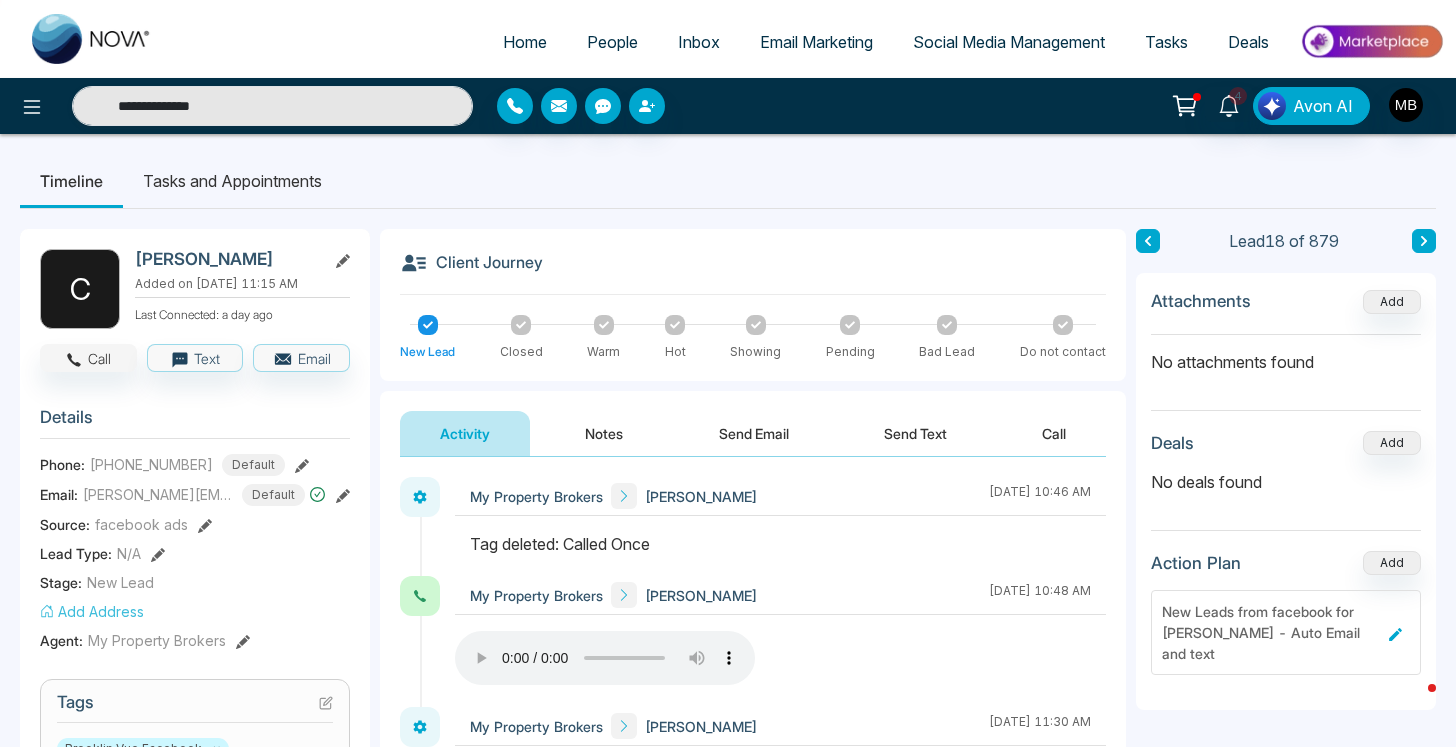 click on "Call" at bounding box center (88, 358) 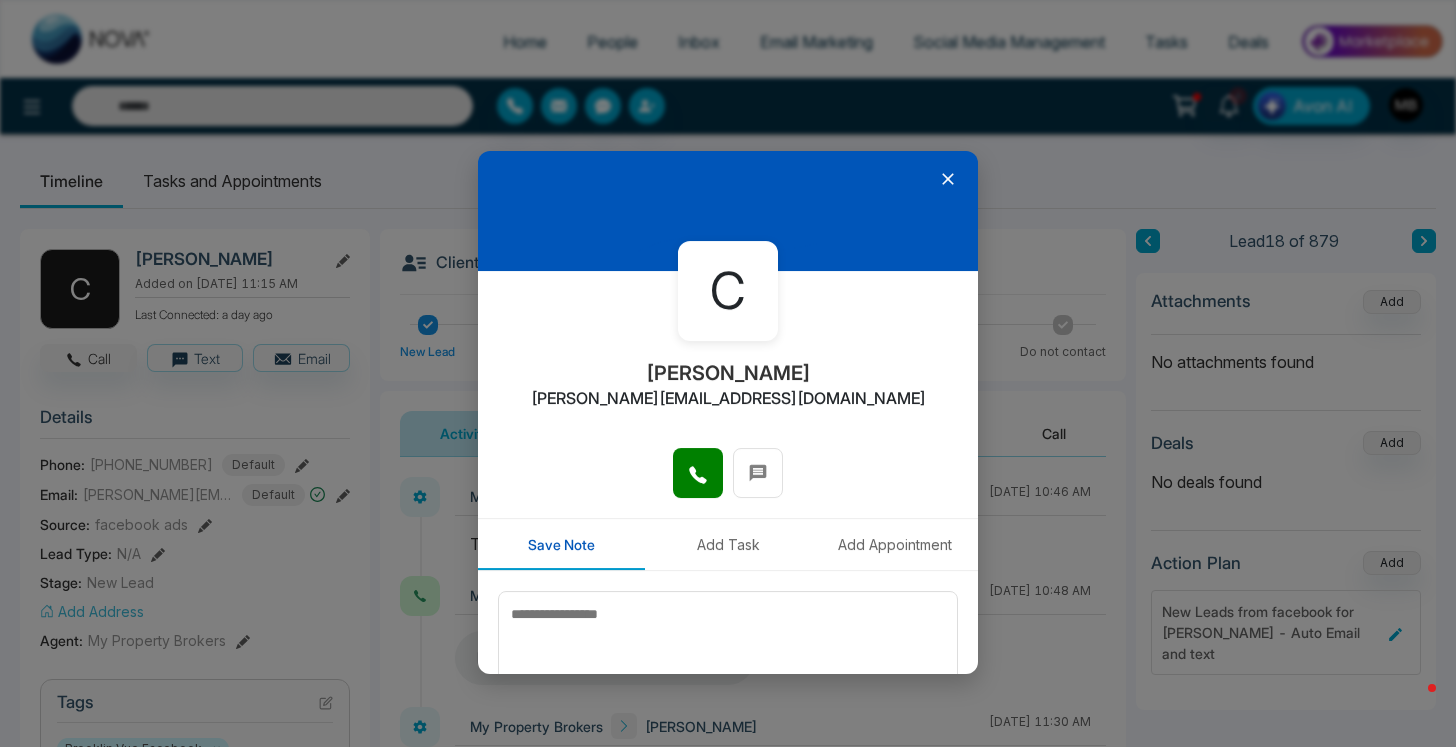 type on "**********" 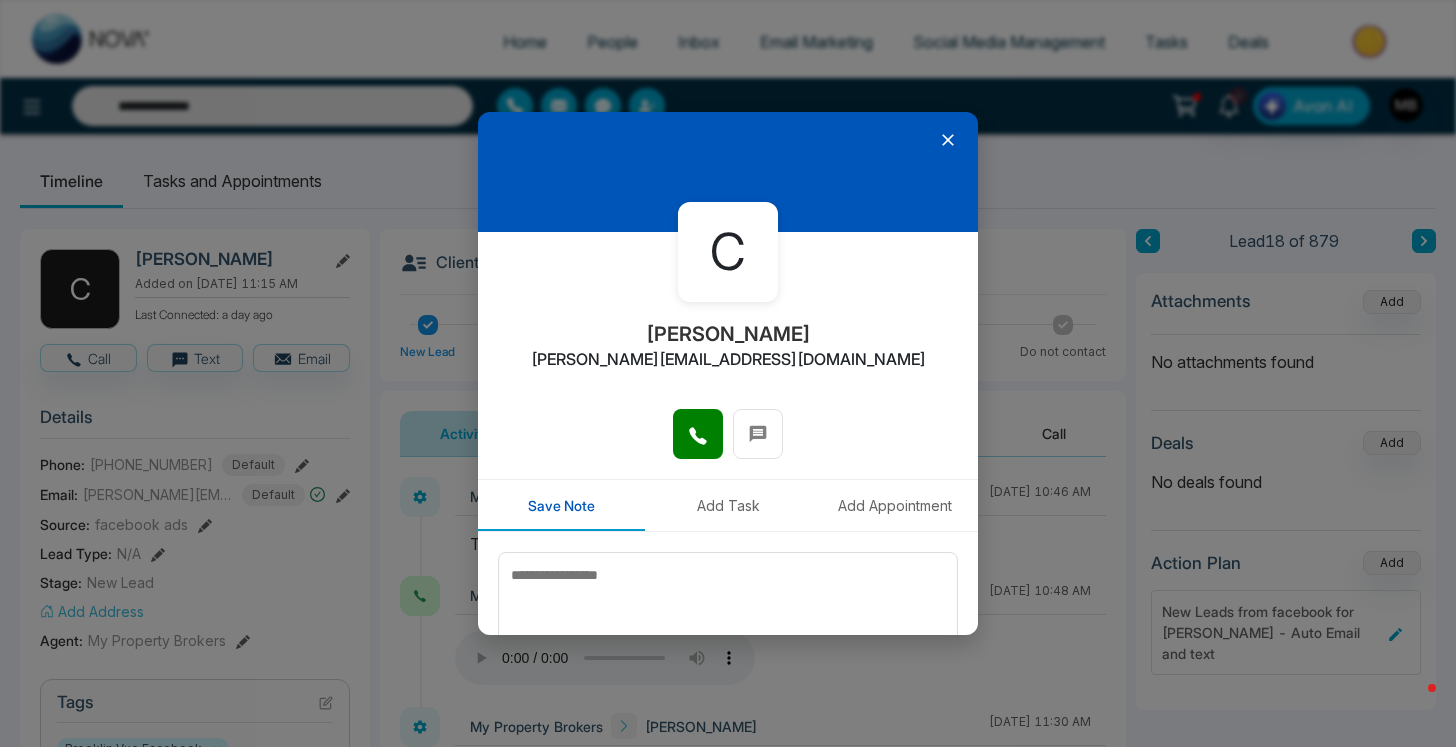 click at bounding box center [728, 444] 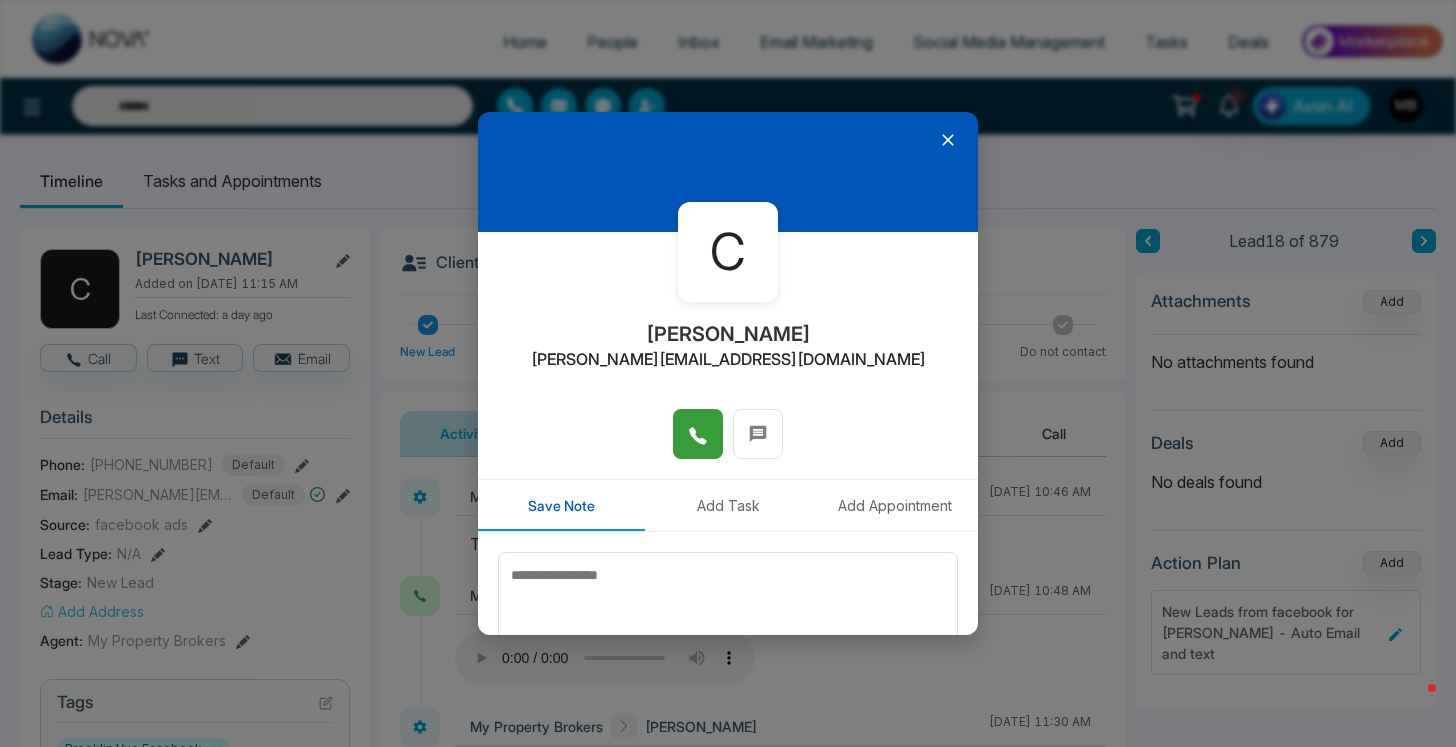 click 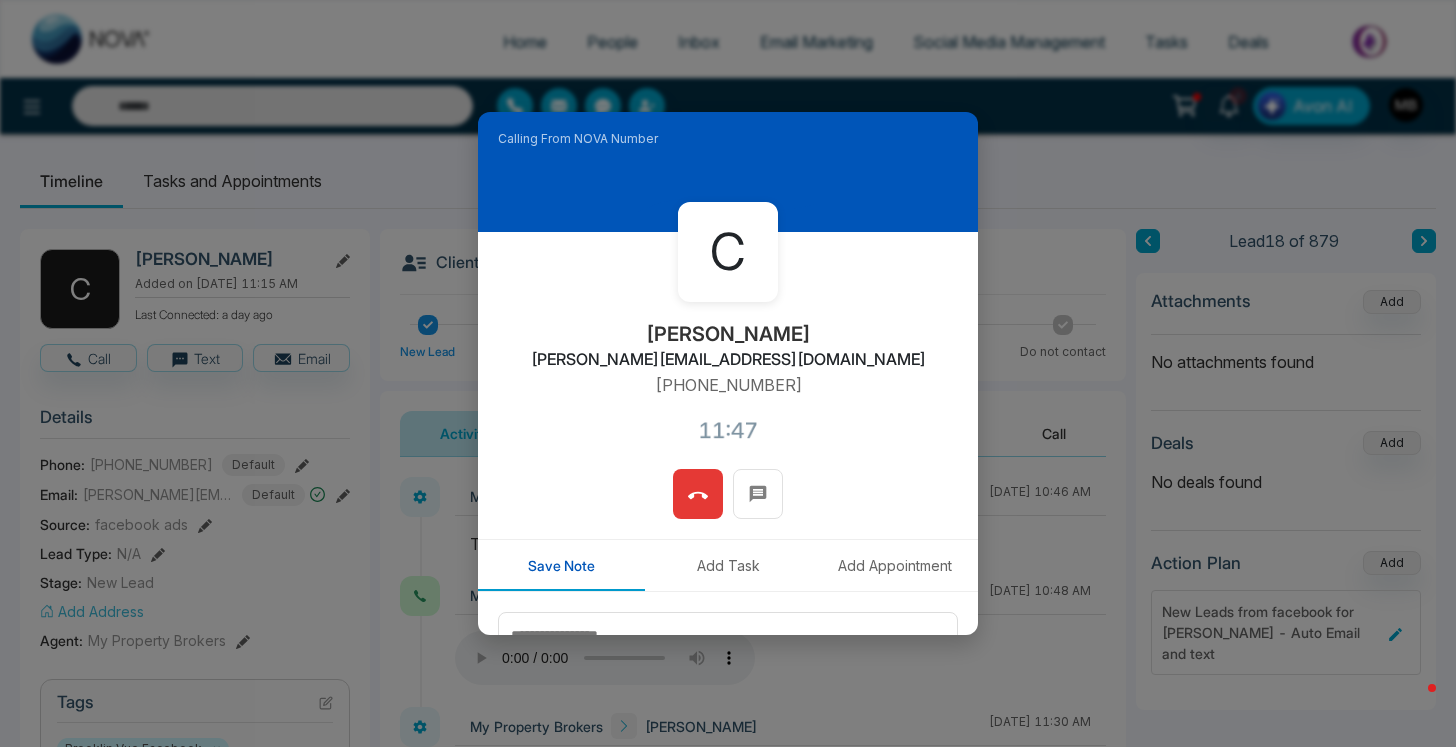 type on "**********" 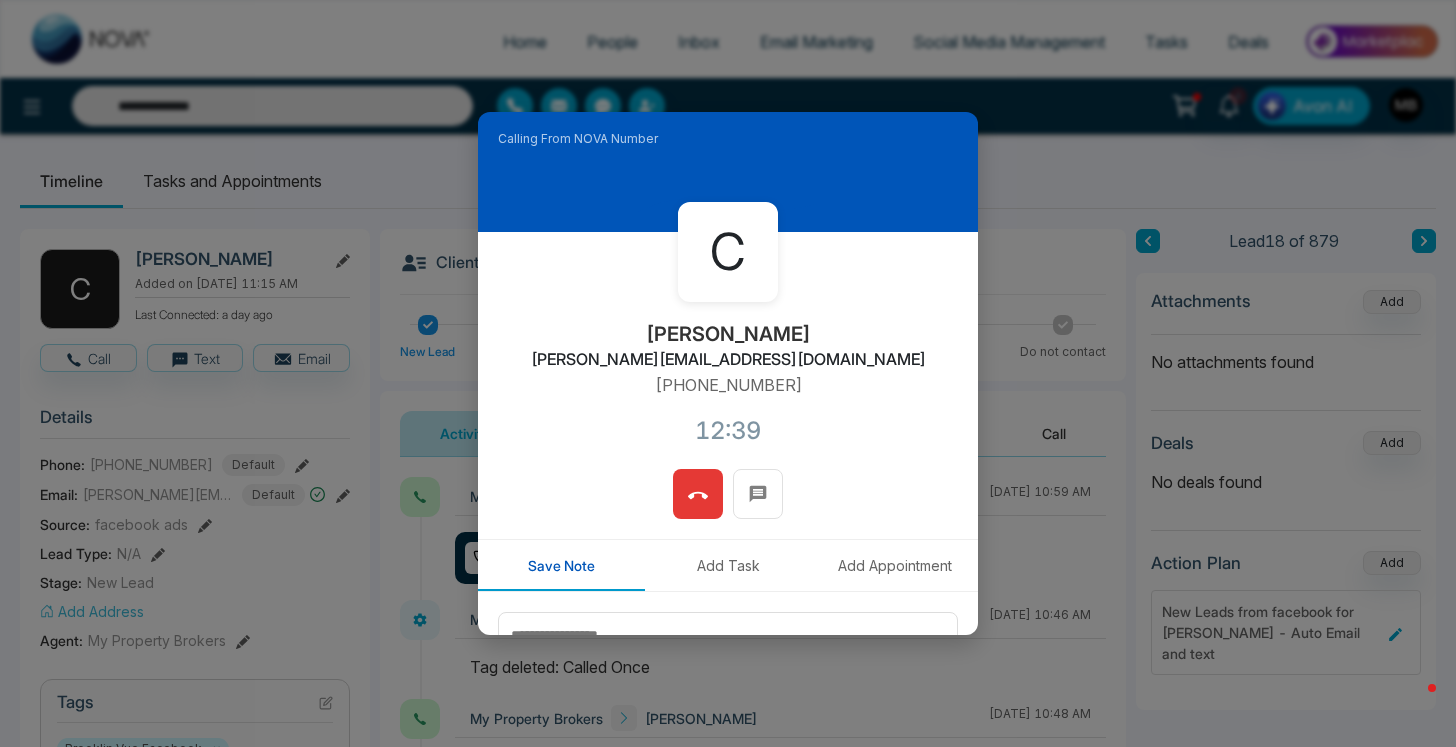click 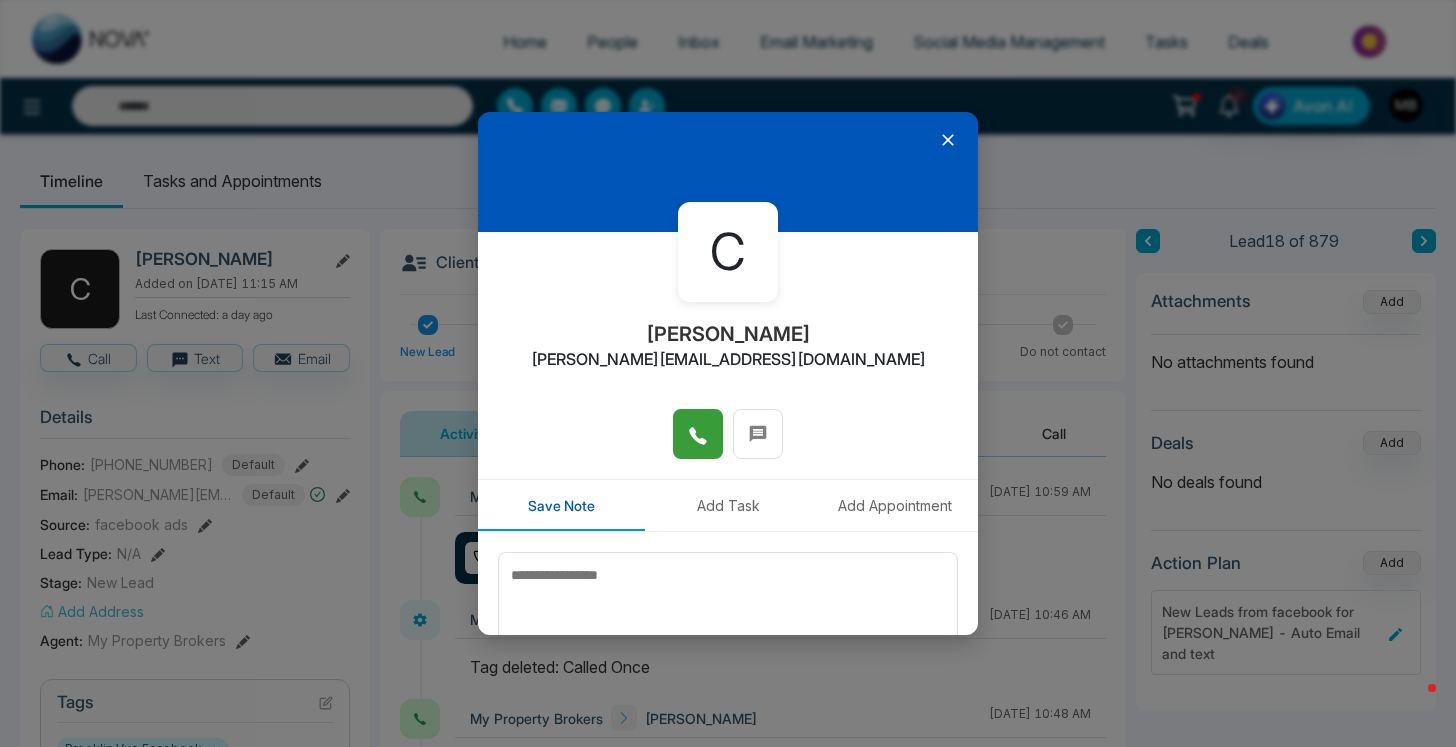 click 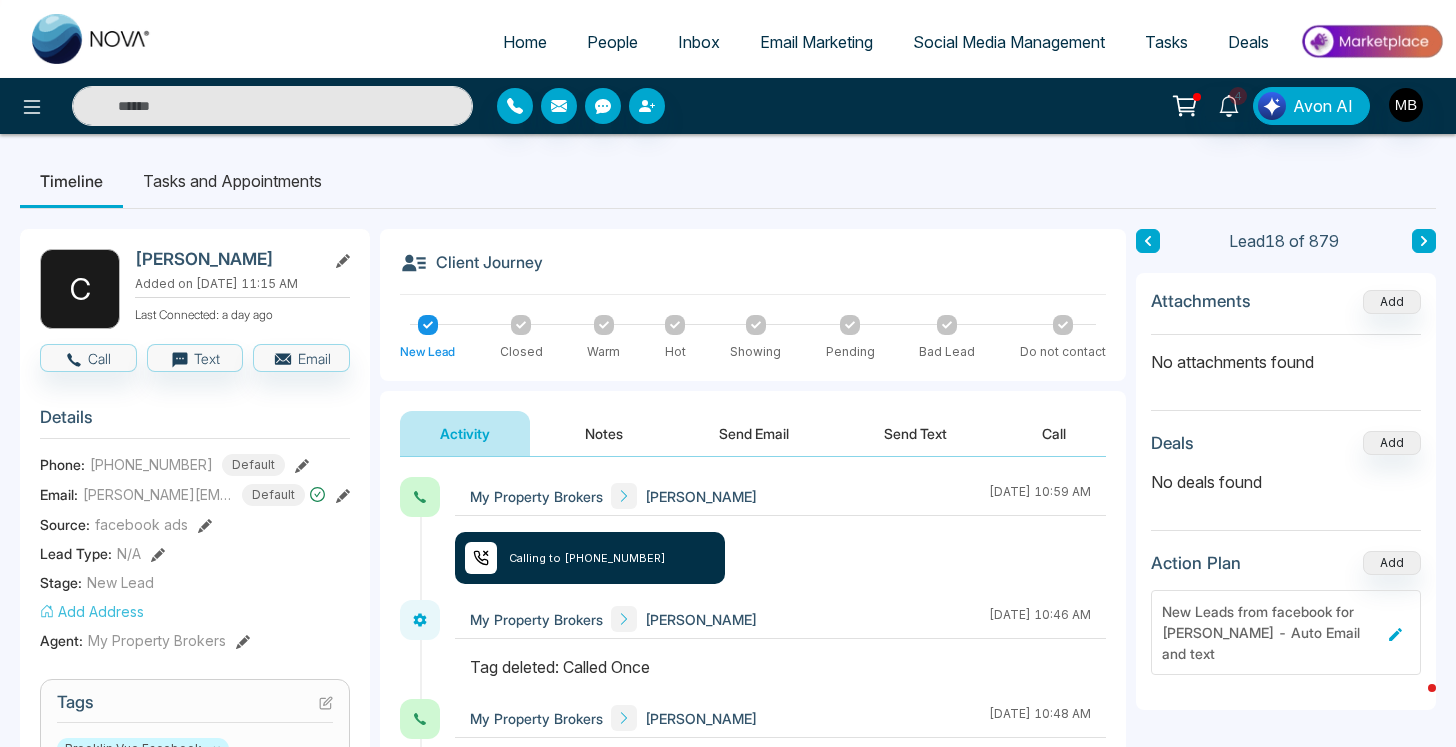 click at bounding box center [272, 106] 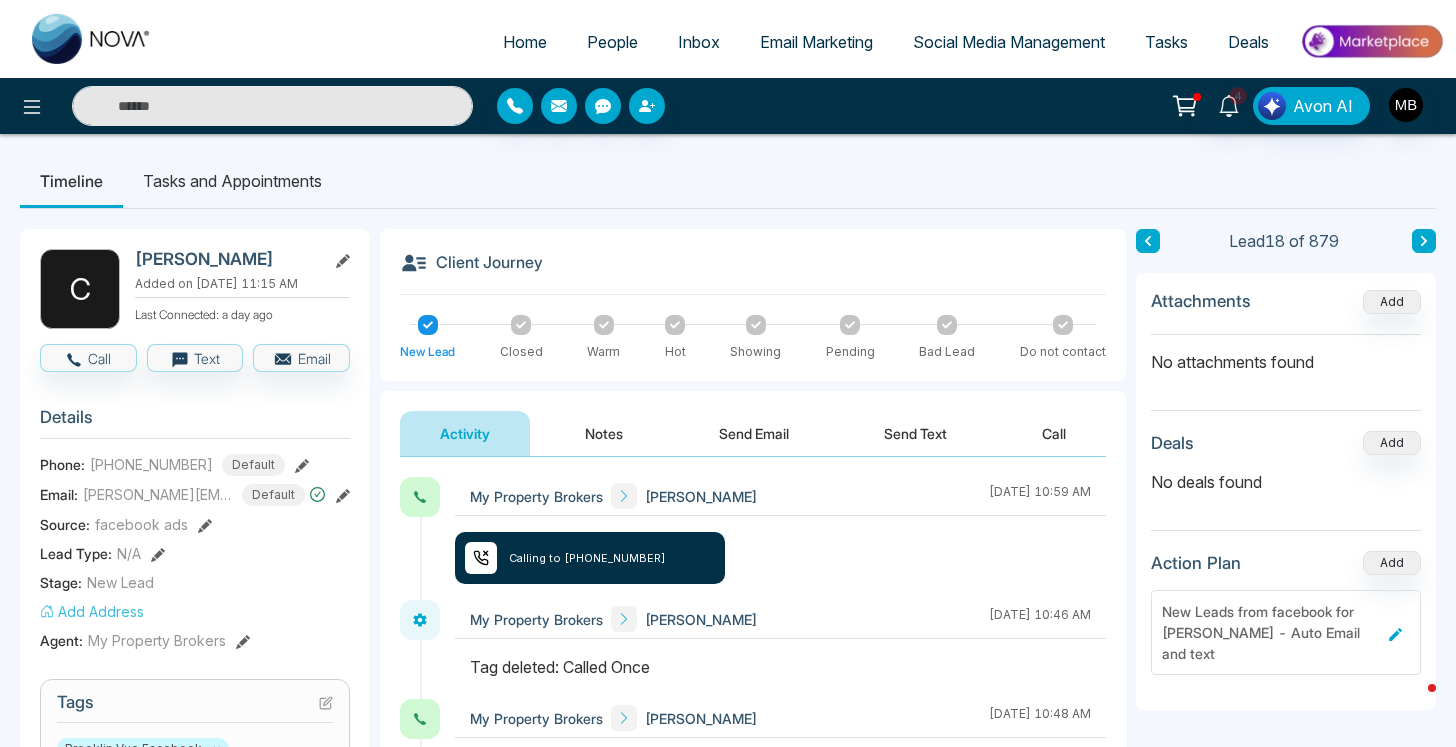 paste on "**********" 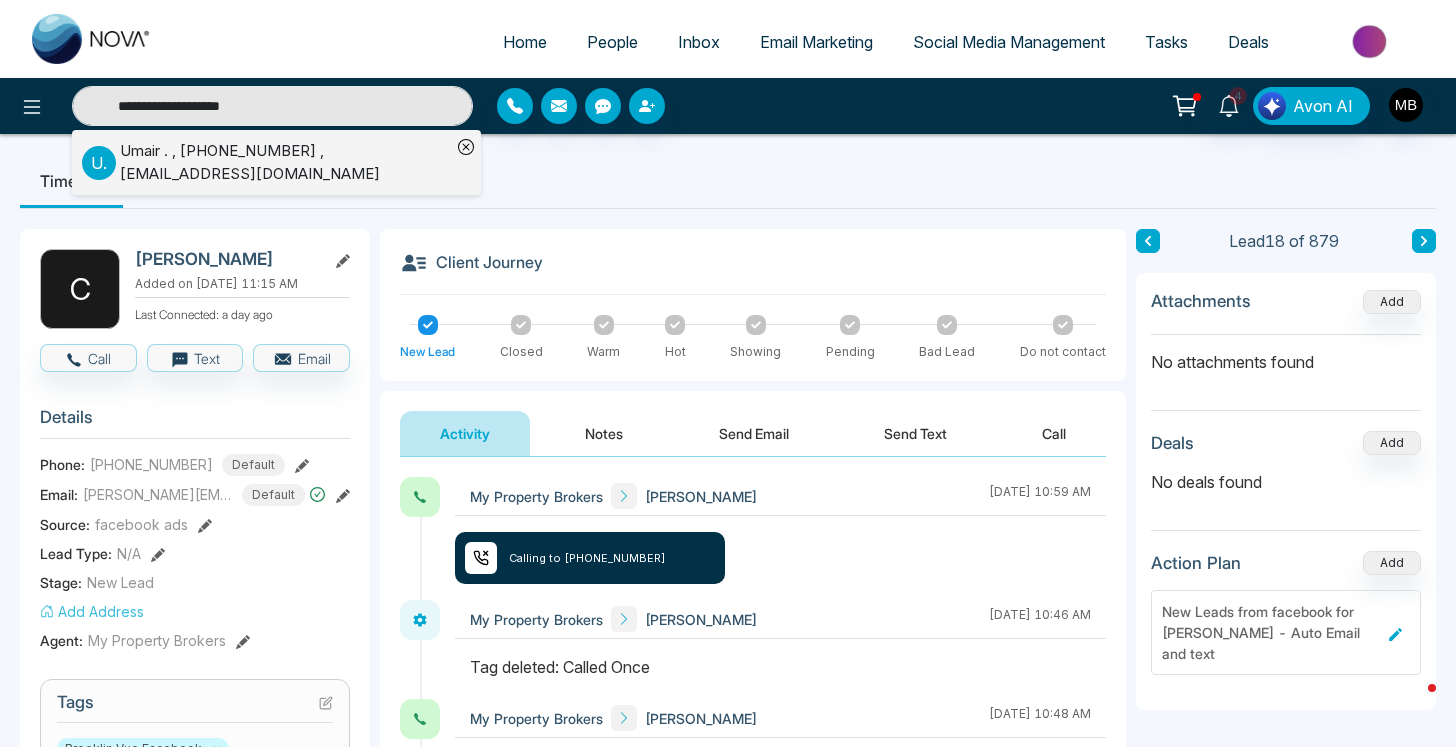 type on "**********" 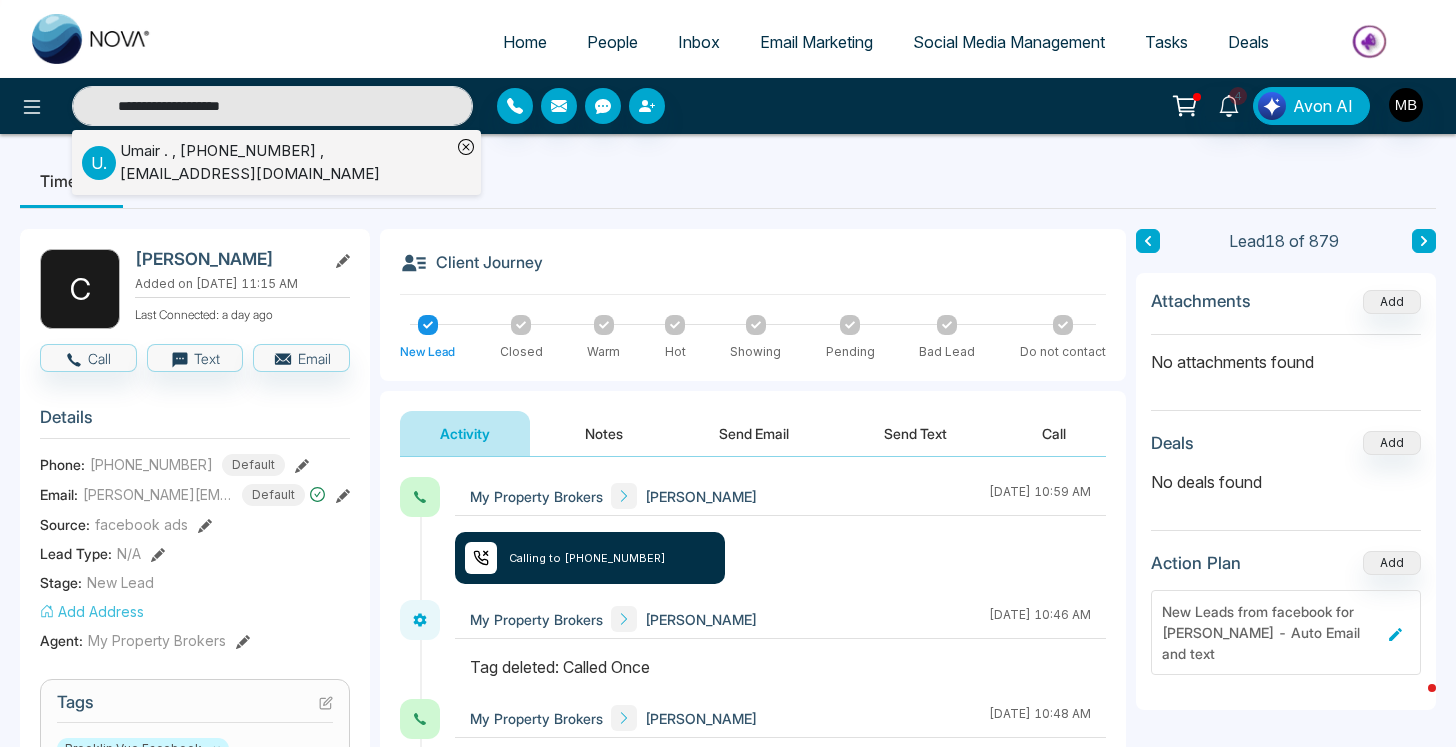 click on "Umair   .   , [PHONE_NUMBER]   , [EMAIL_ADDRESS][DOMAIN_NAME]" at bounding box center [285, 162] 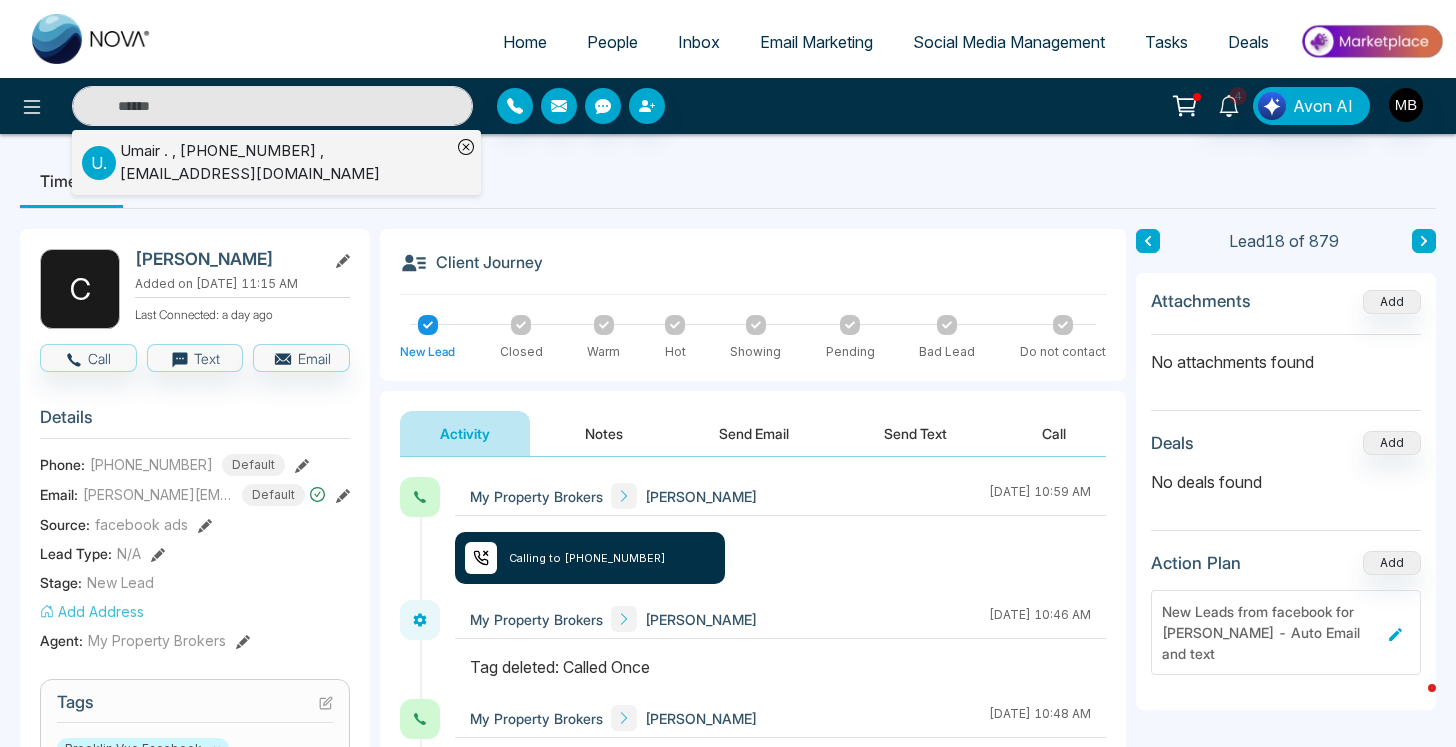 type on "**********" 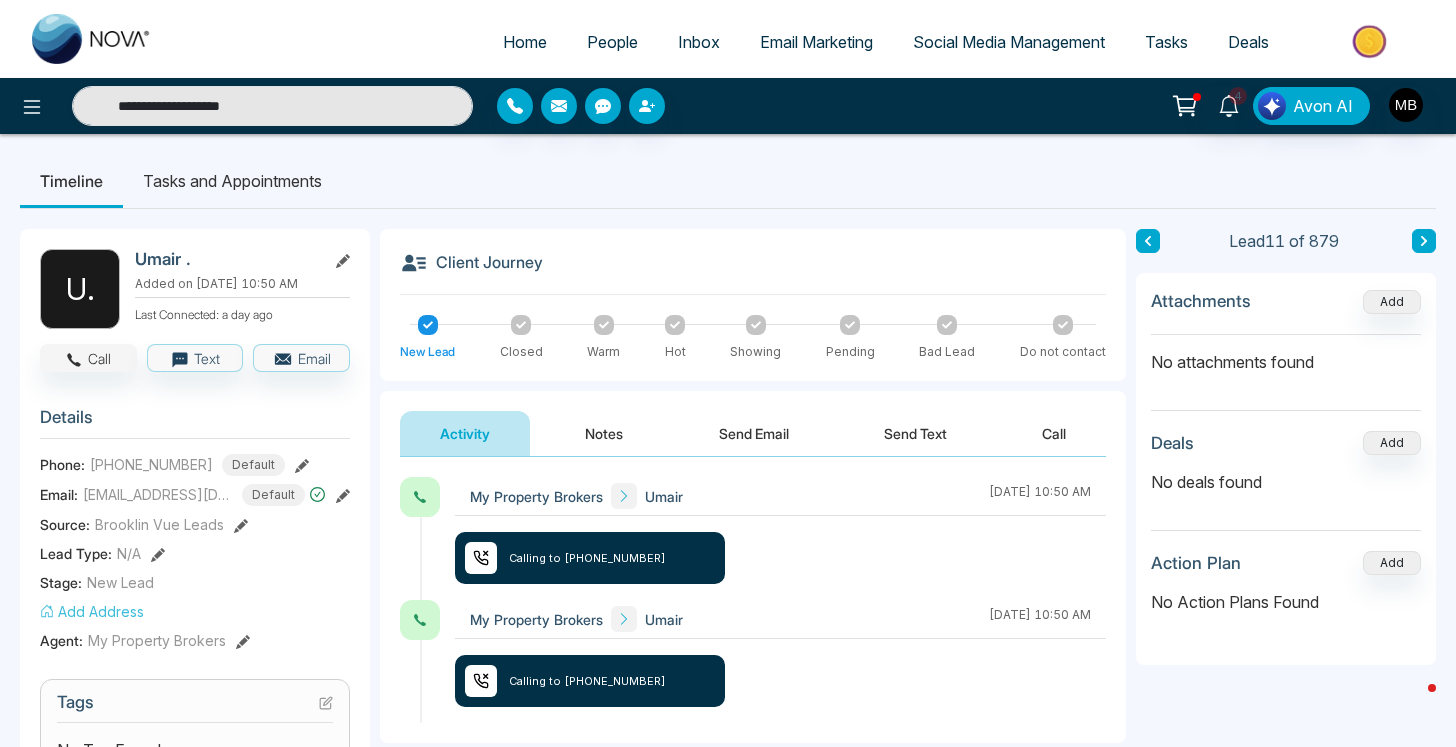 click on "Call" at bounding box center [88, 358] 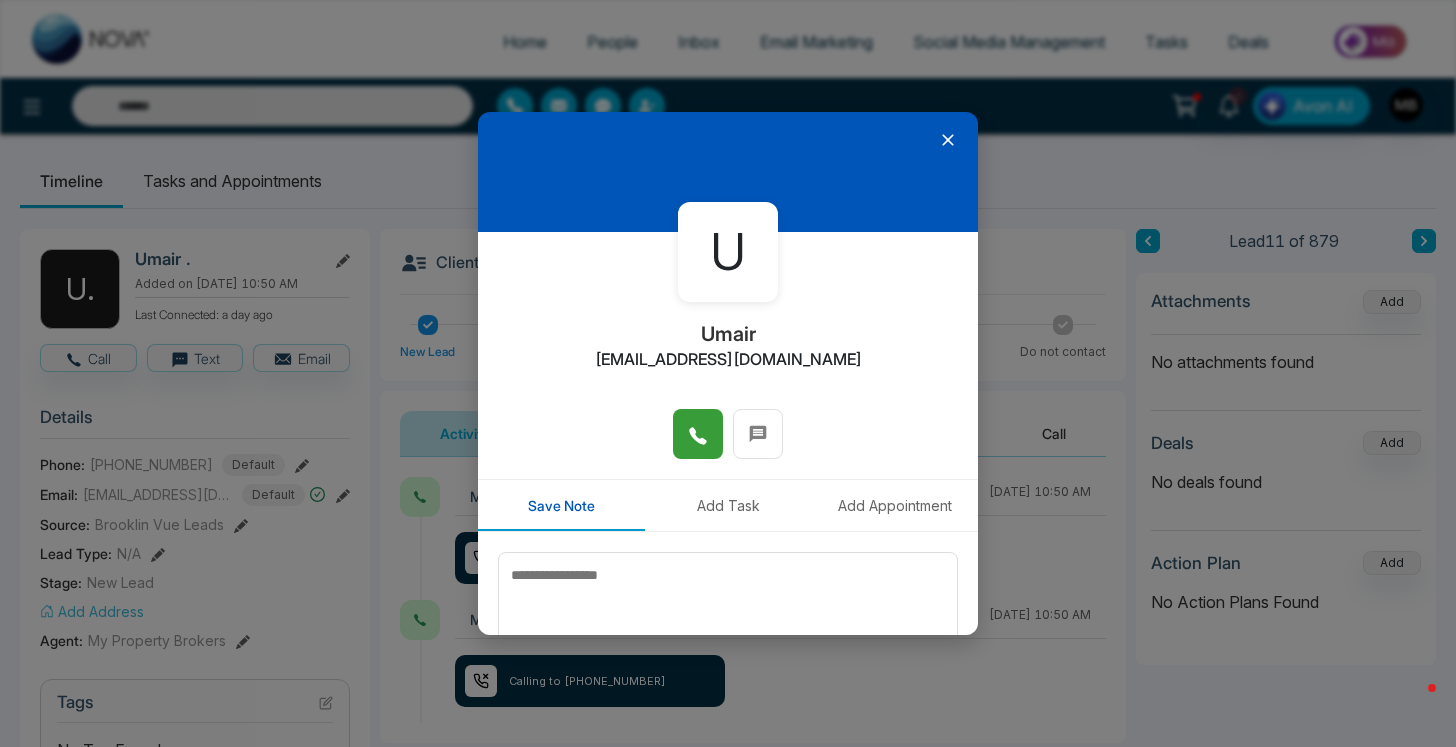 click 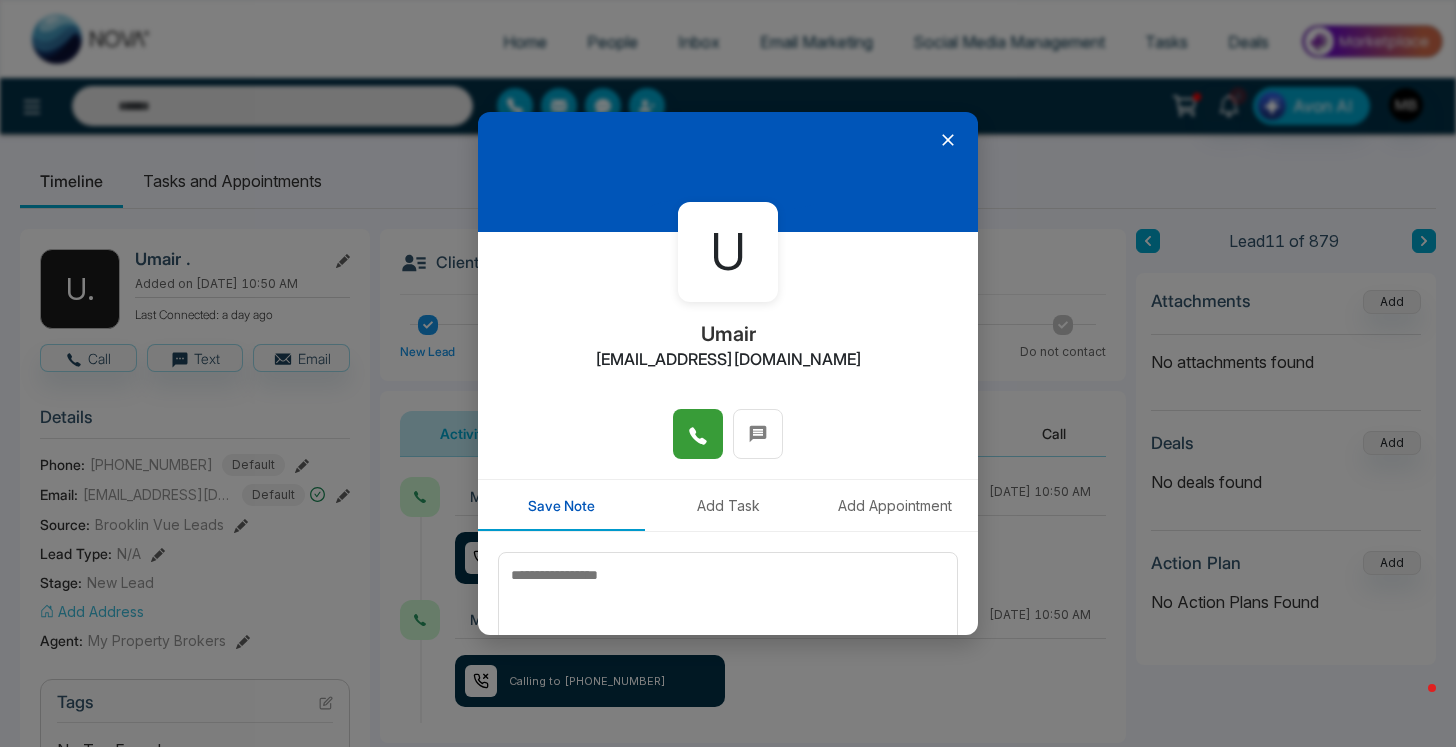 type on "**********" 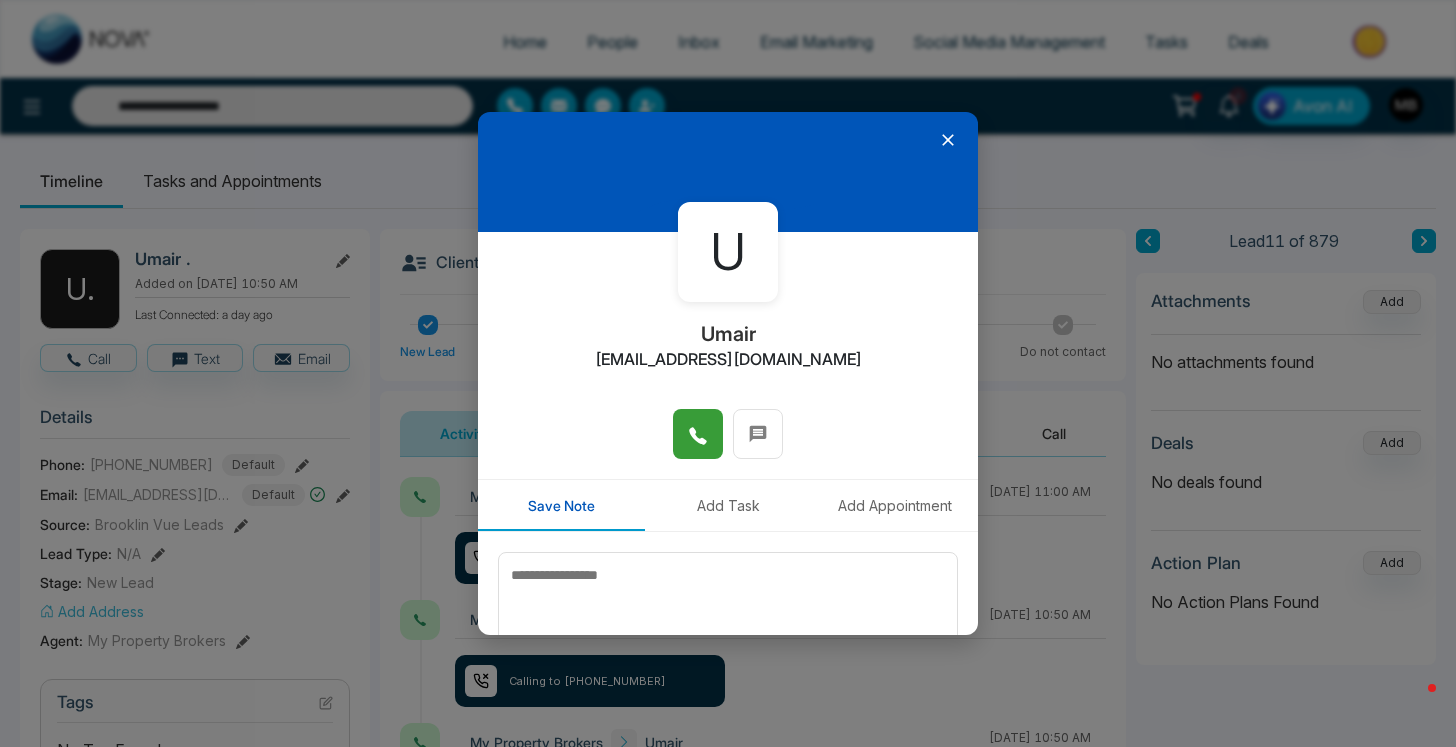 click 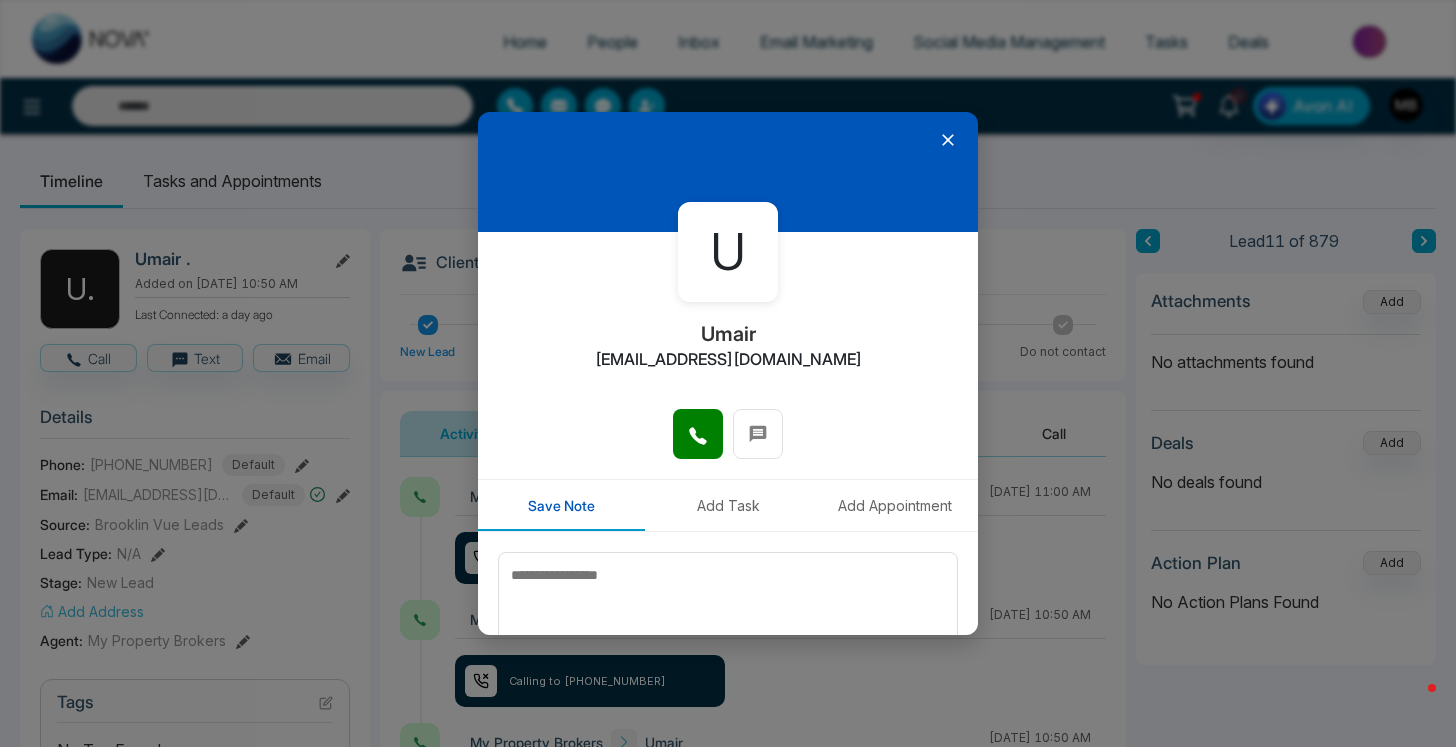 type on "**********" 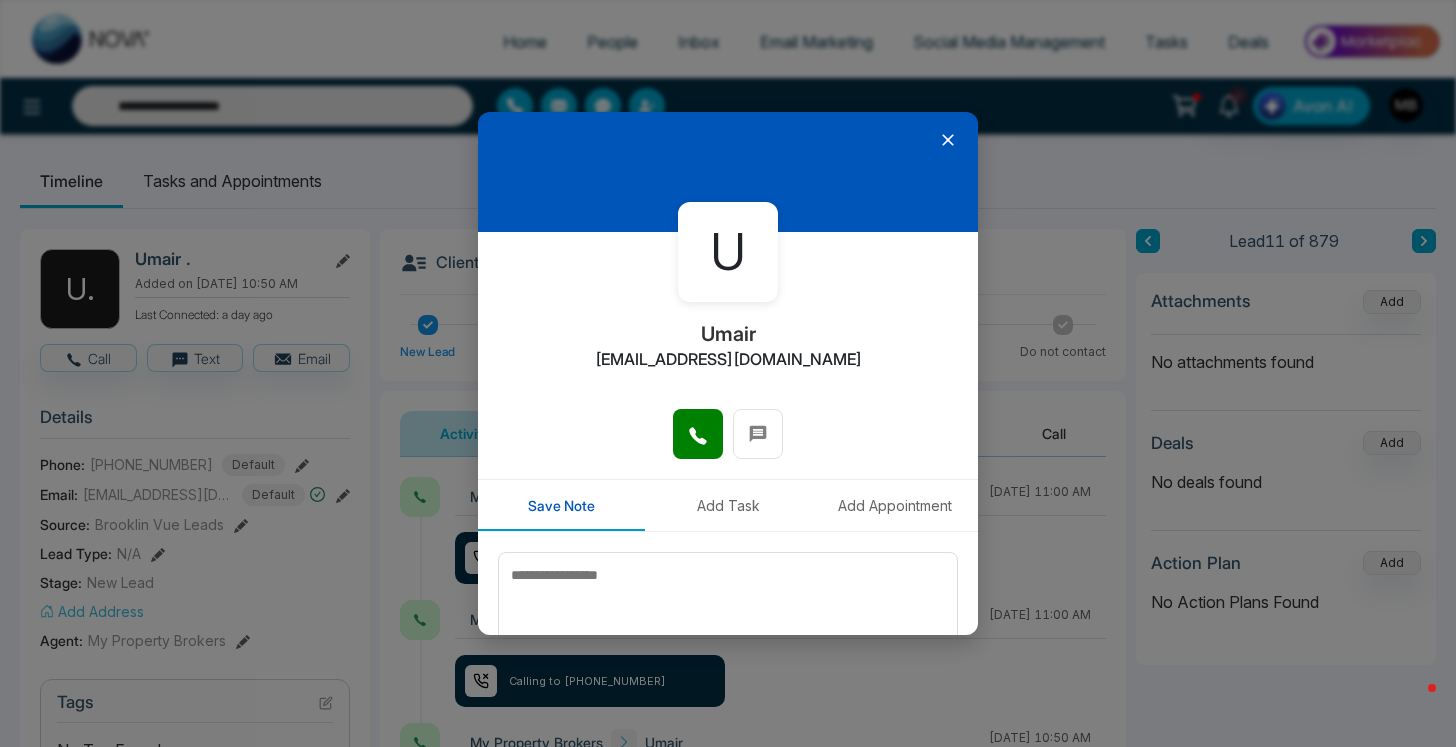 click 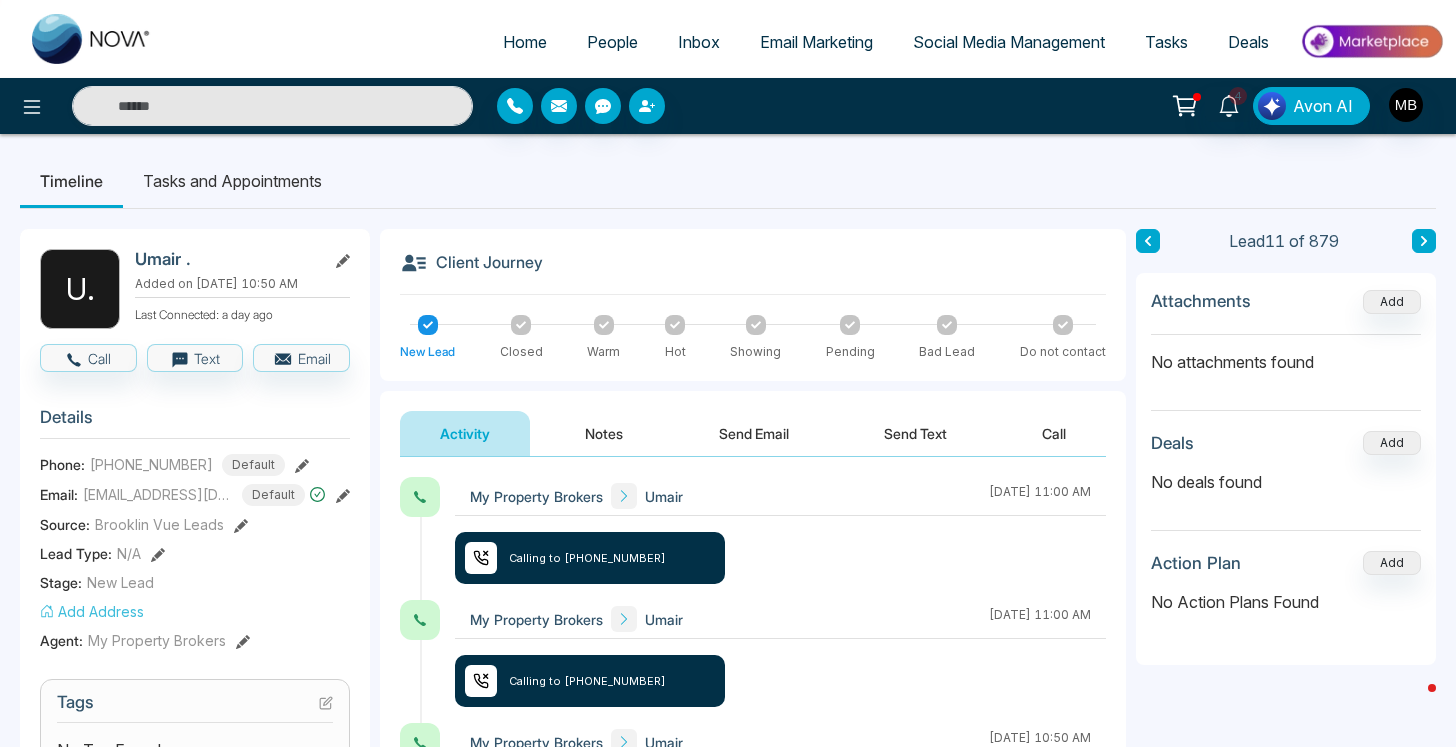type on "**********" 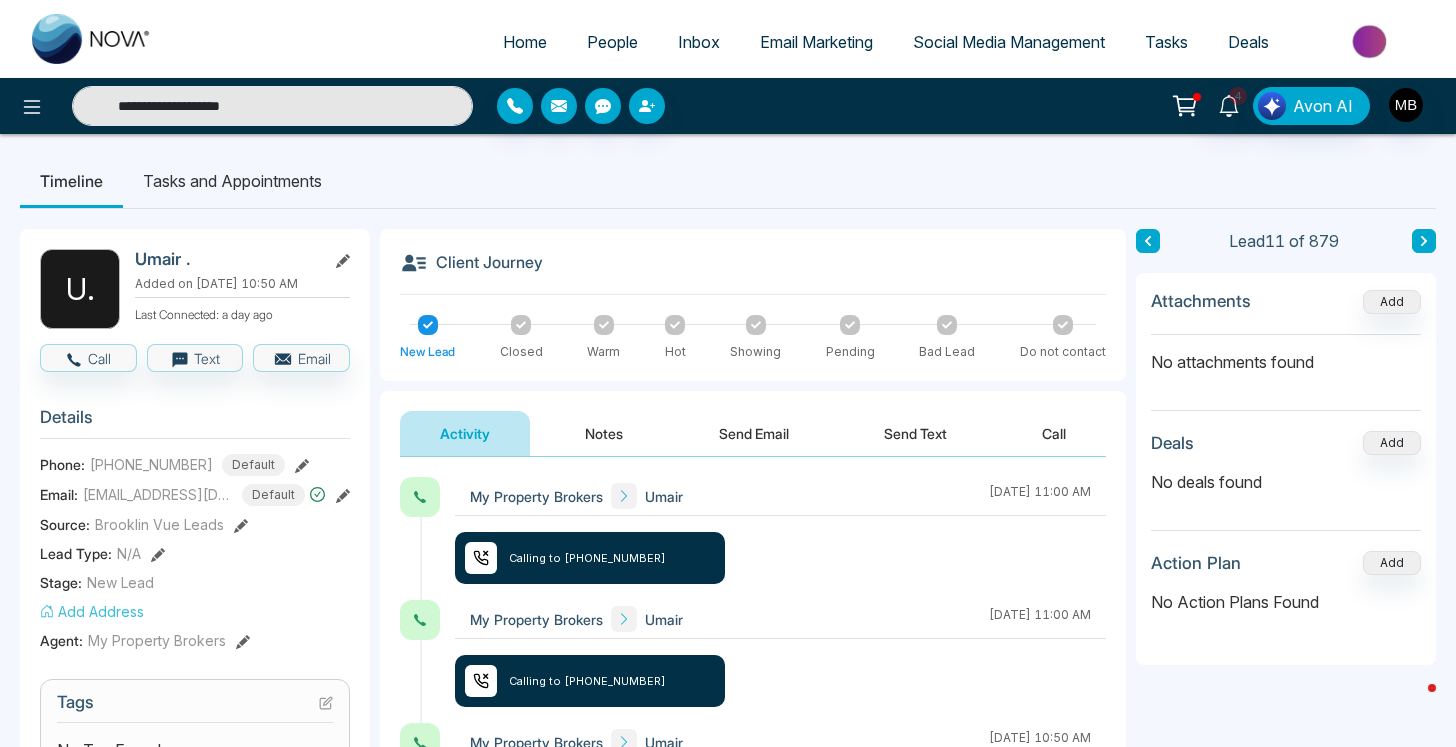drag, startPoint x: 324, startPoint y: 114, endPoint x: 0, endPoint y: 106, distance: 324.09875 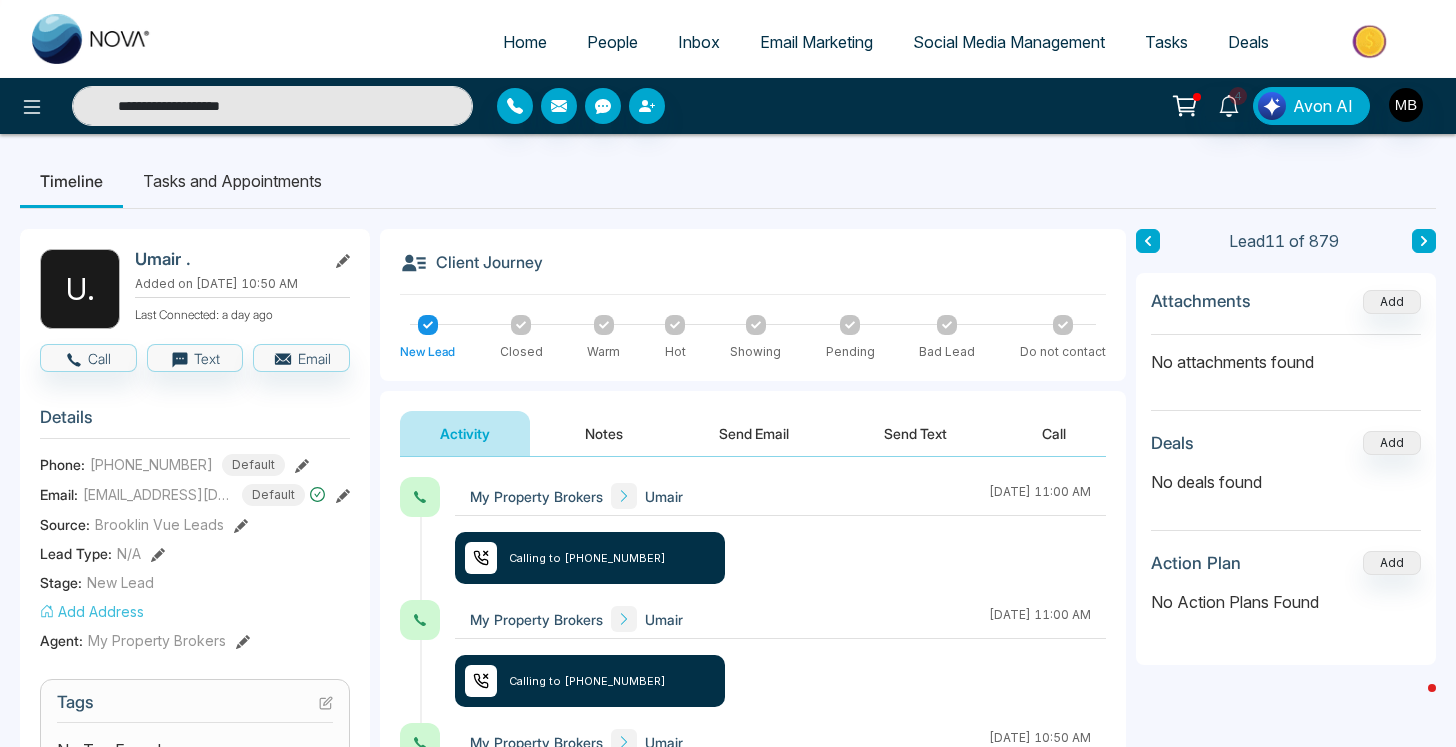 click on "**********" at bounding box center (242, 106) 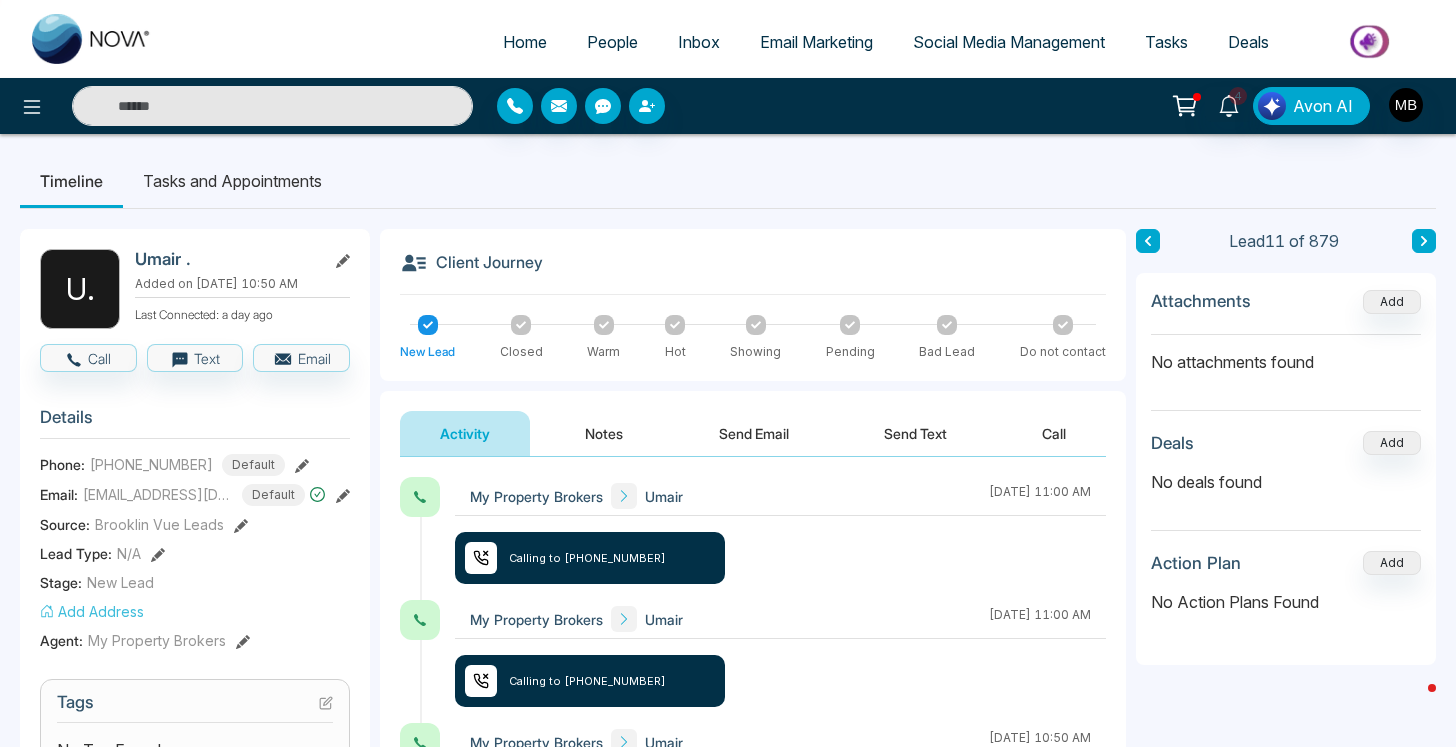 type on "**********" 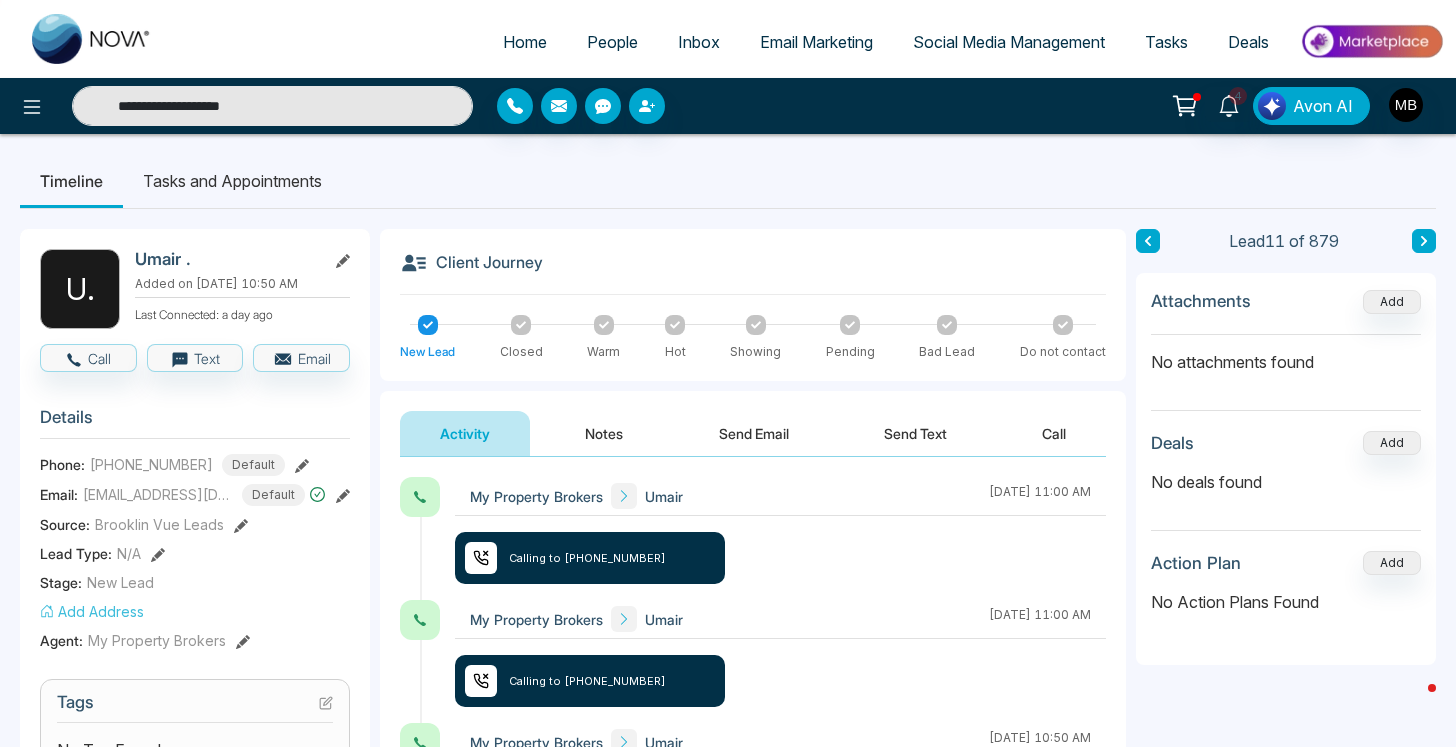 drag, startPoint x: 267, startPoint y: 109, endPoint x: 65, endPoint y: 111, distance: 202.0099 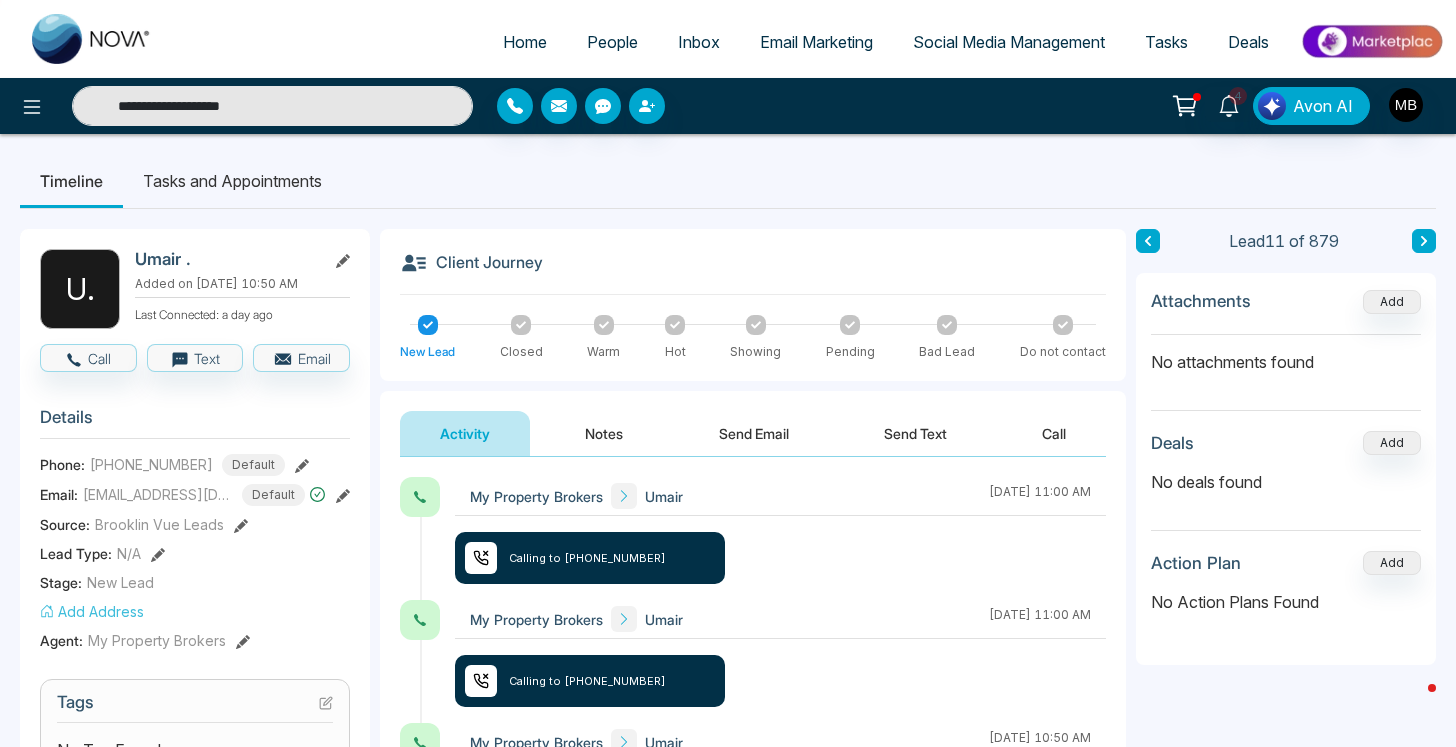 click on "**********" at bounding box center [262, 106] 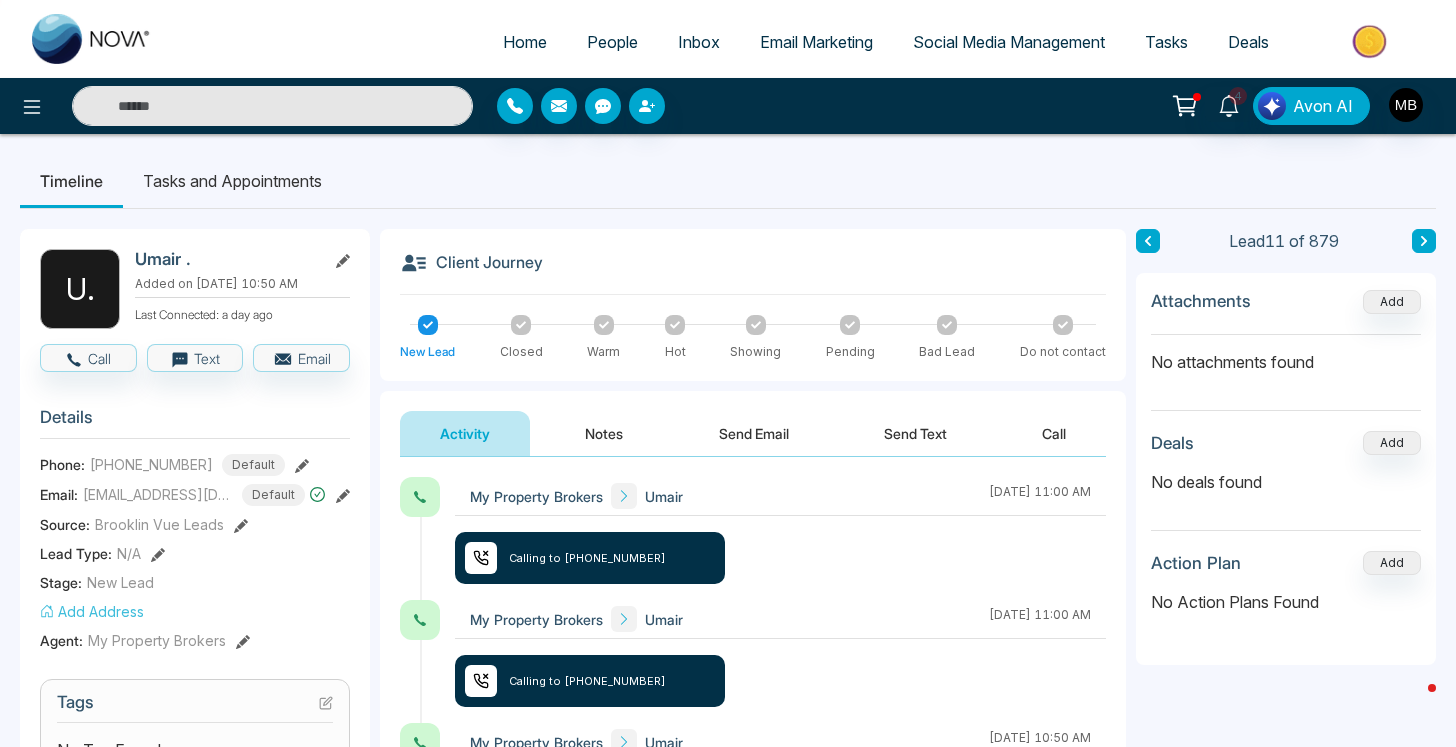 paste on "**********" 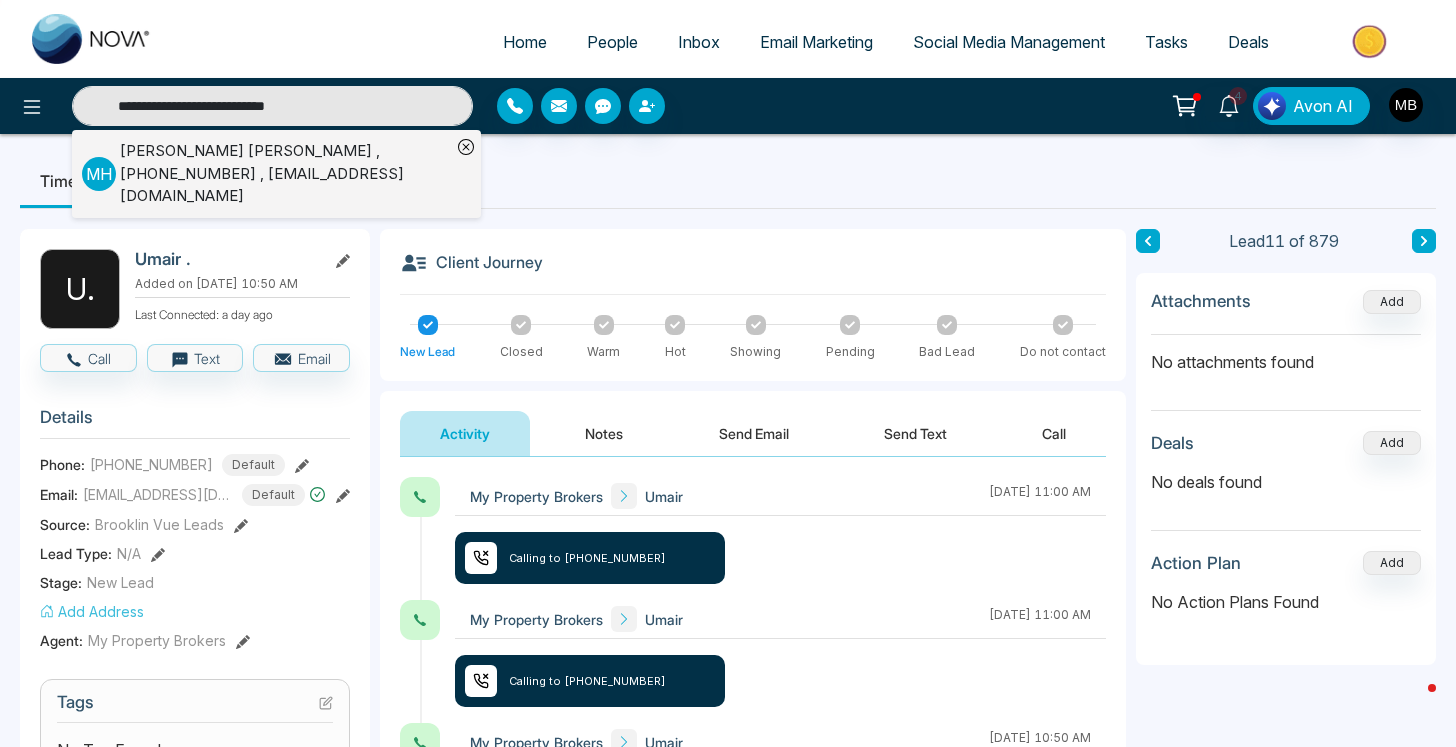 type on "**********" 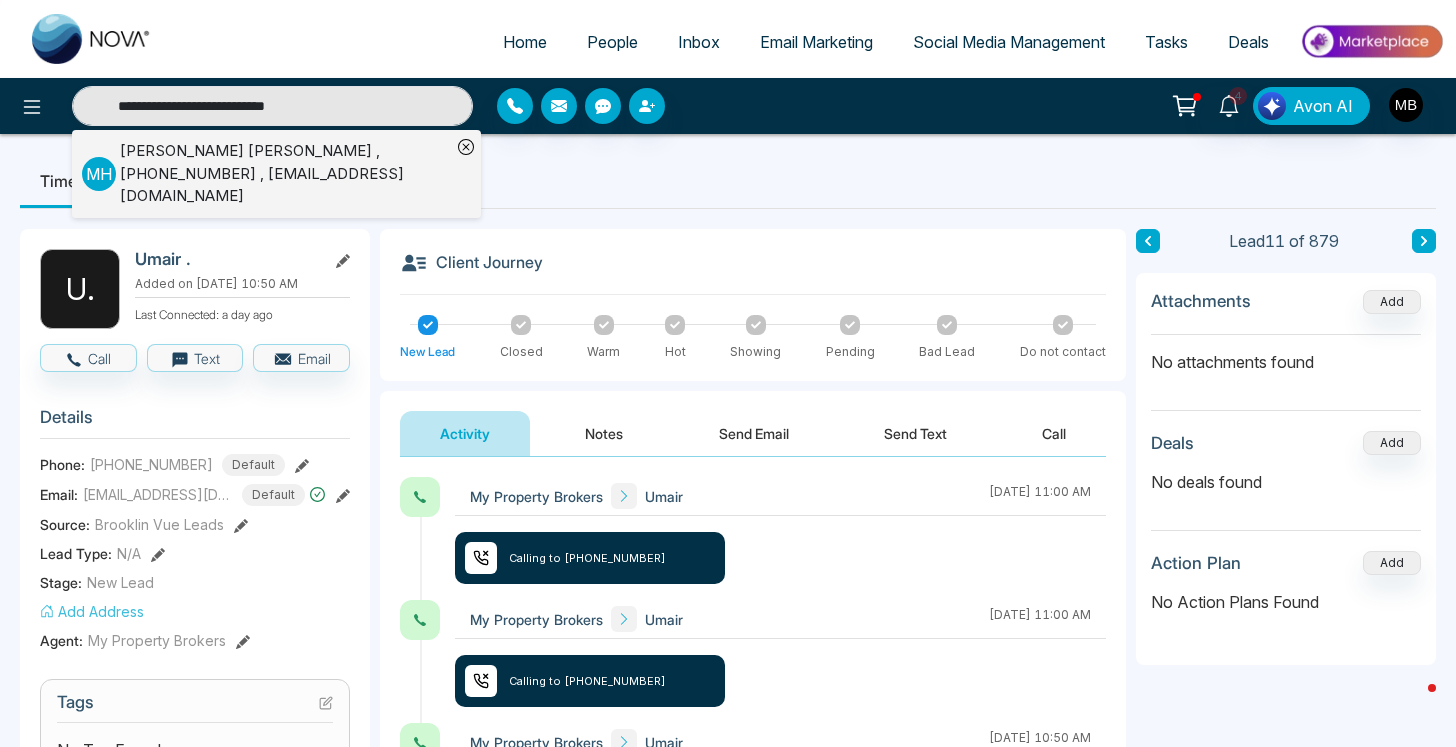 click on "[PERSON_NAME]   , [PHONE_NUMBER]   , [EMAIL_ADDRESS][DOMAIN_NAME]" at bounding box center [285, 174] 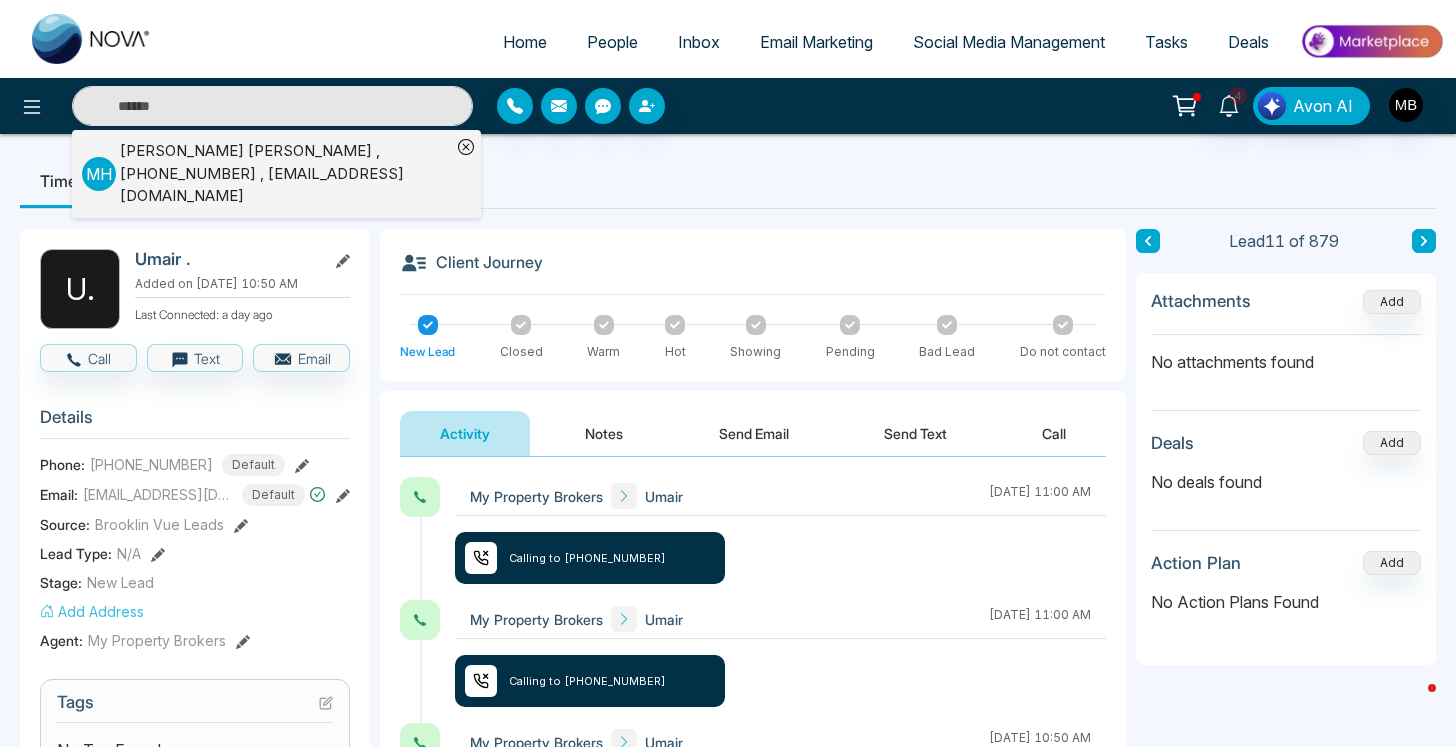 type on "**********" 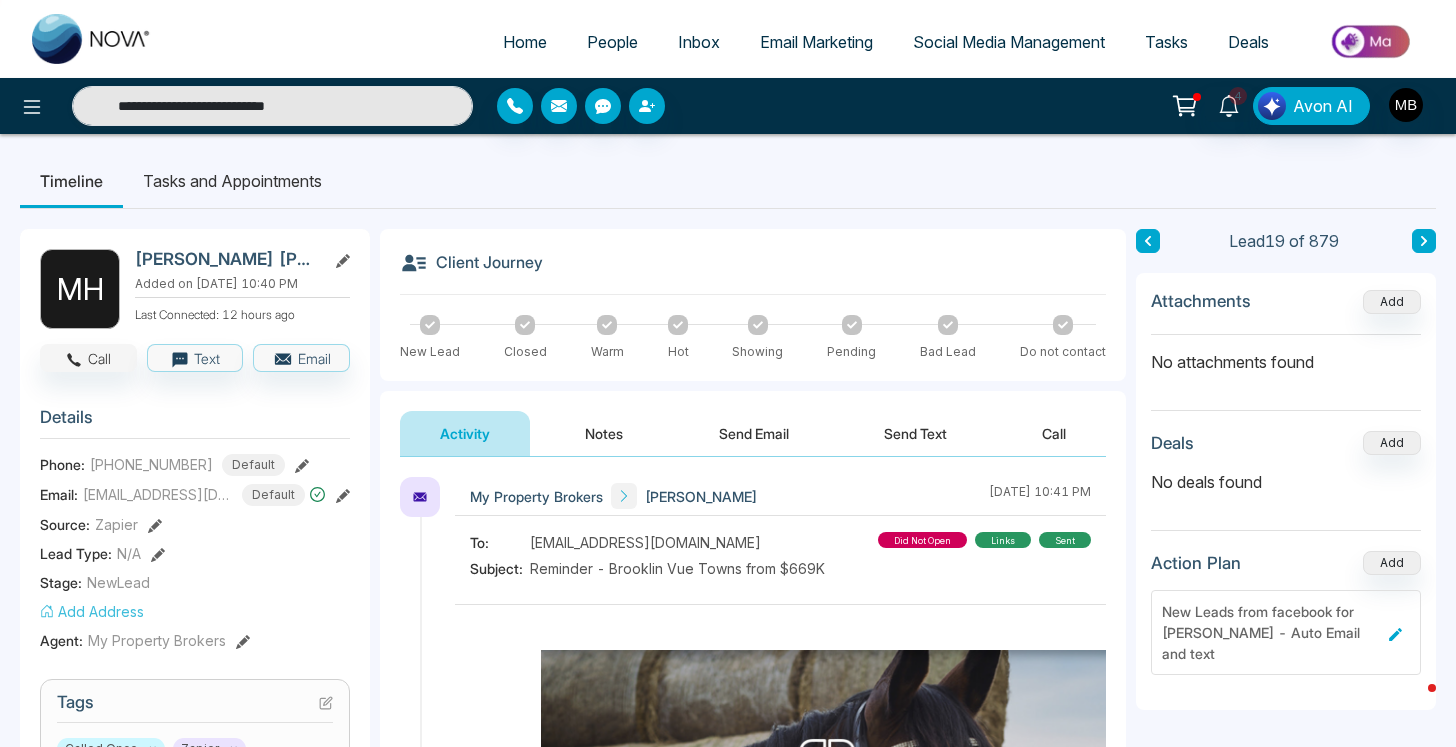 click on "Call" at bounding box center [88, 358] 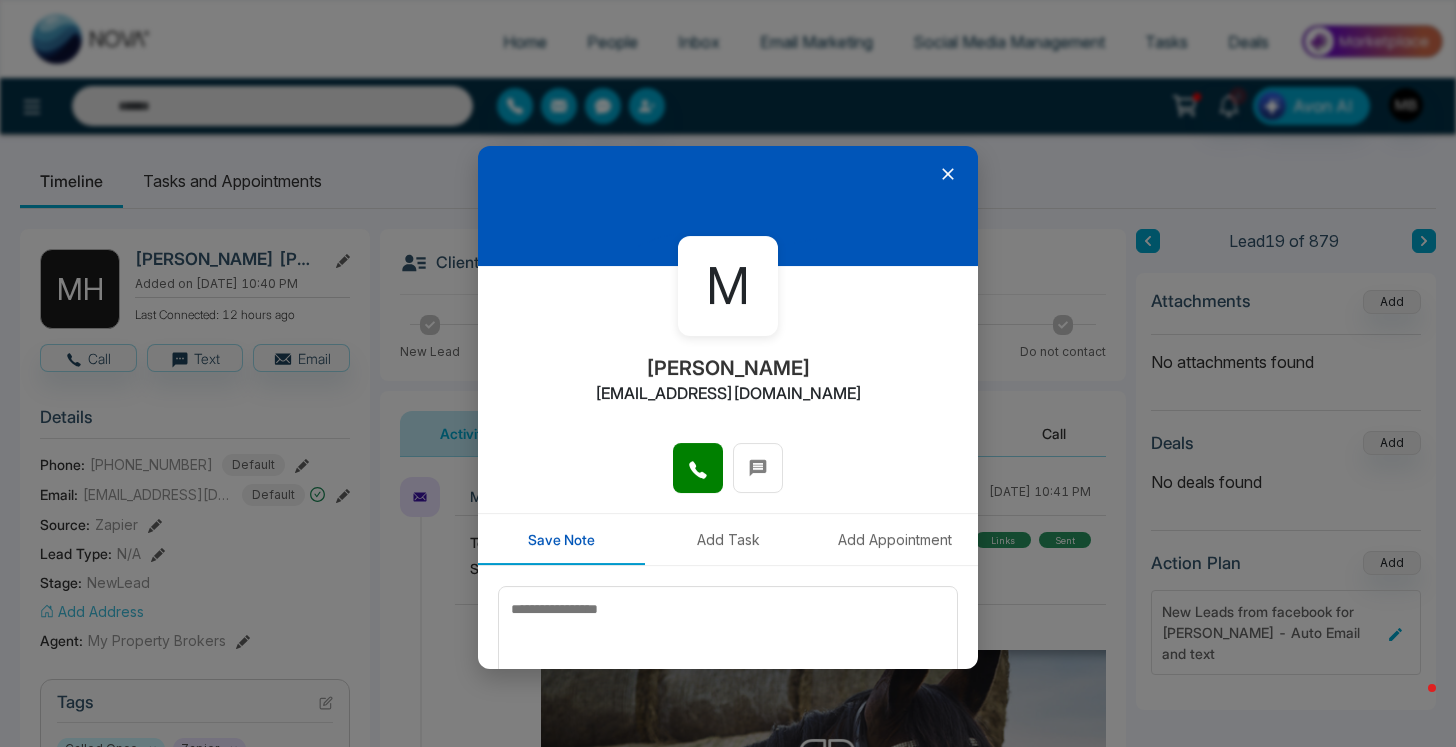 type on "**********" 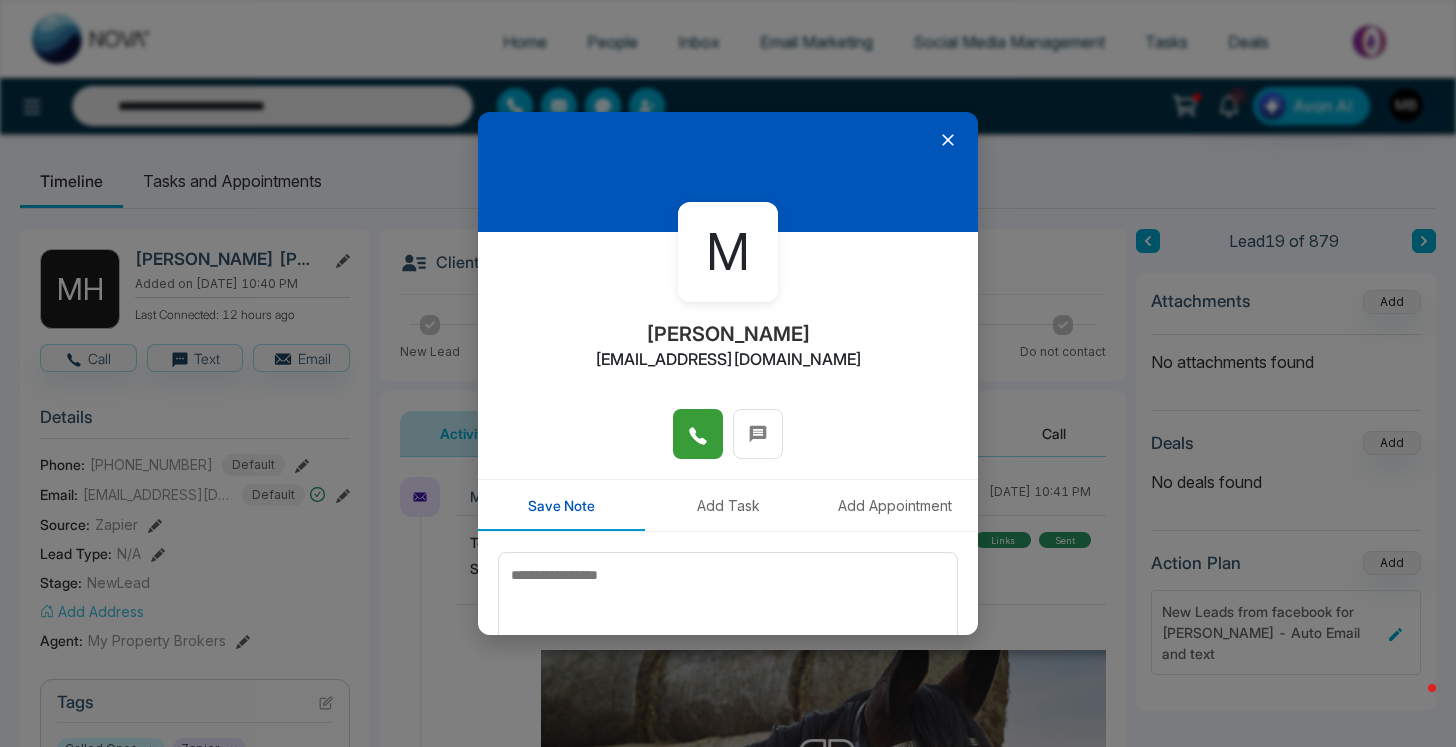 click at bounding box center (698, 434) 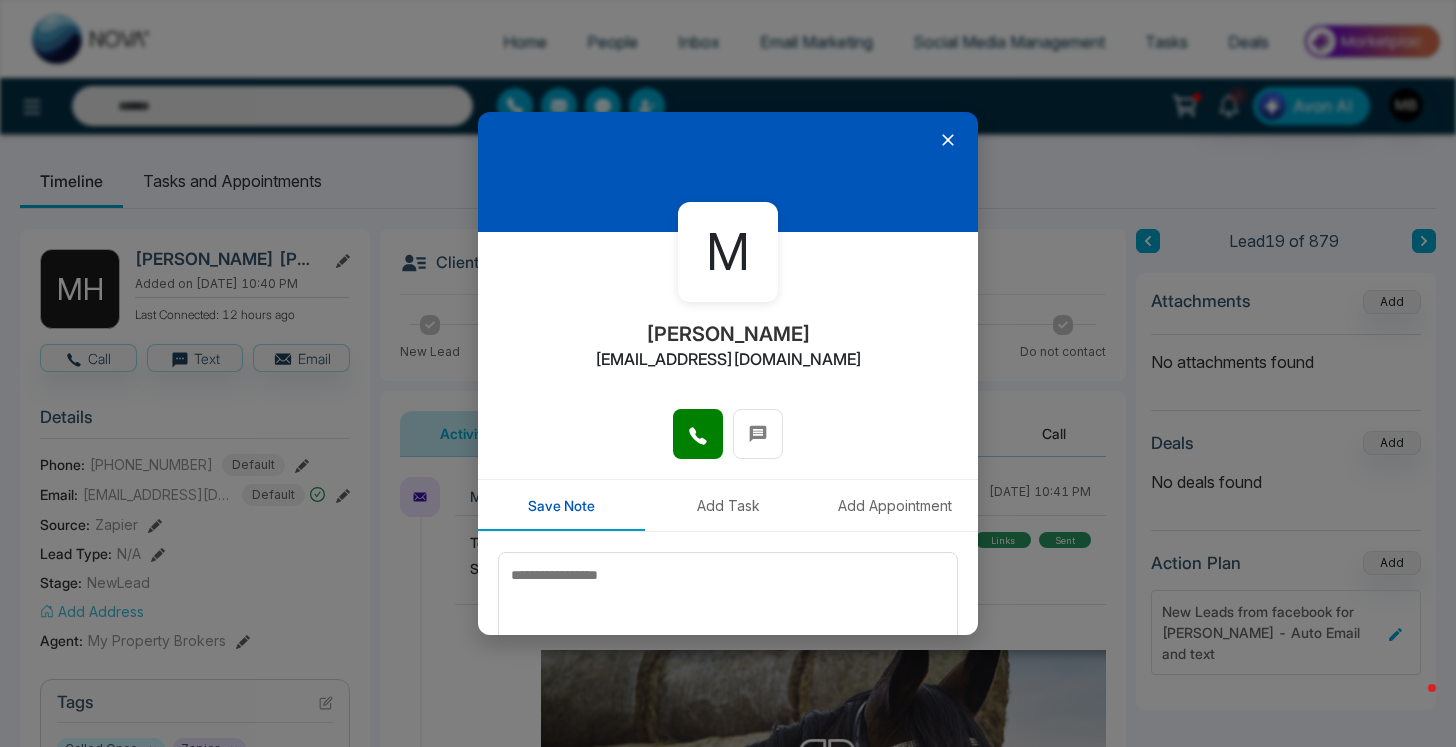 type on "**********" 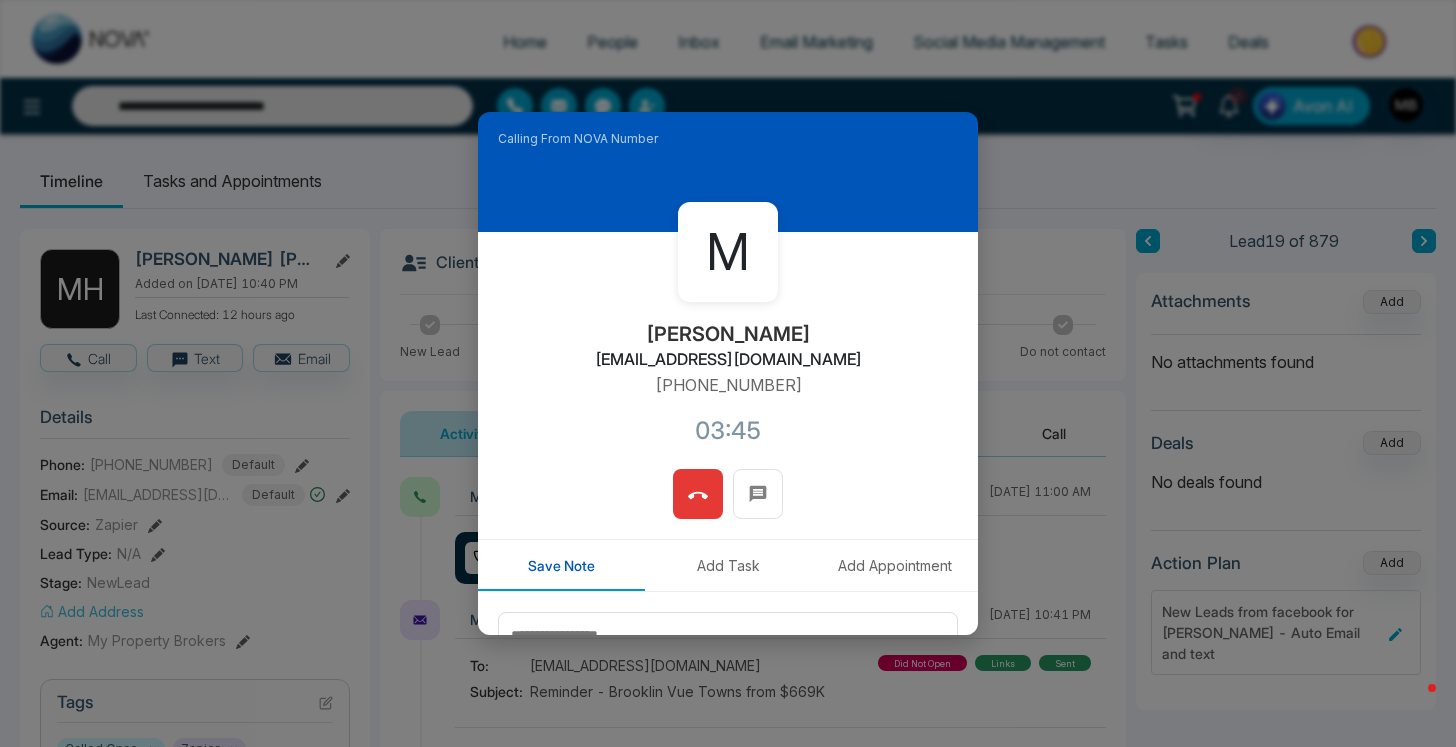 click 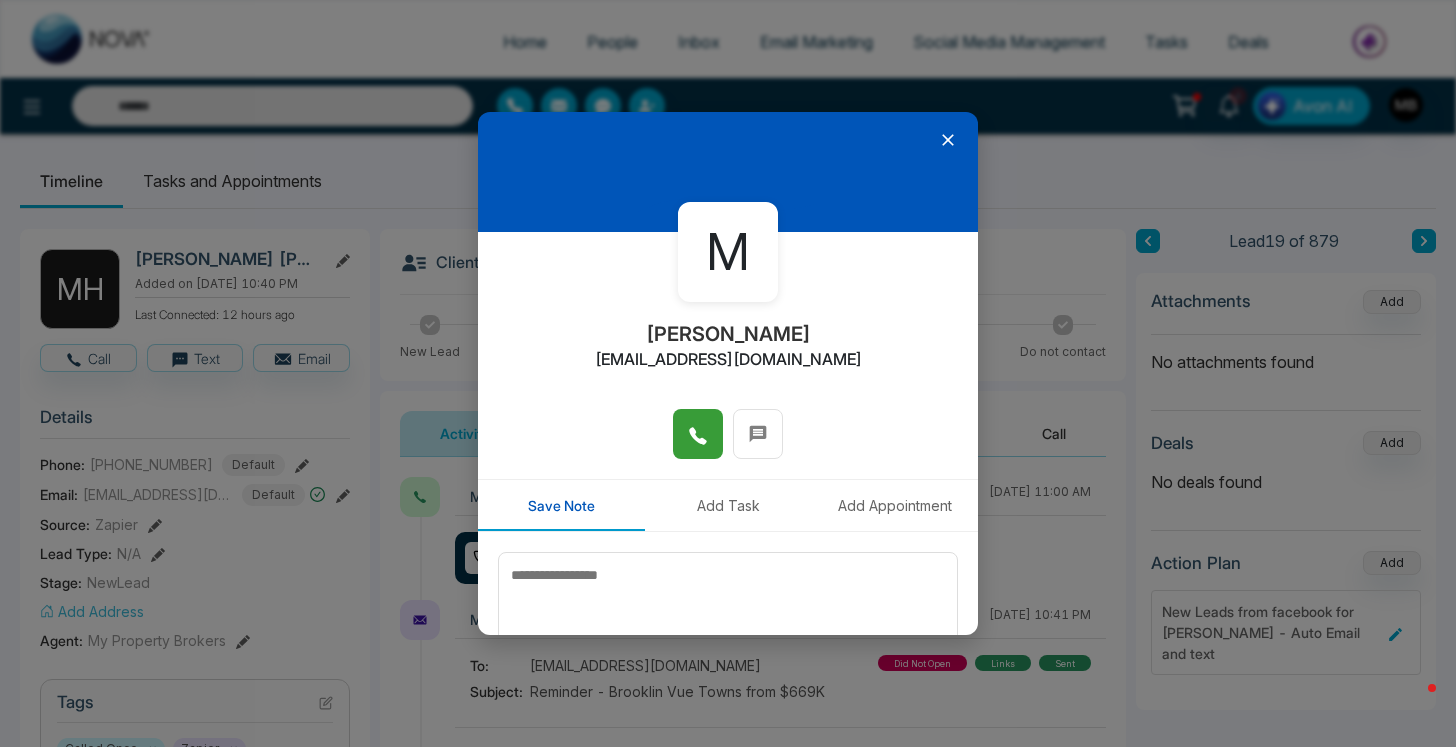 type on "**********" 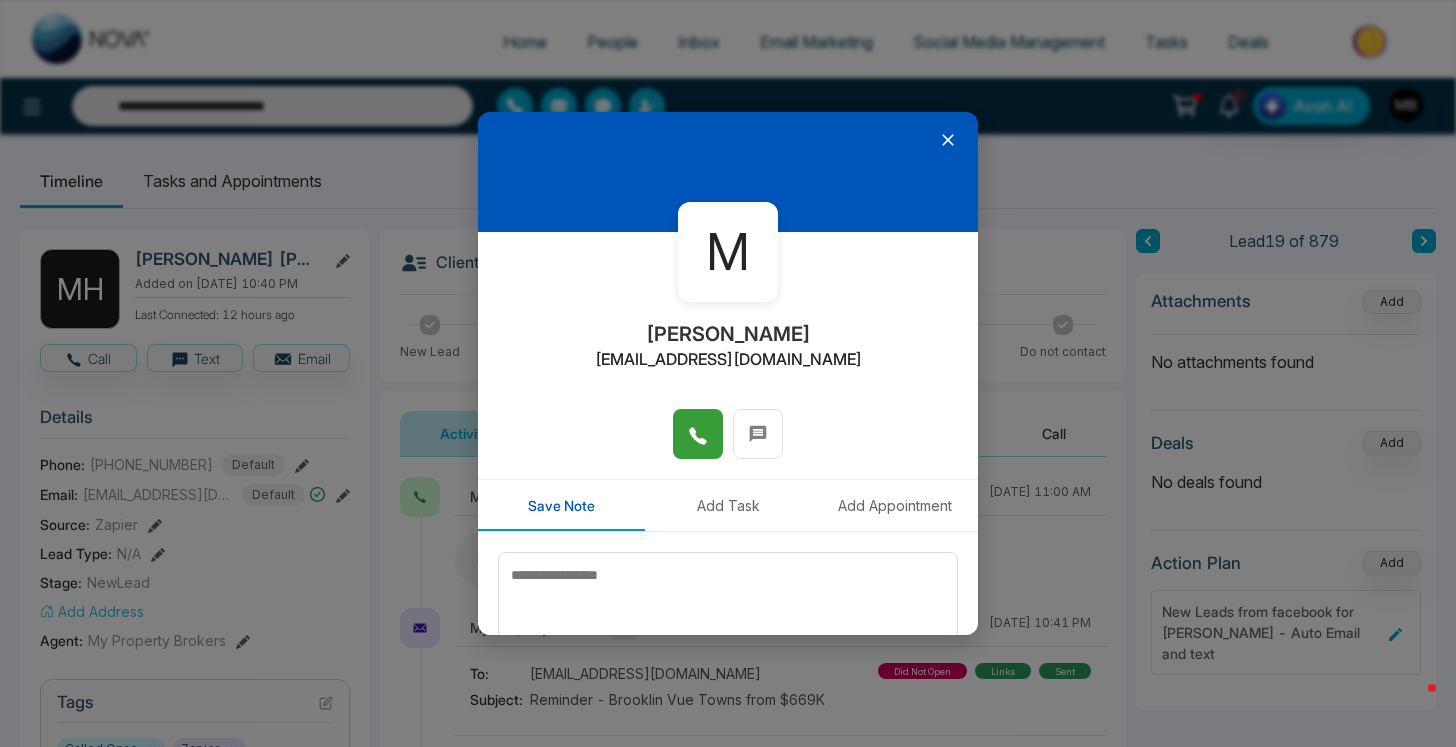 click 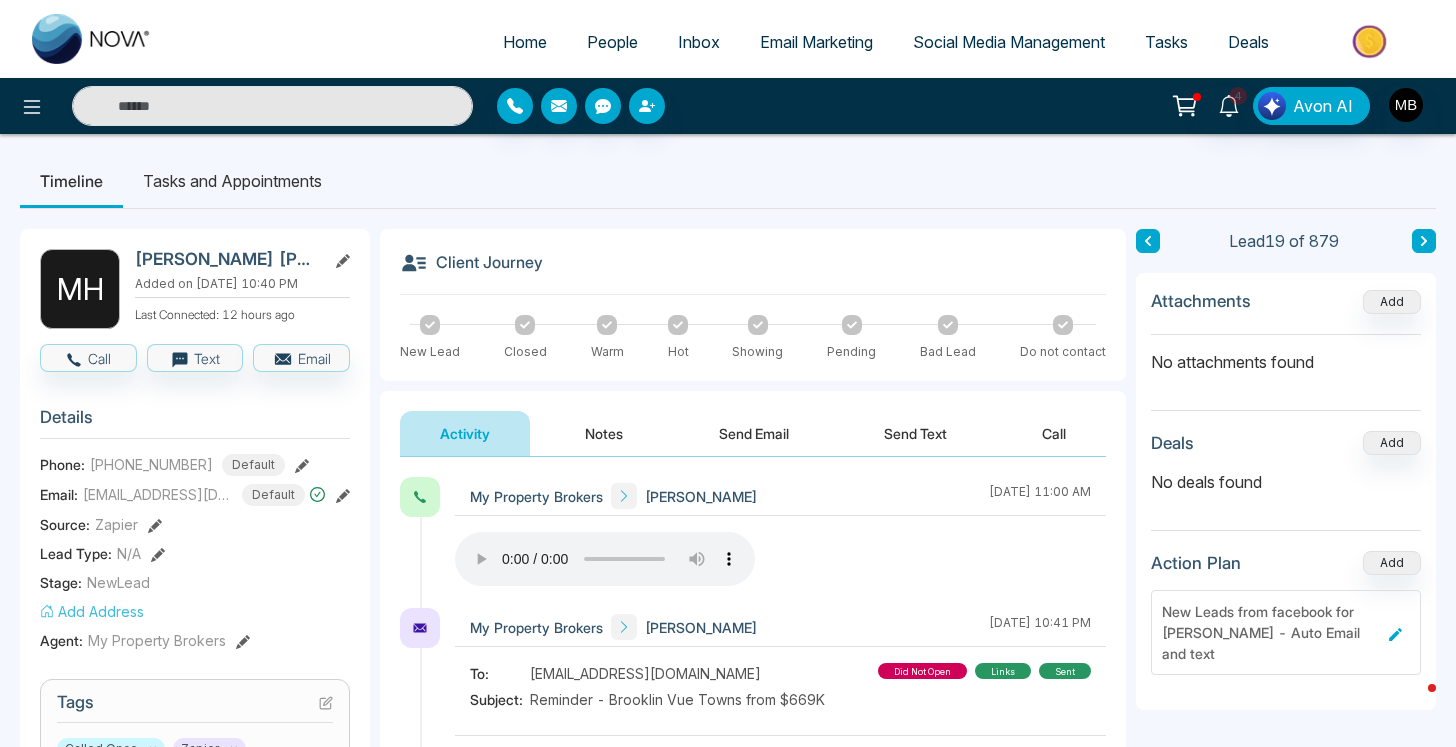 type on "**********" 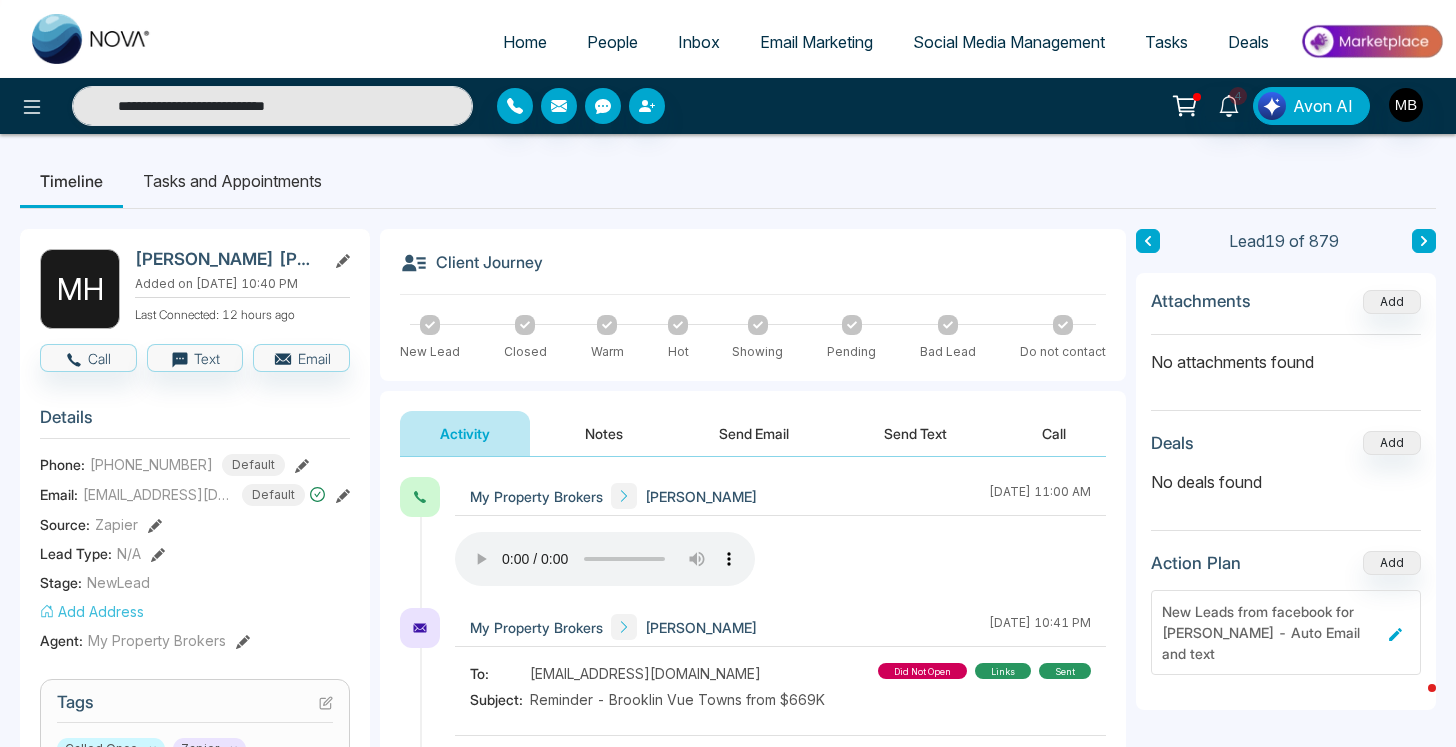 click at bounding box center (607, 325) 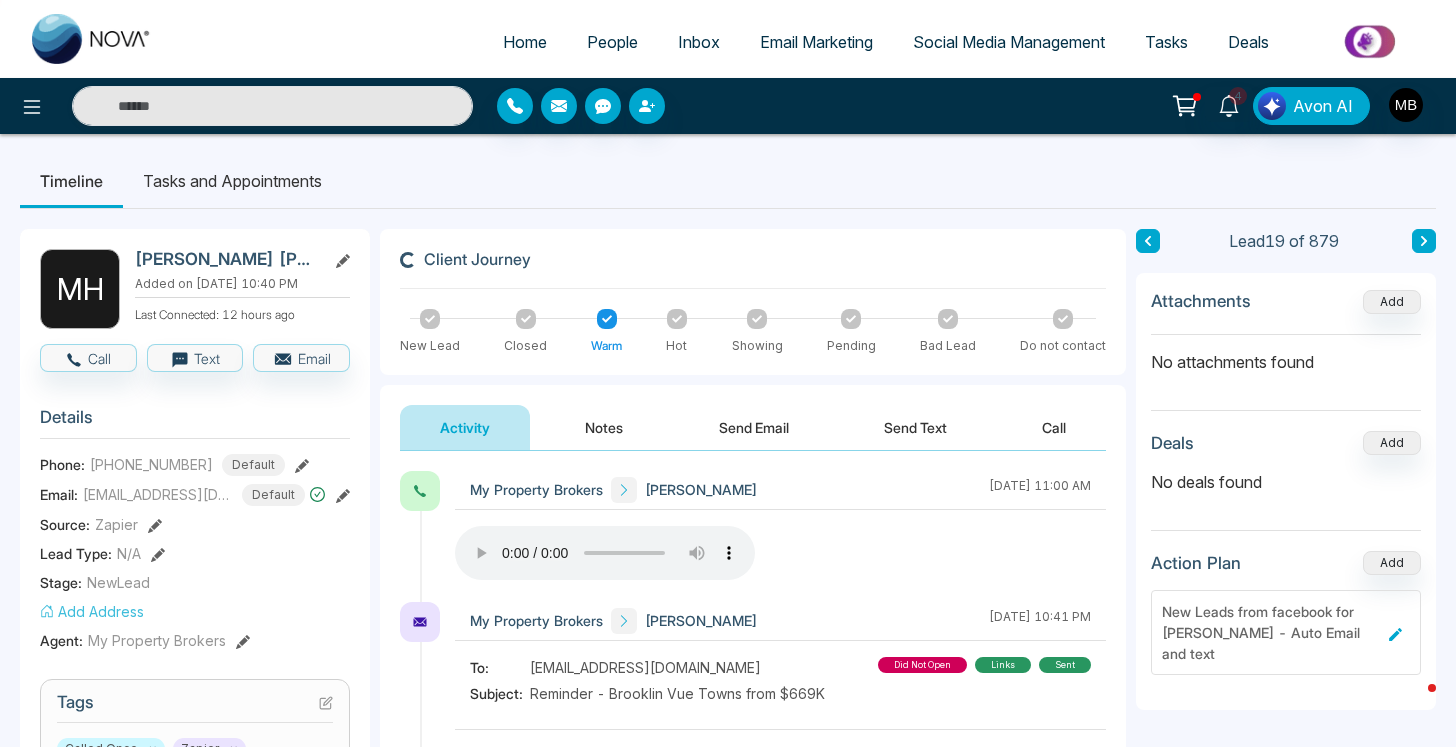 type on "**********" 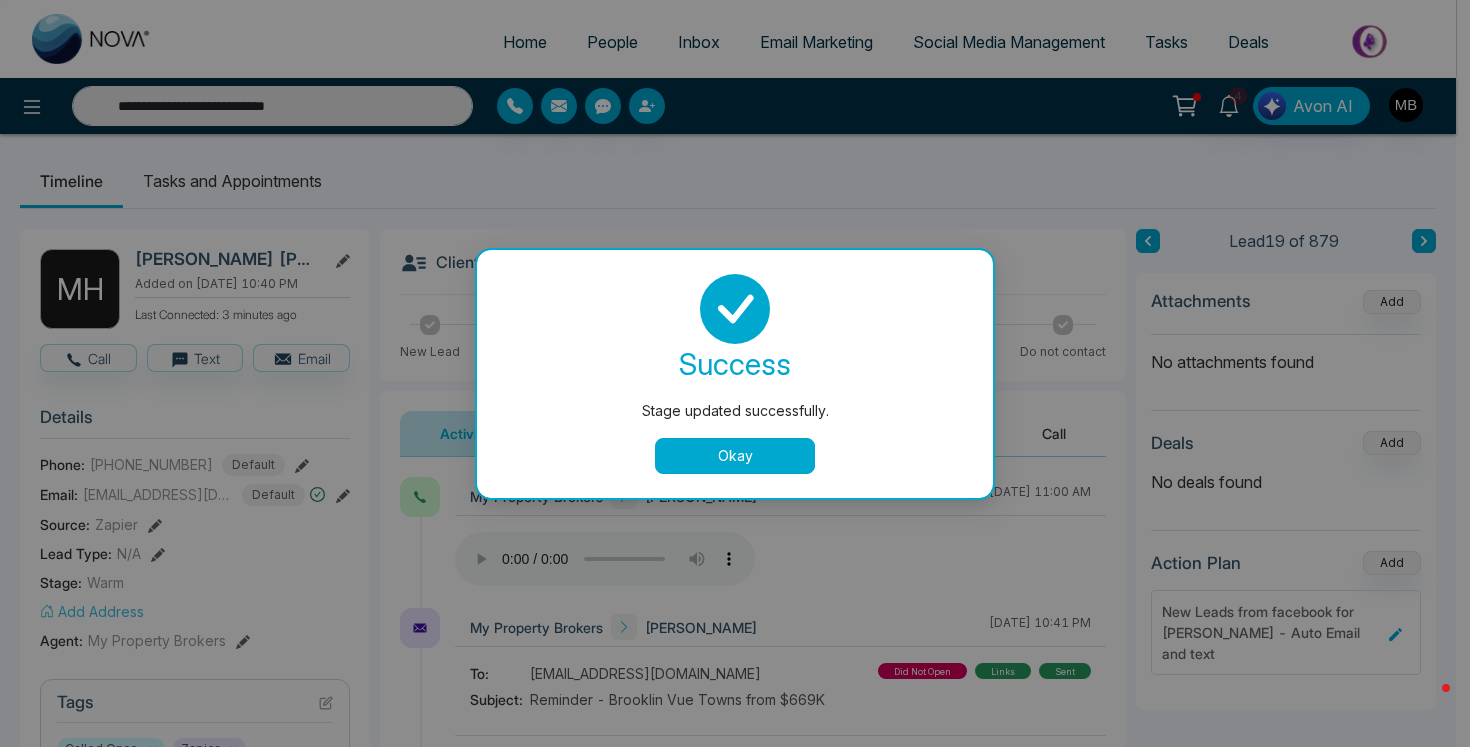 click on "Okay" at bounding box center (735, 456) 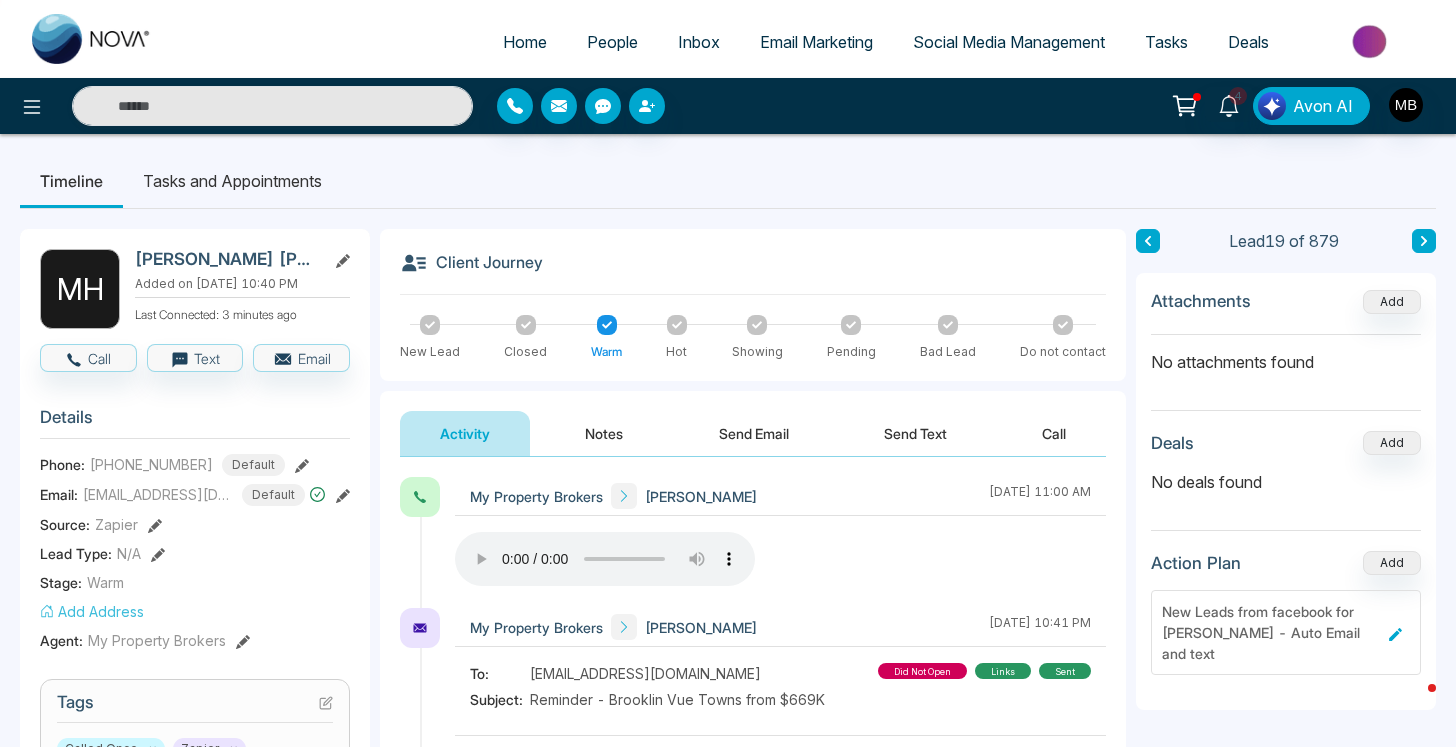 type on "**********" 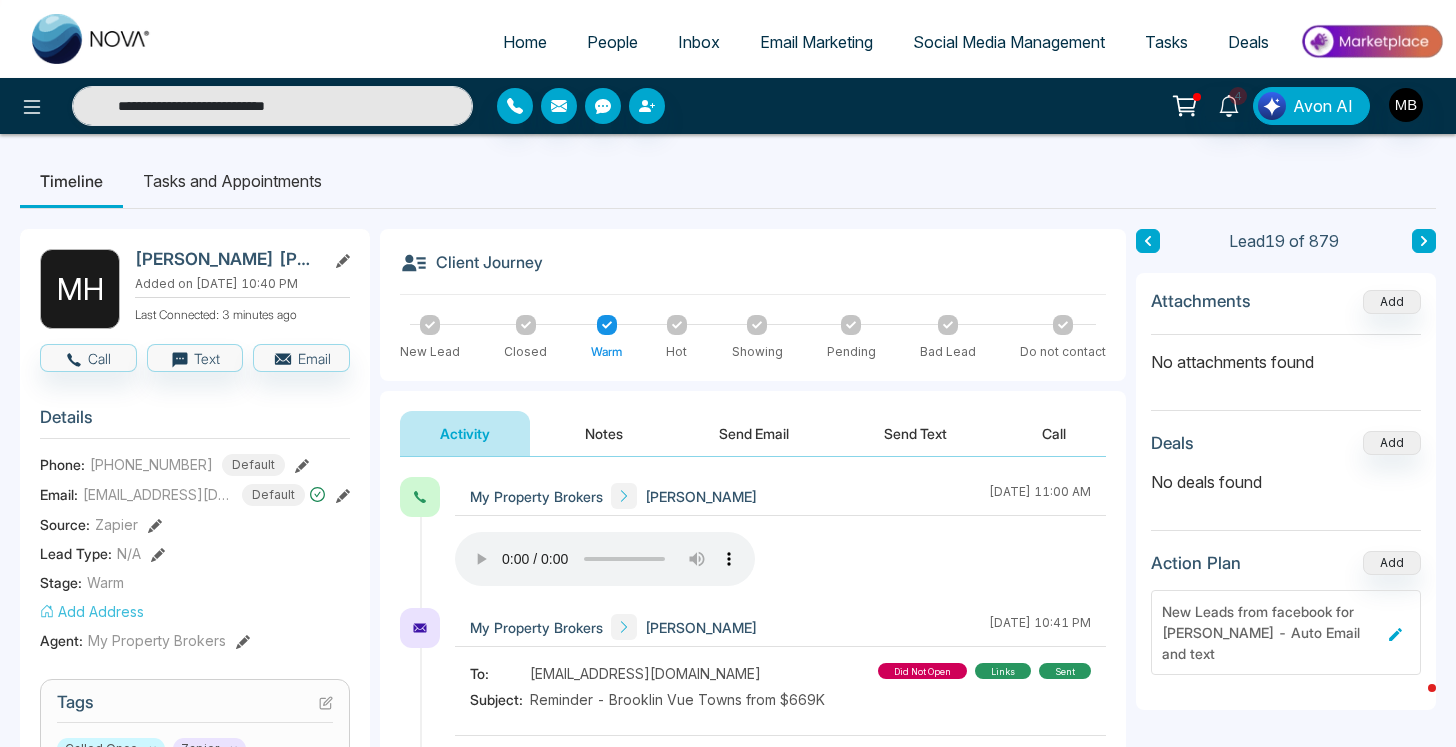 click on "Notes" at bounding box center (604, 433) 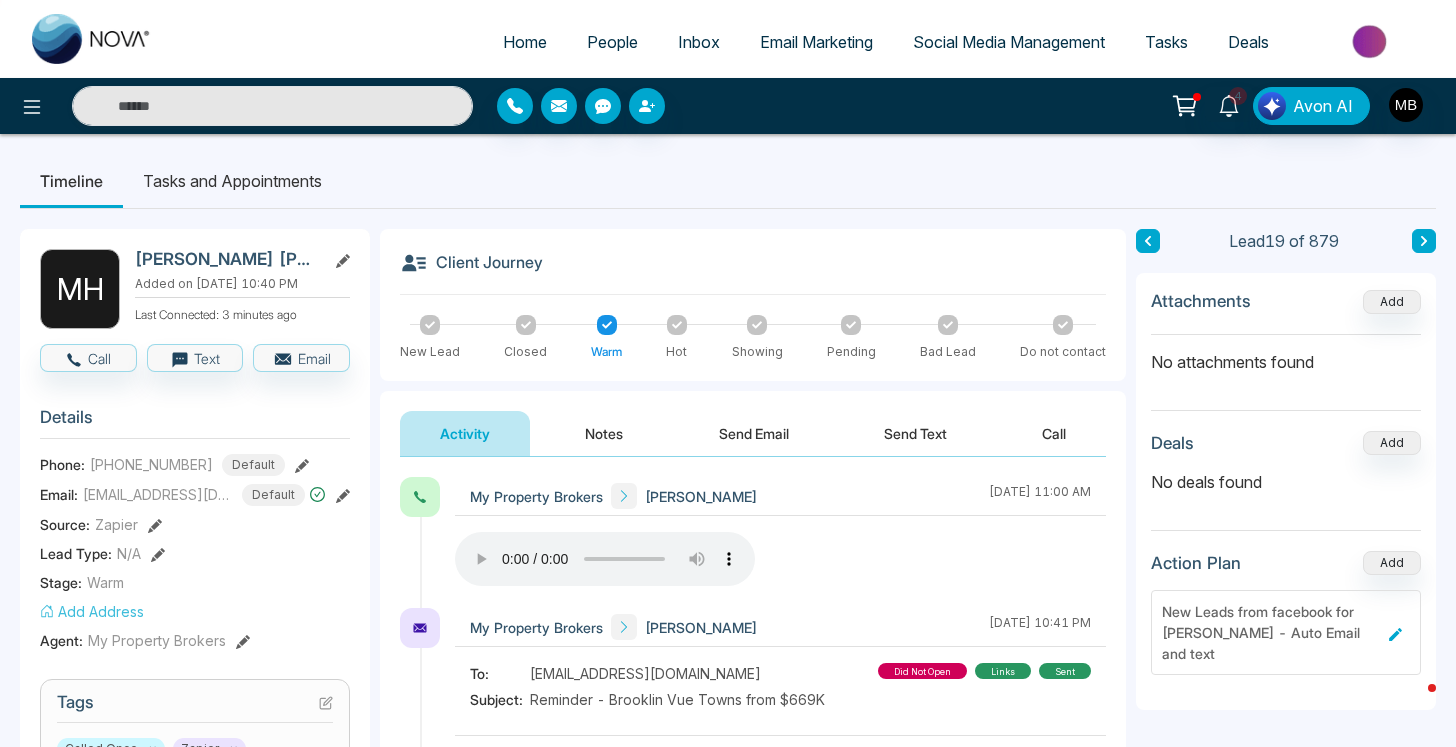 type on "**********" 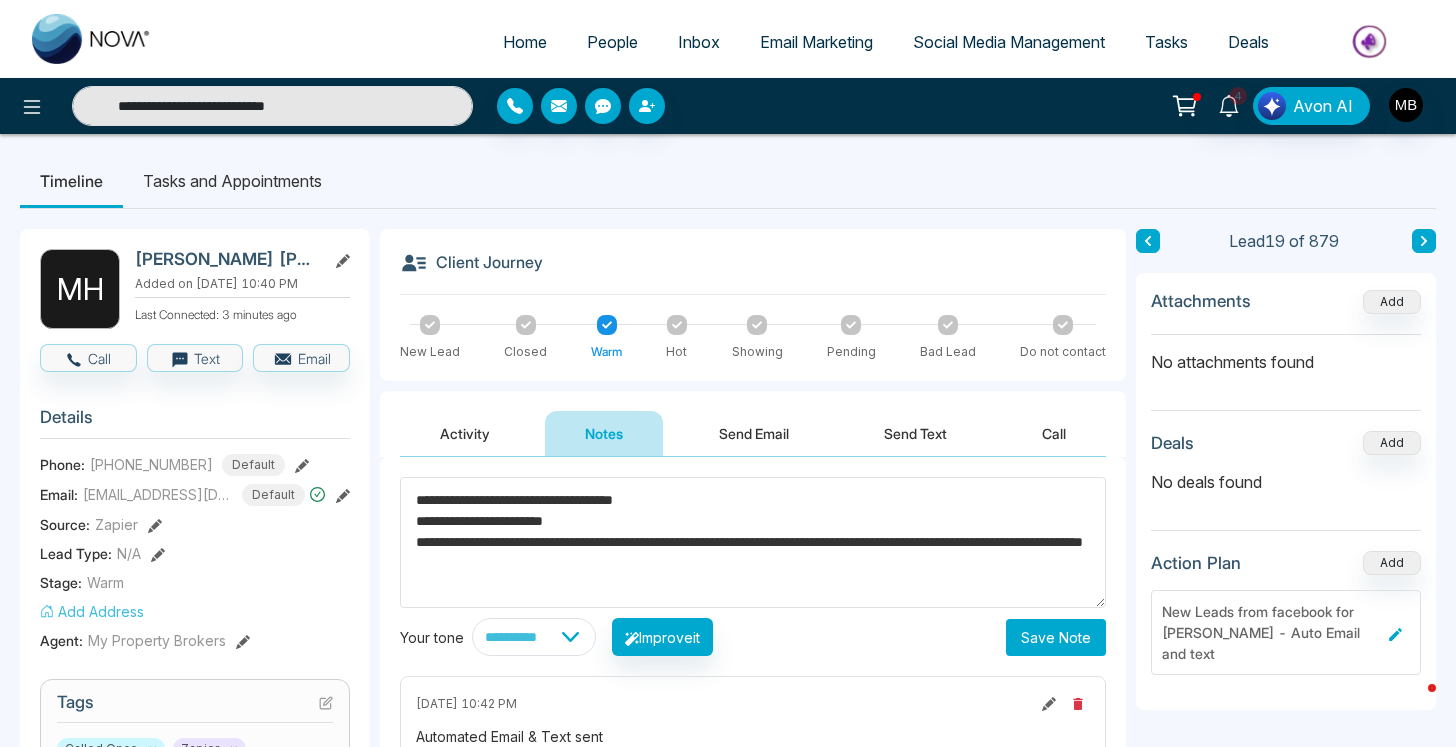 type on "**********" 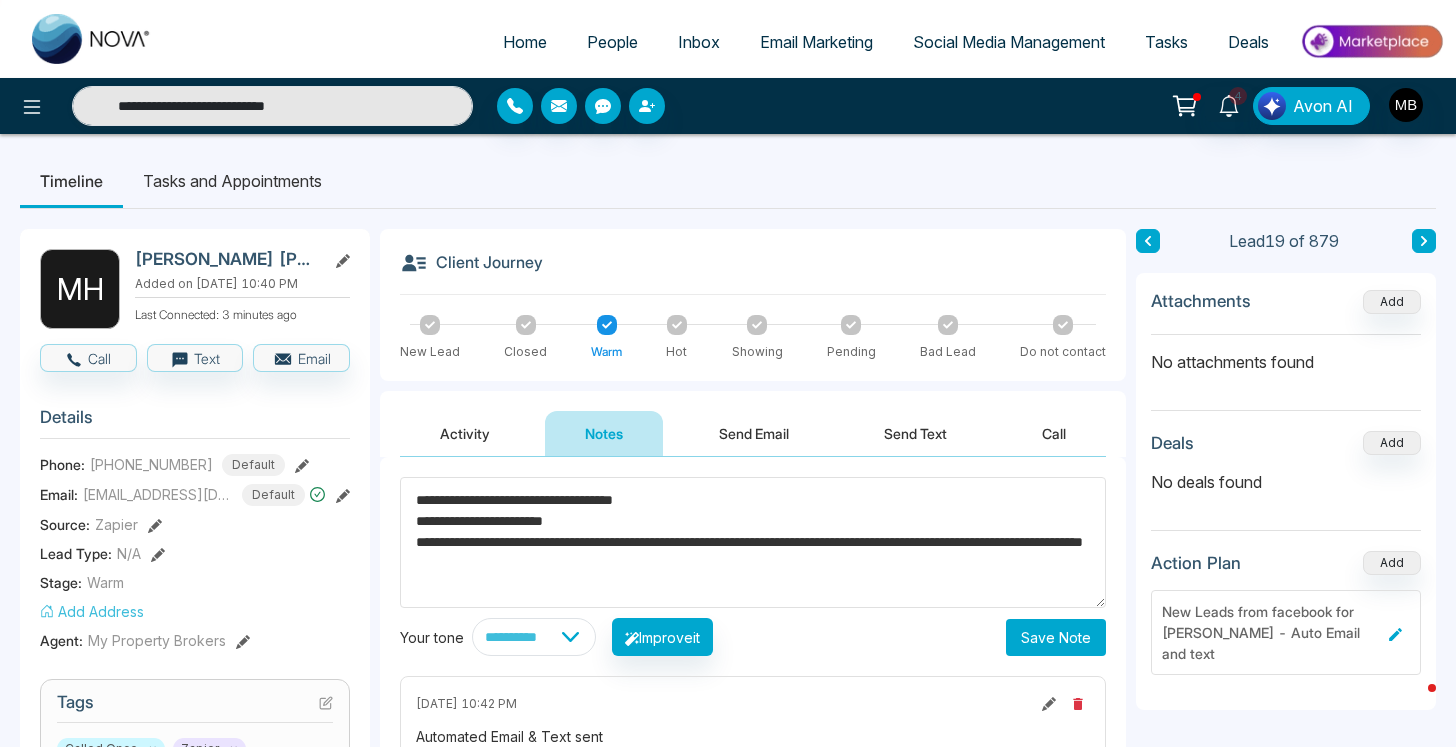 click on "Save Note" at bounding box center [1056, 637] 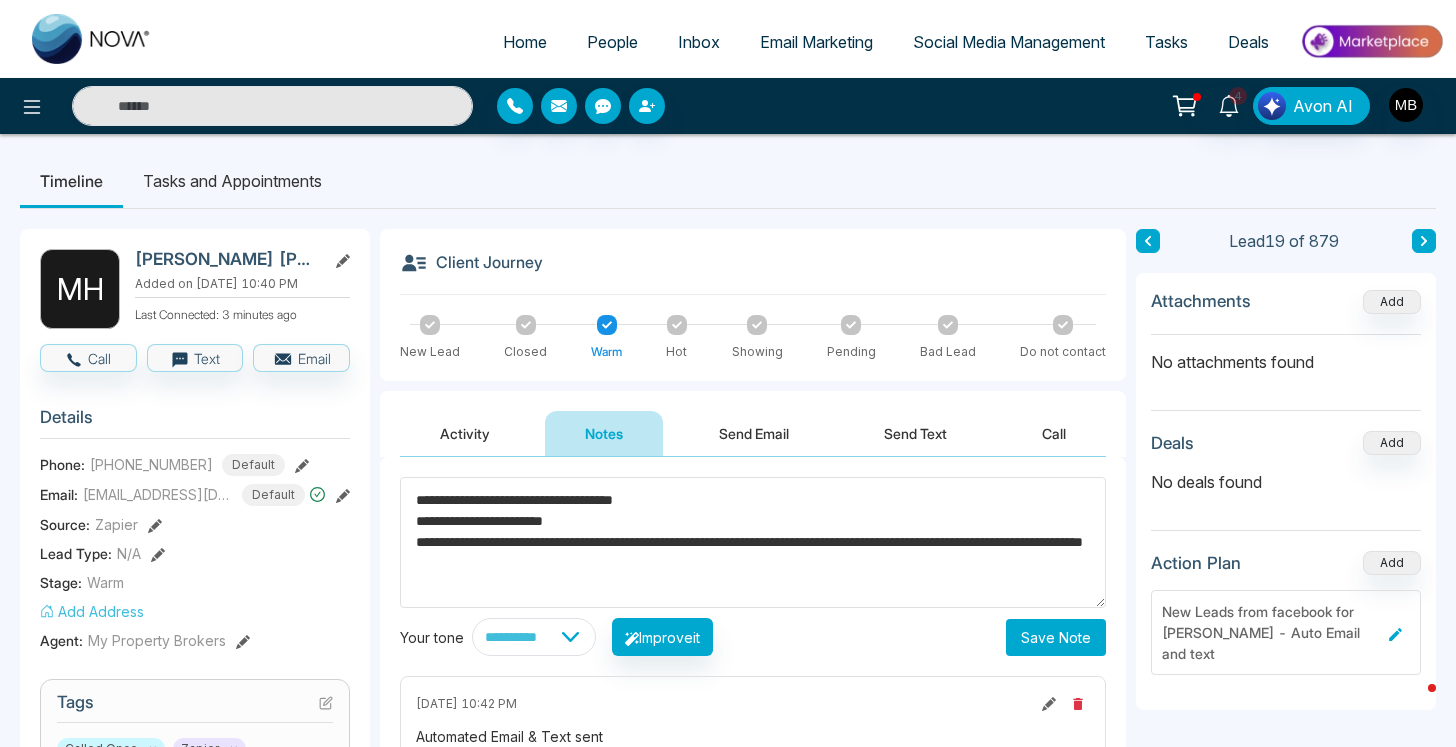 type on "**********" 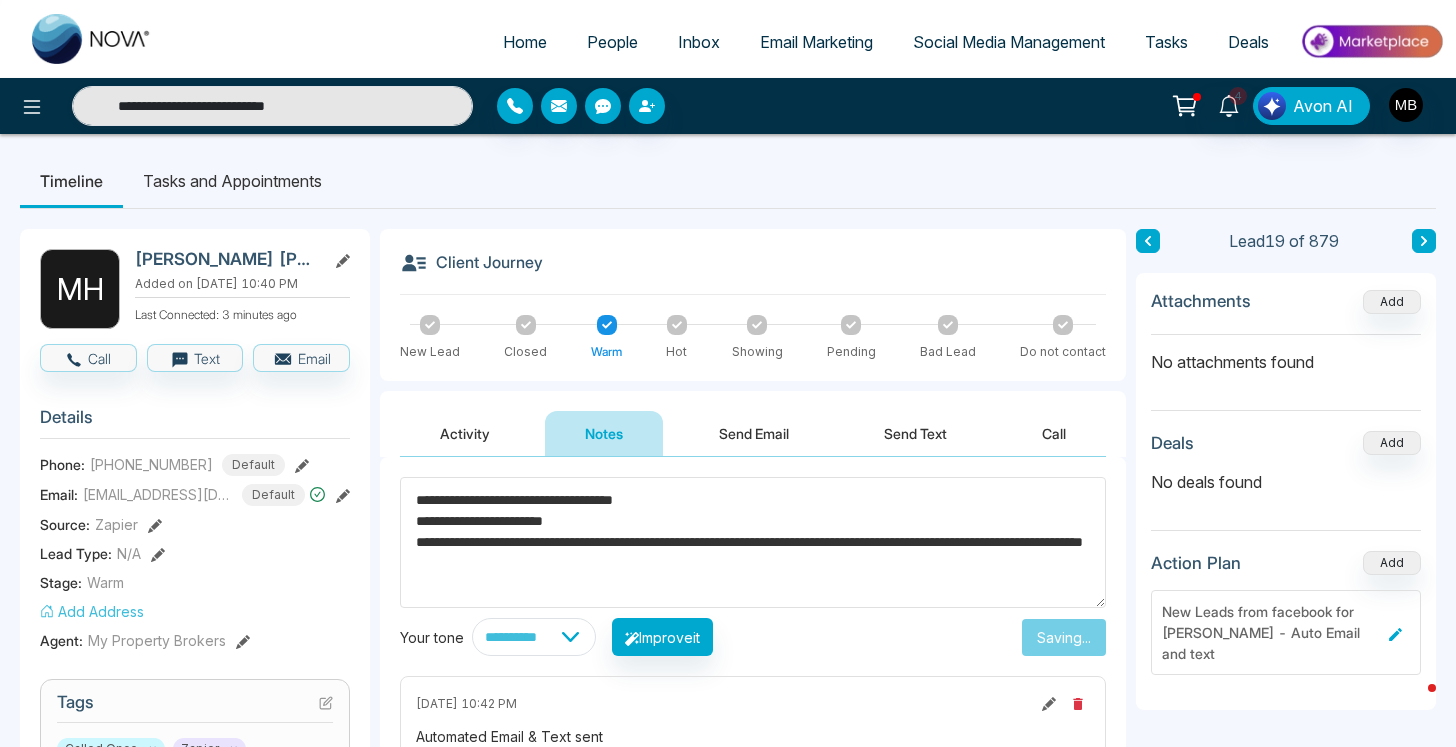 type 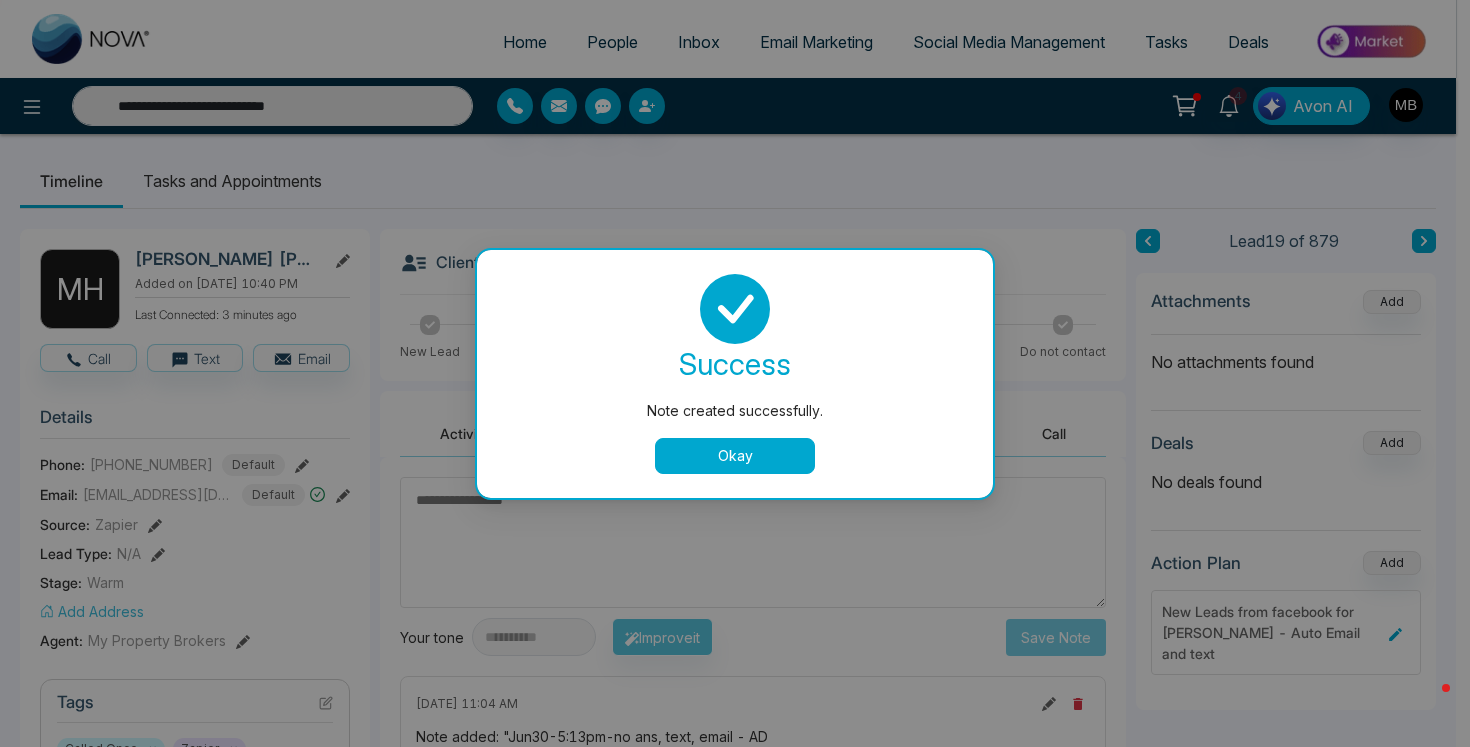 click on "Okay" at bounding box center (735, 456) 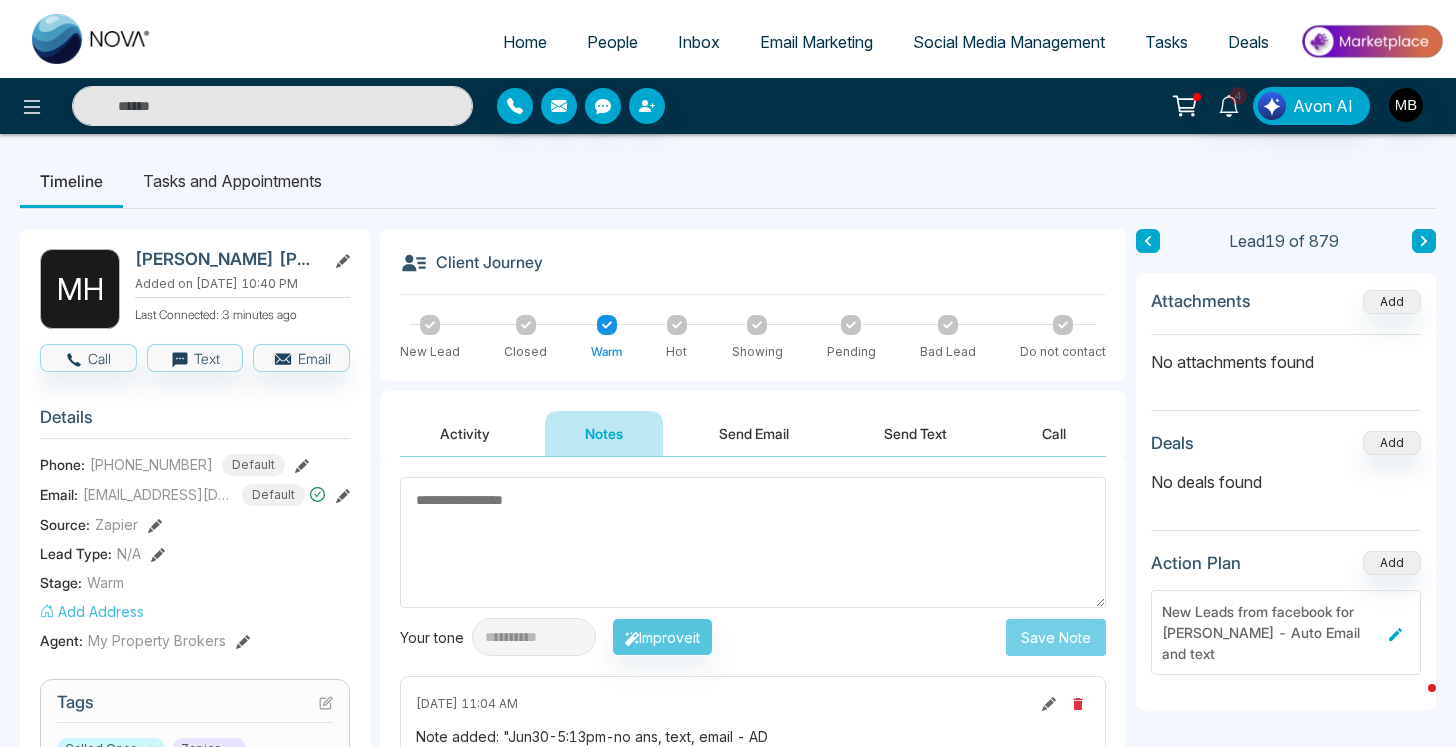 type on "**********" 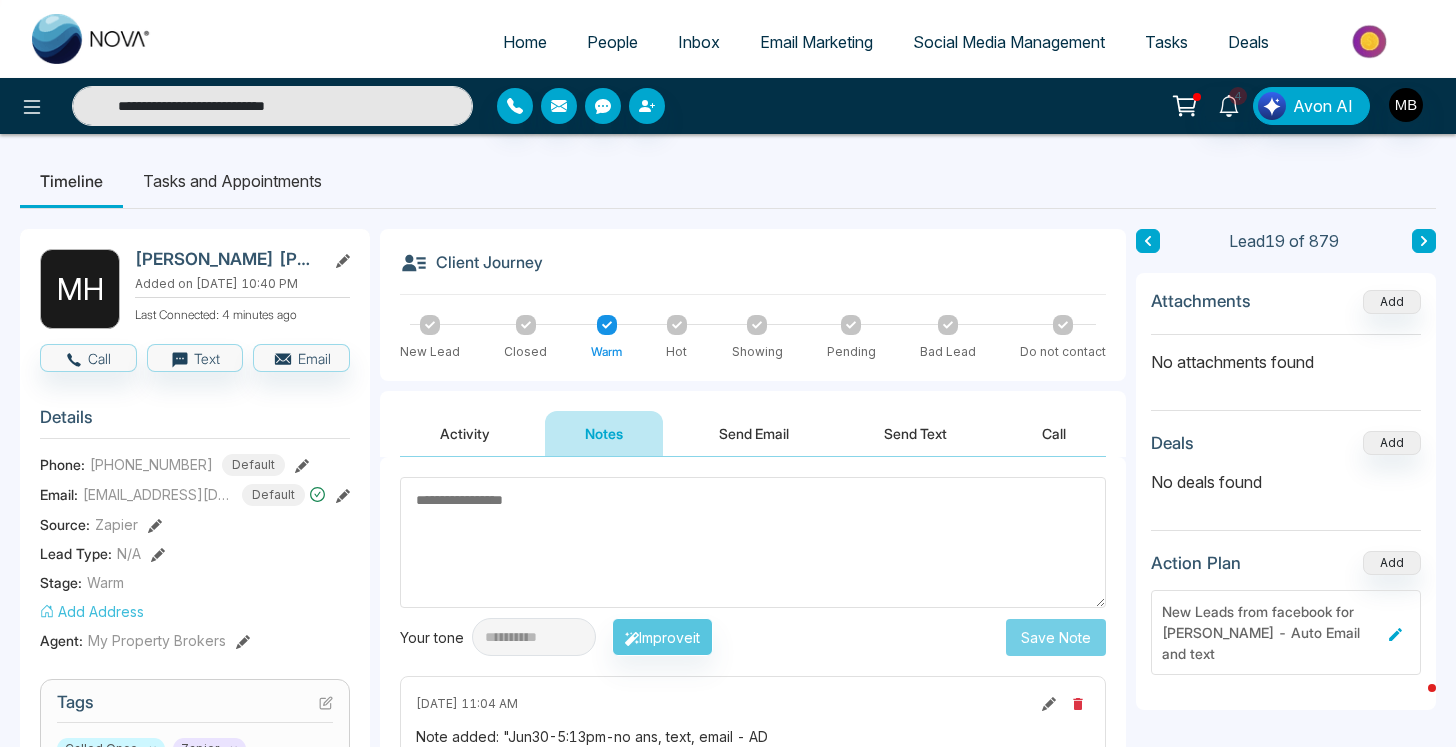 click on "**********" at bounding box center (272, 106) 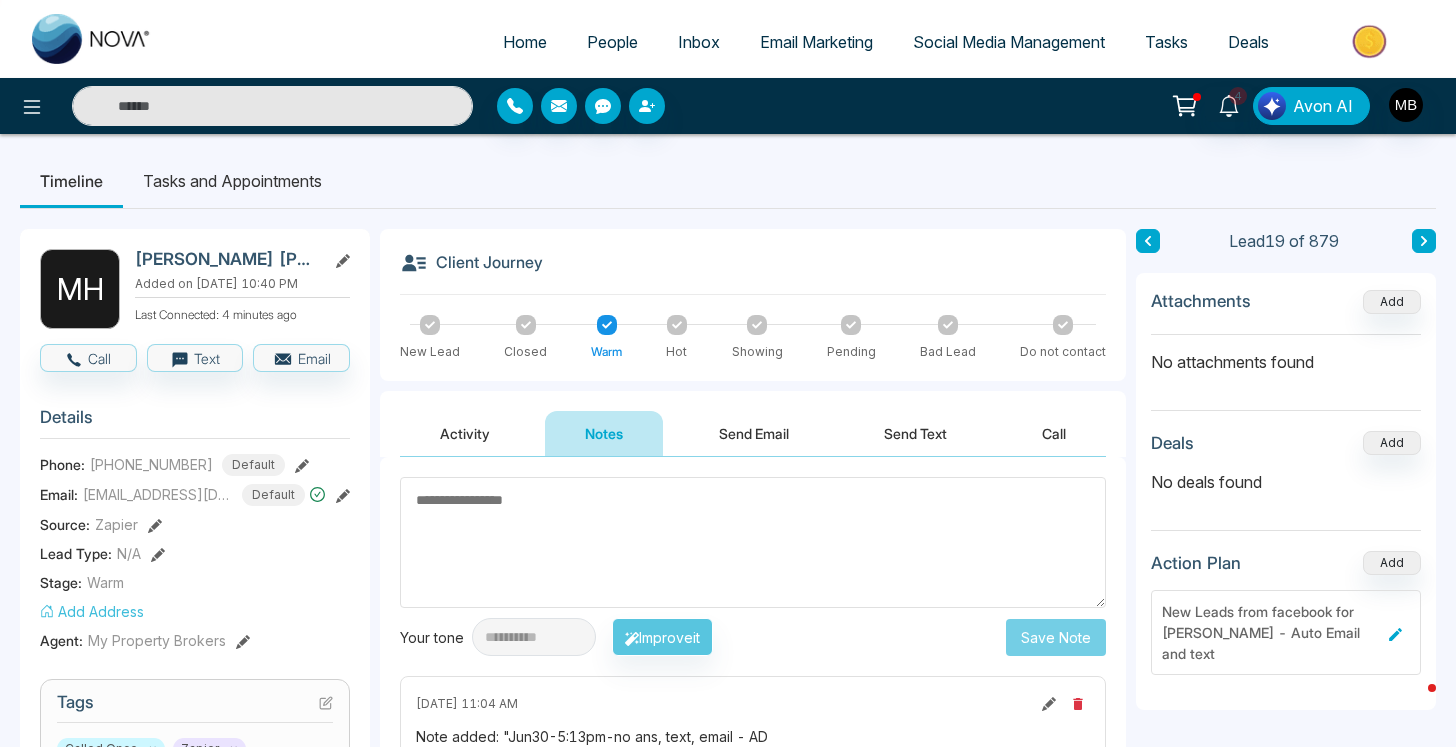 type on "**********" 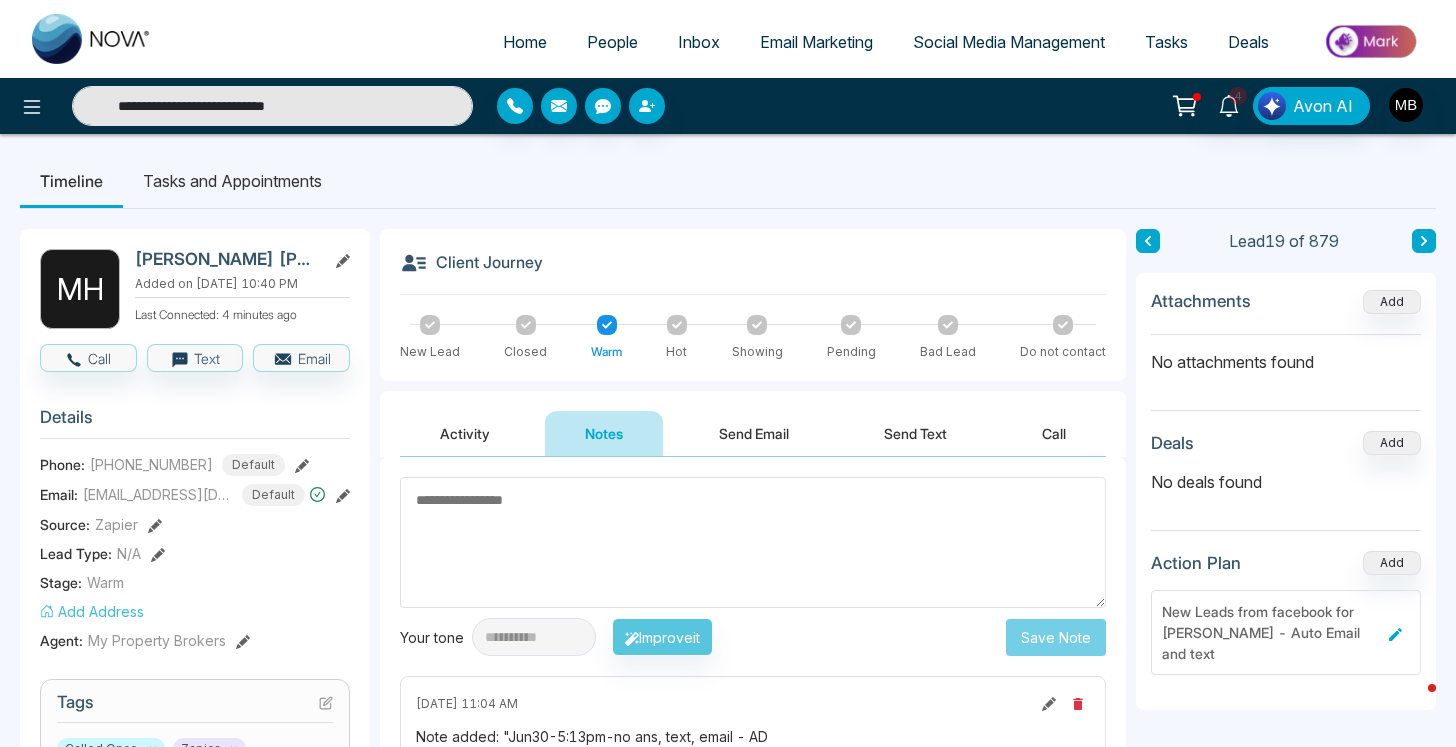 drag, startPoint x: 368, startPoint y: 105, endPoint x: 27, endPoint y: 64, distance: 343.45596 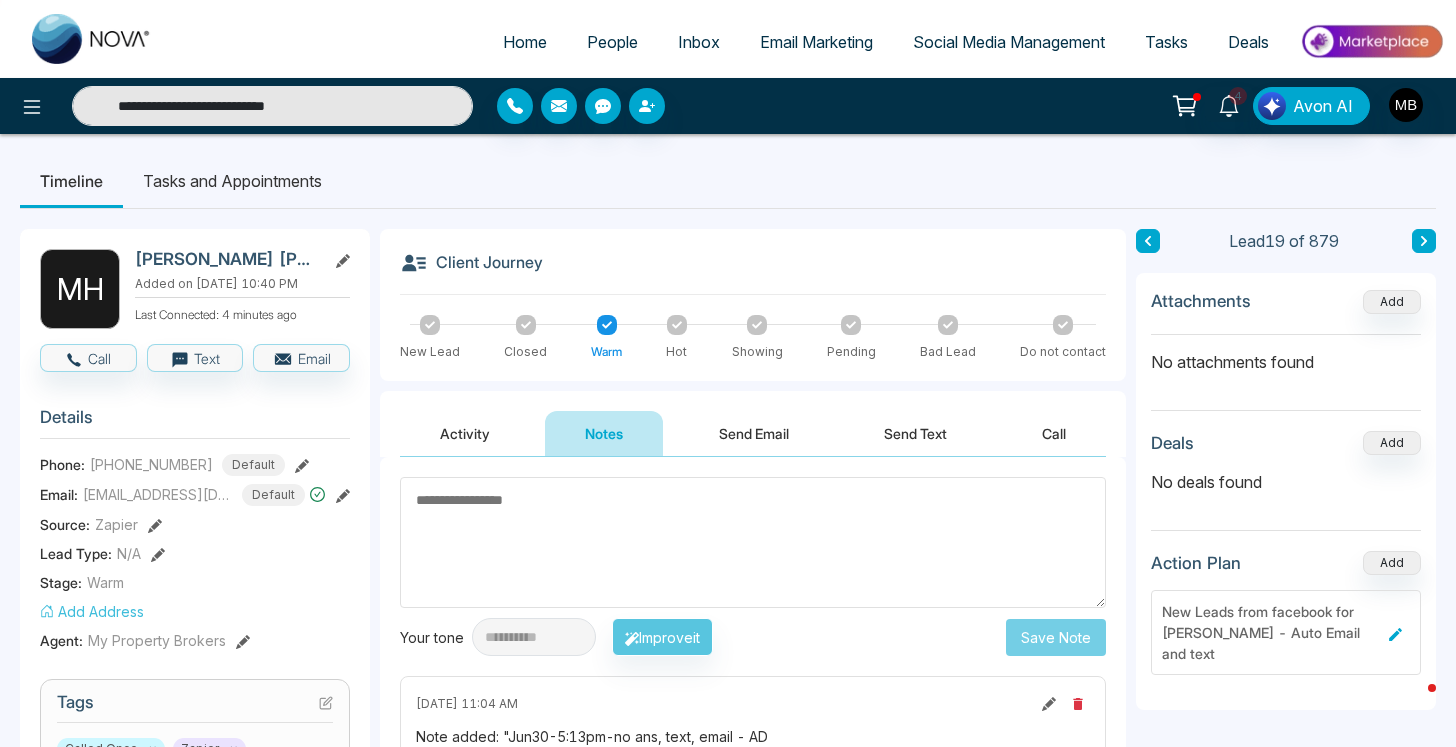 click on "**********" at bounding box center [728, 67] 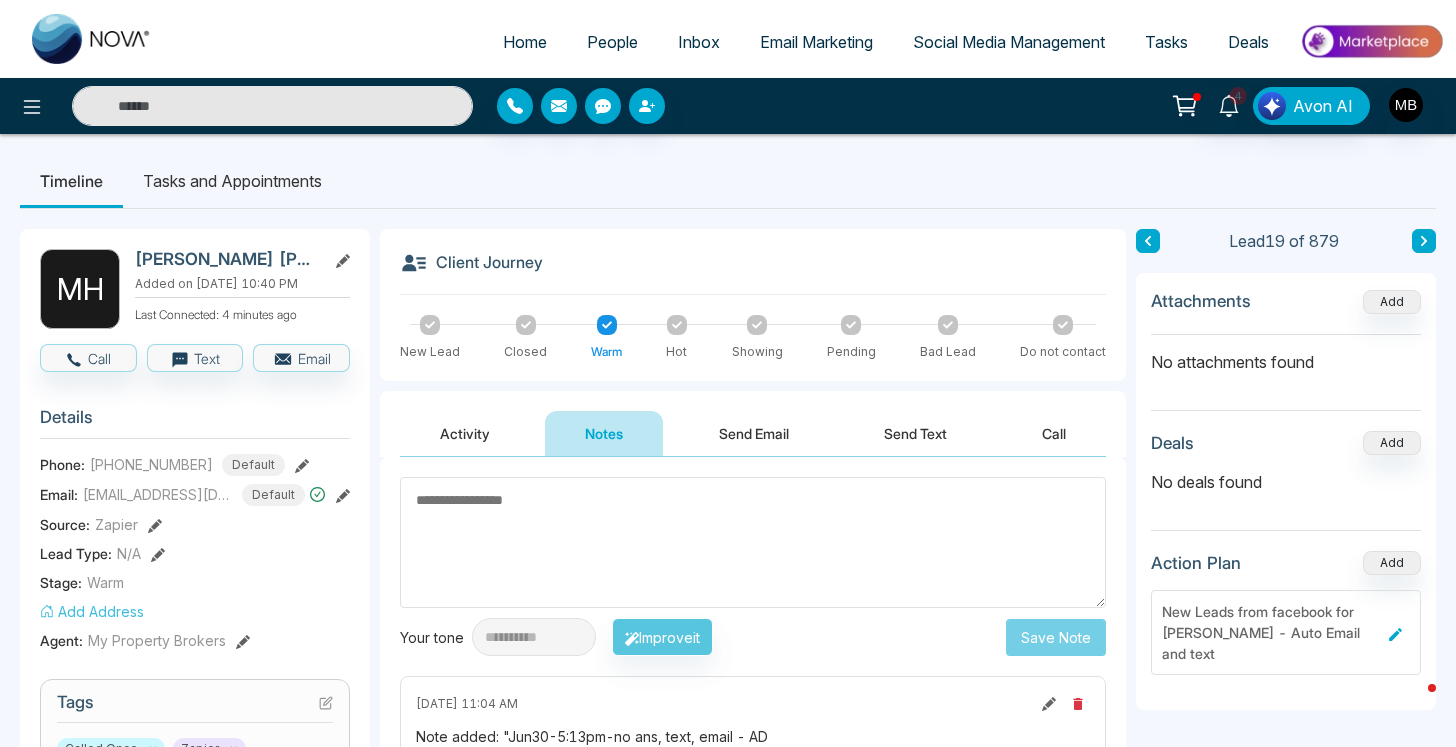 paste on "**********" 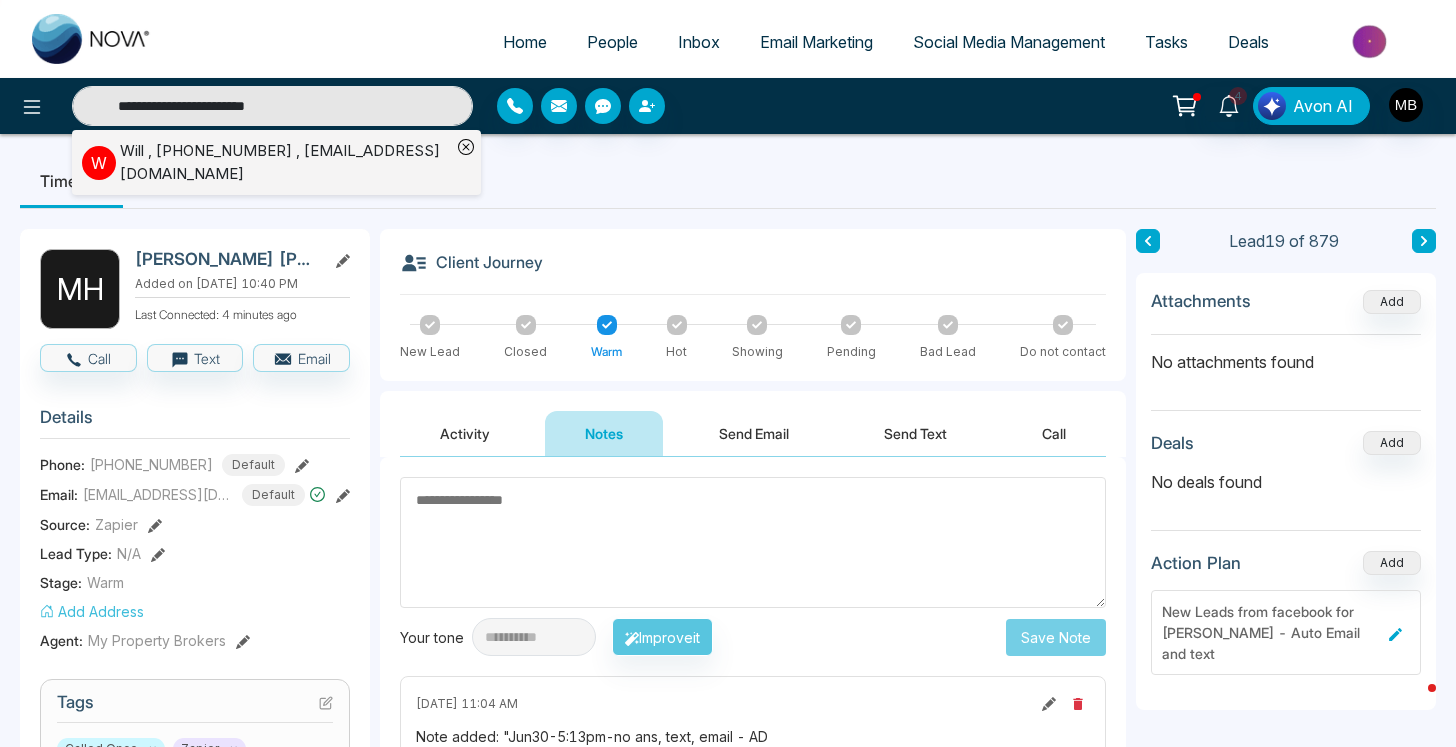 type on "**********" 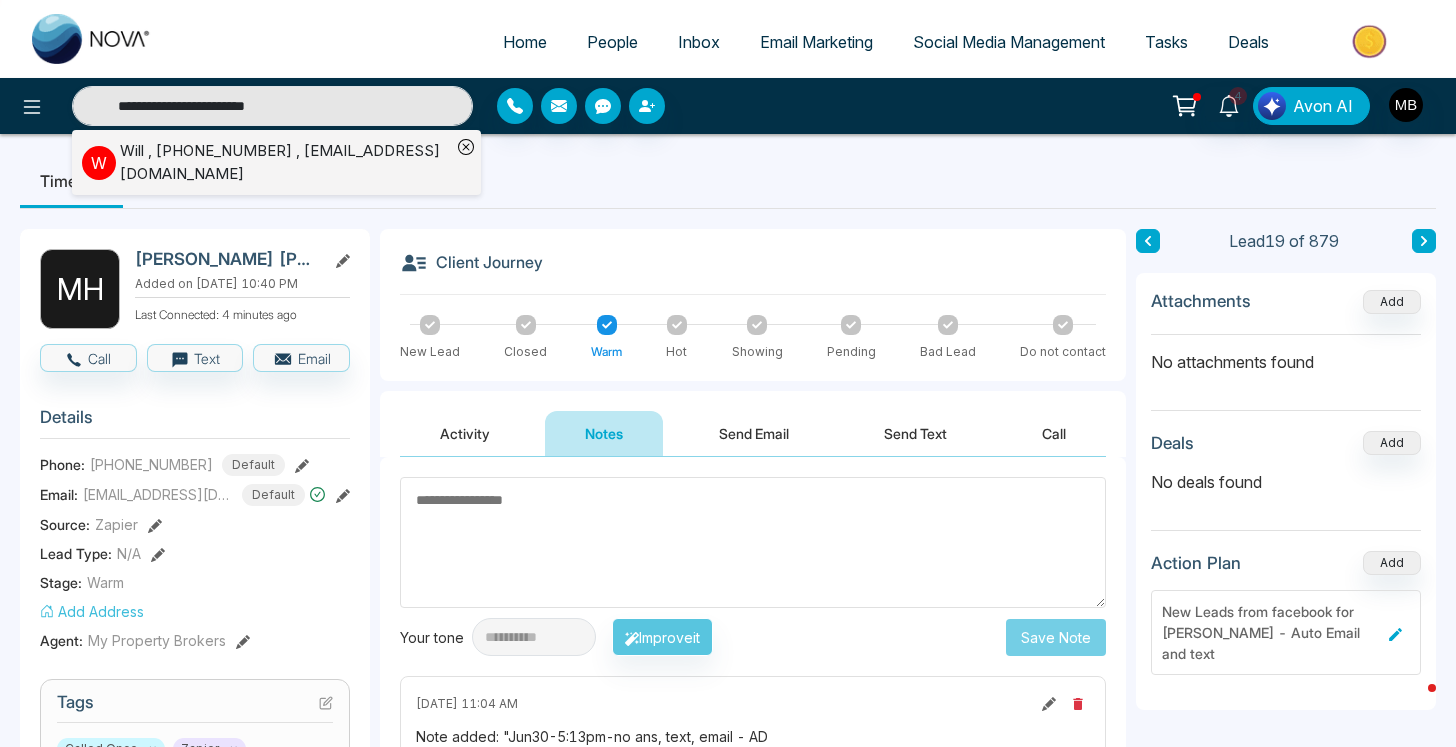 click on "Will     , [PHONE_NUMBER]   , [EMAIL_ADDRESS][DOMAIN_NAME]" at bounding box center (285, 162) 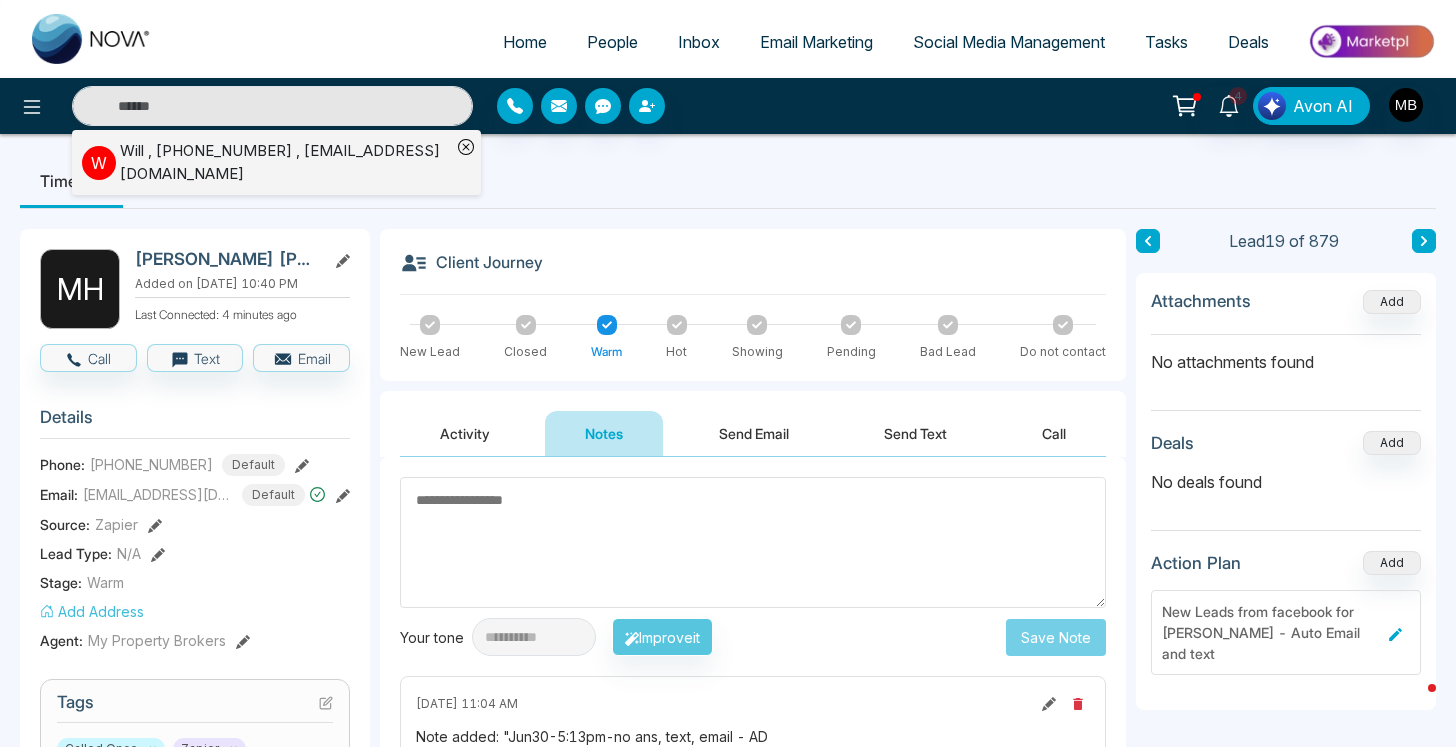 type on "**********" 